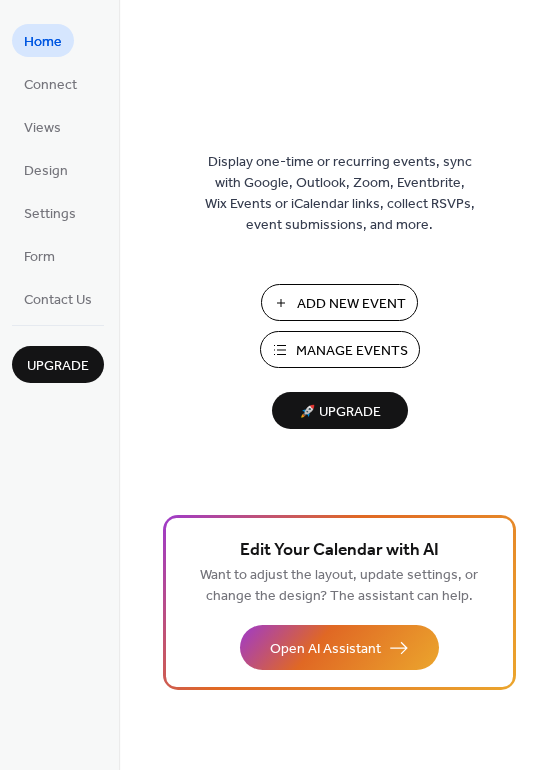 scroll, scrollTop: 0, scrollLeft: 0, axis: both 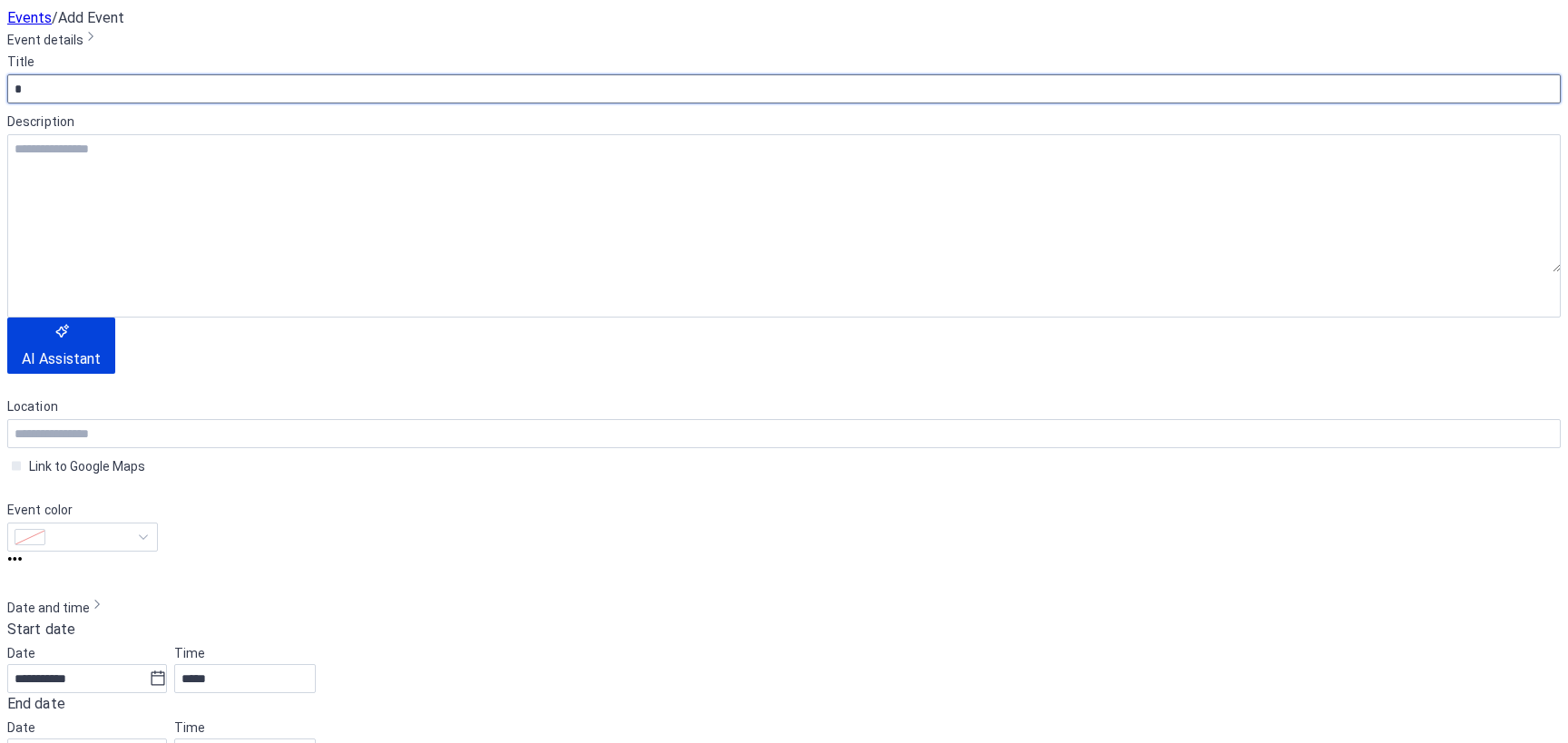 click on "*" at bounding box center [784, 89] 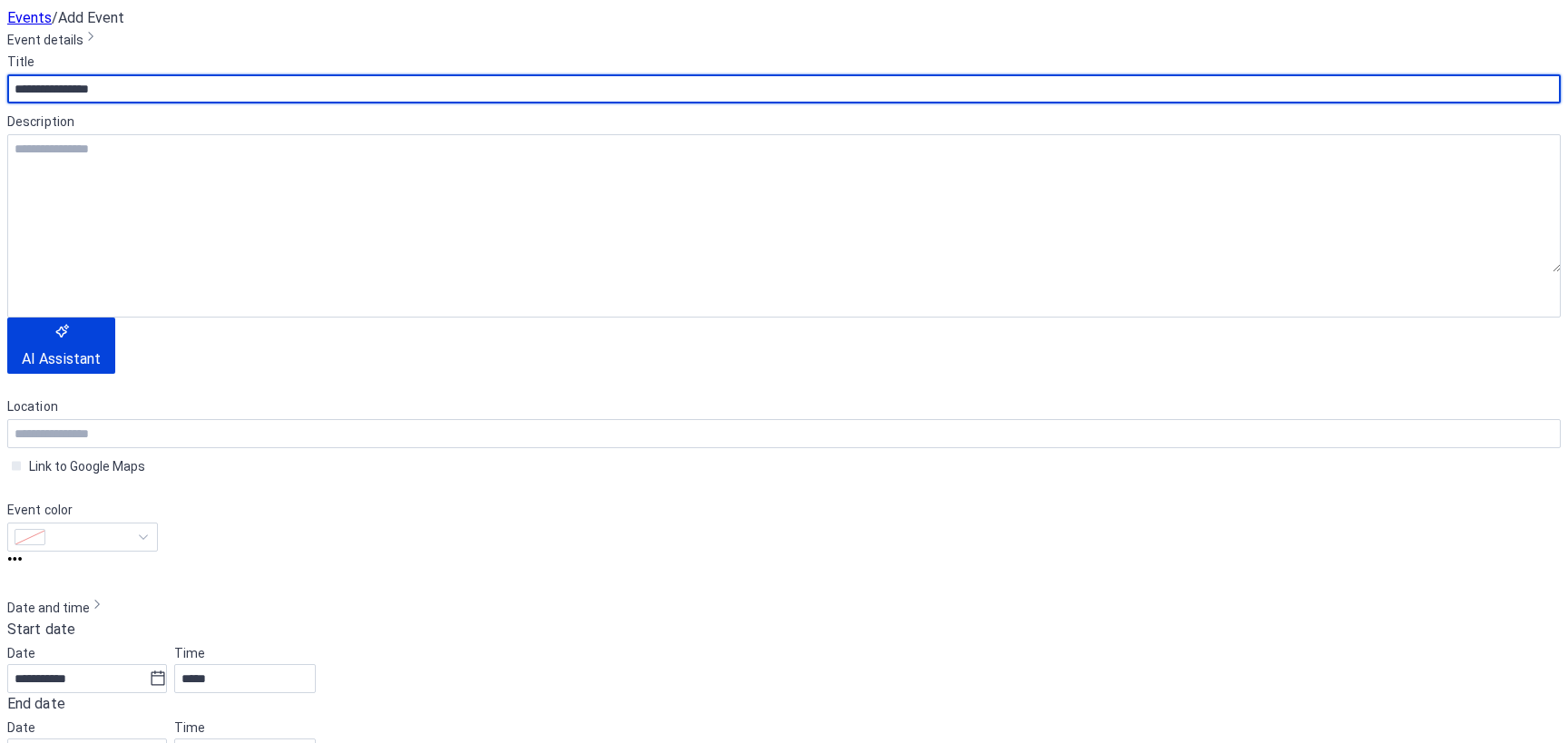 type on "**********" 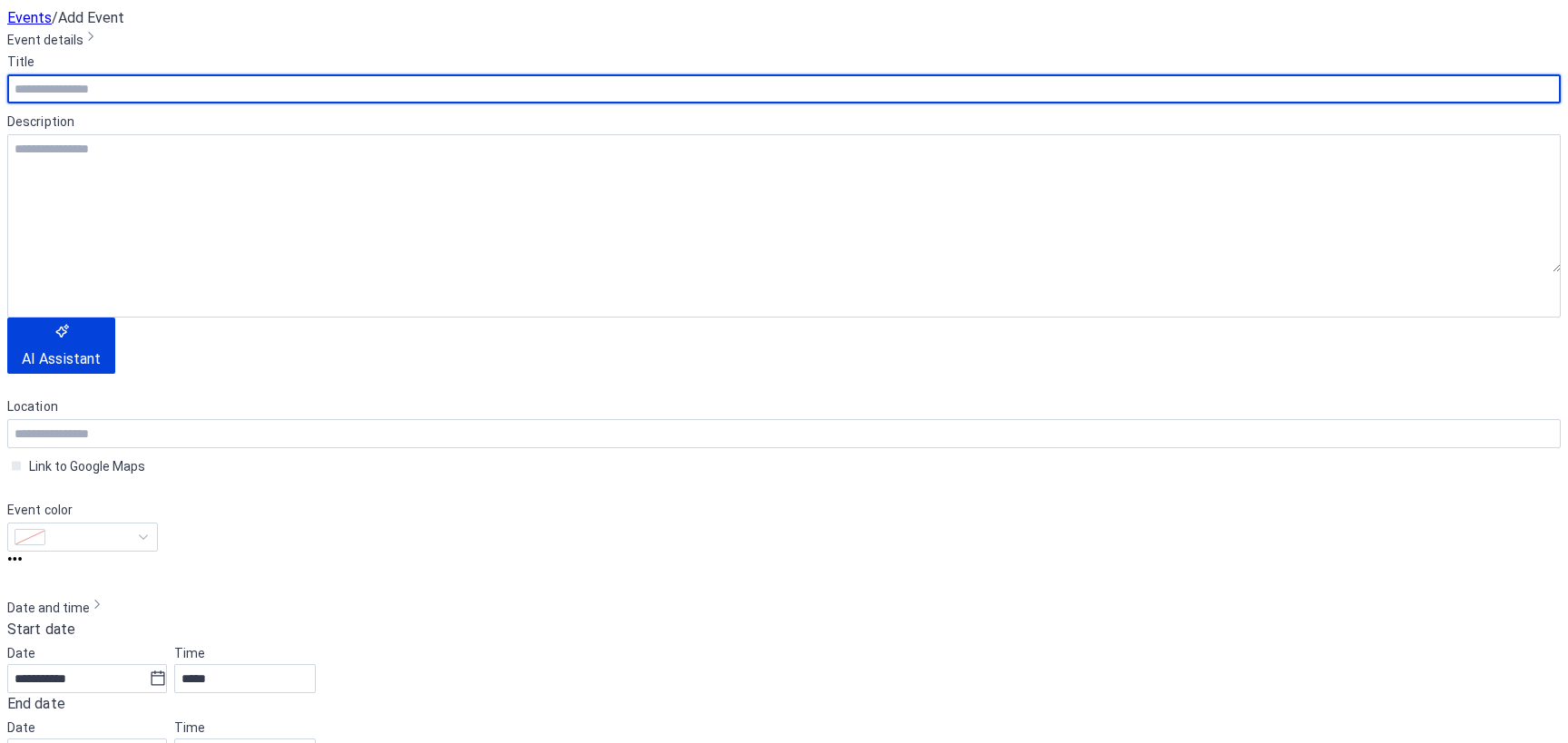 drag, startPoint x: 113, startPoint y: 169, endPoint x: 91, endPoint y: 190, distance: 30.413813 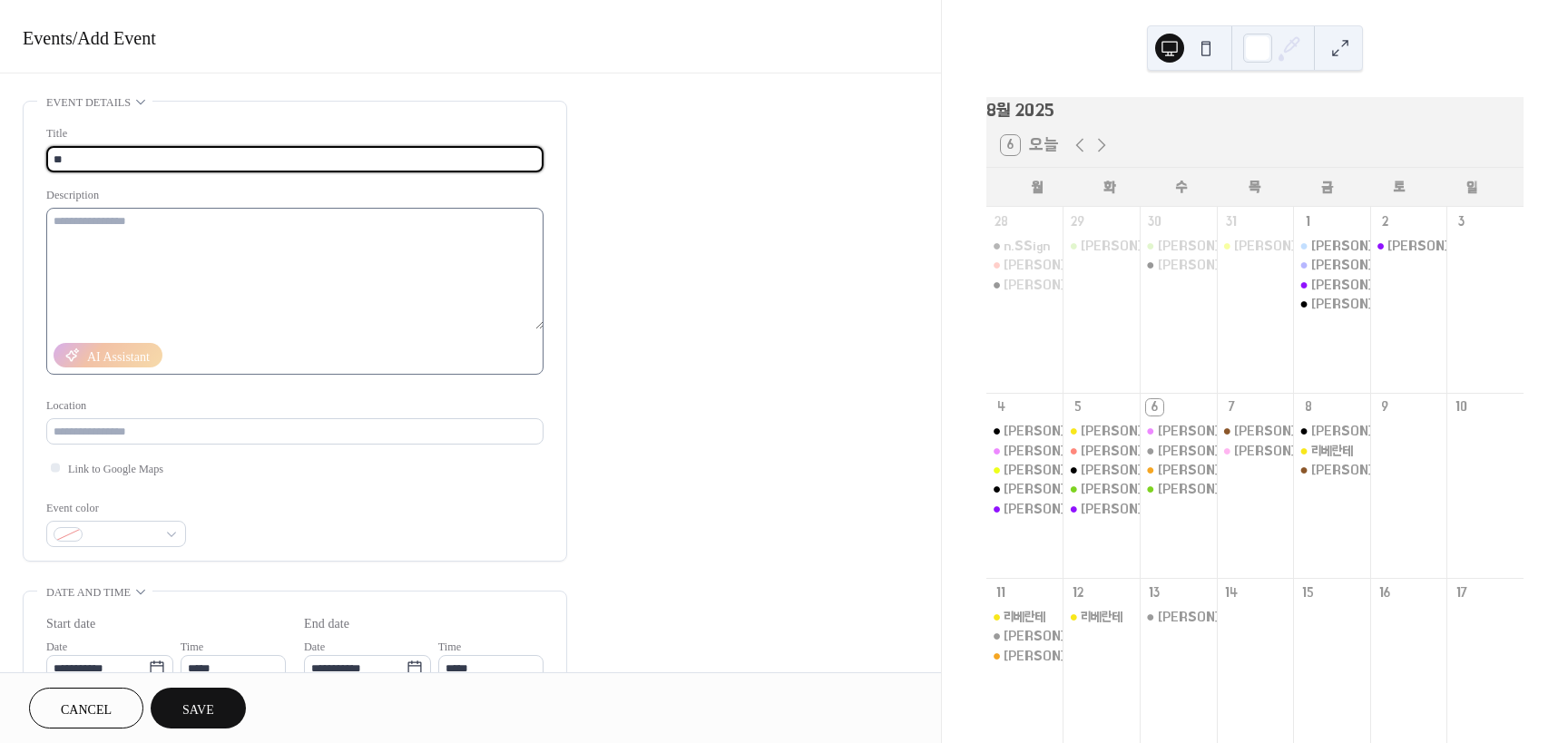 type on "*" 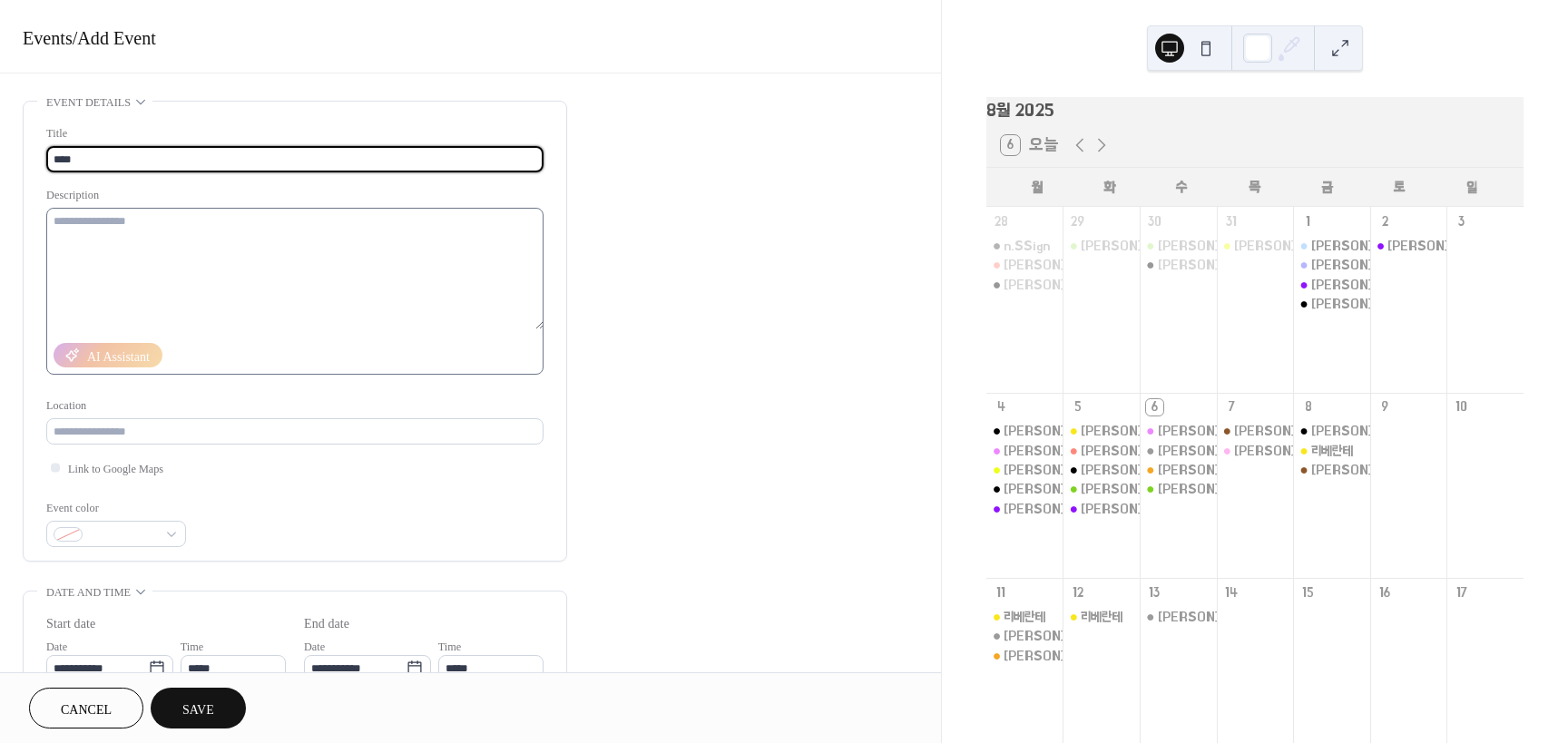 type on "****" 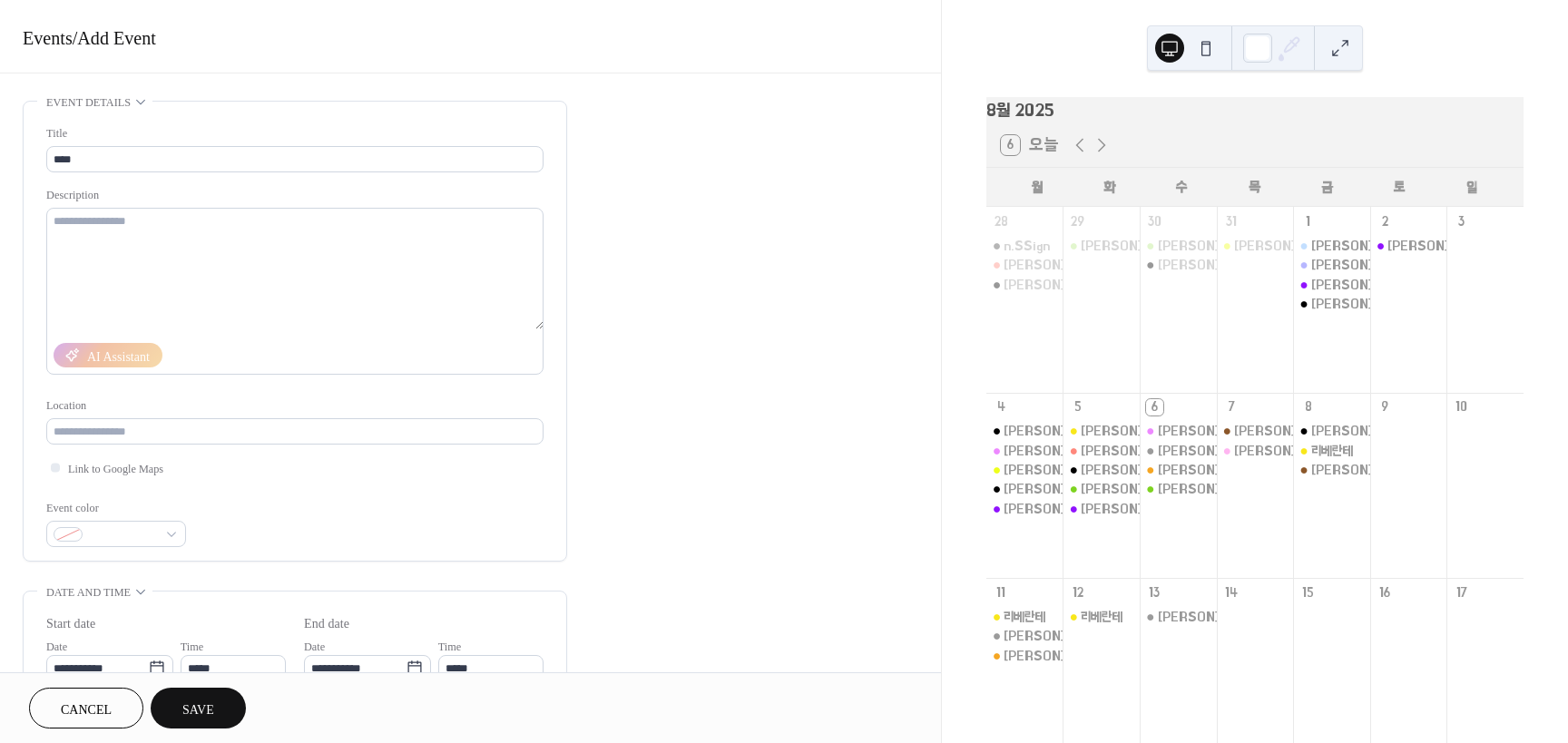 click on "[PERSON]([PERSON]) [PERSON]" at bounding box center (1255, 495) 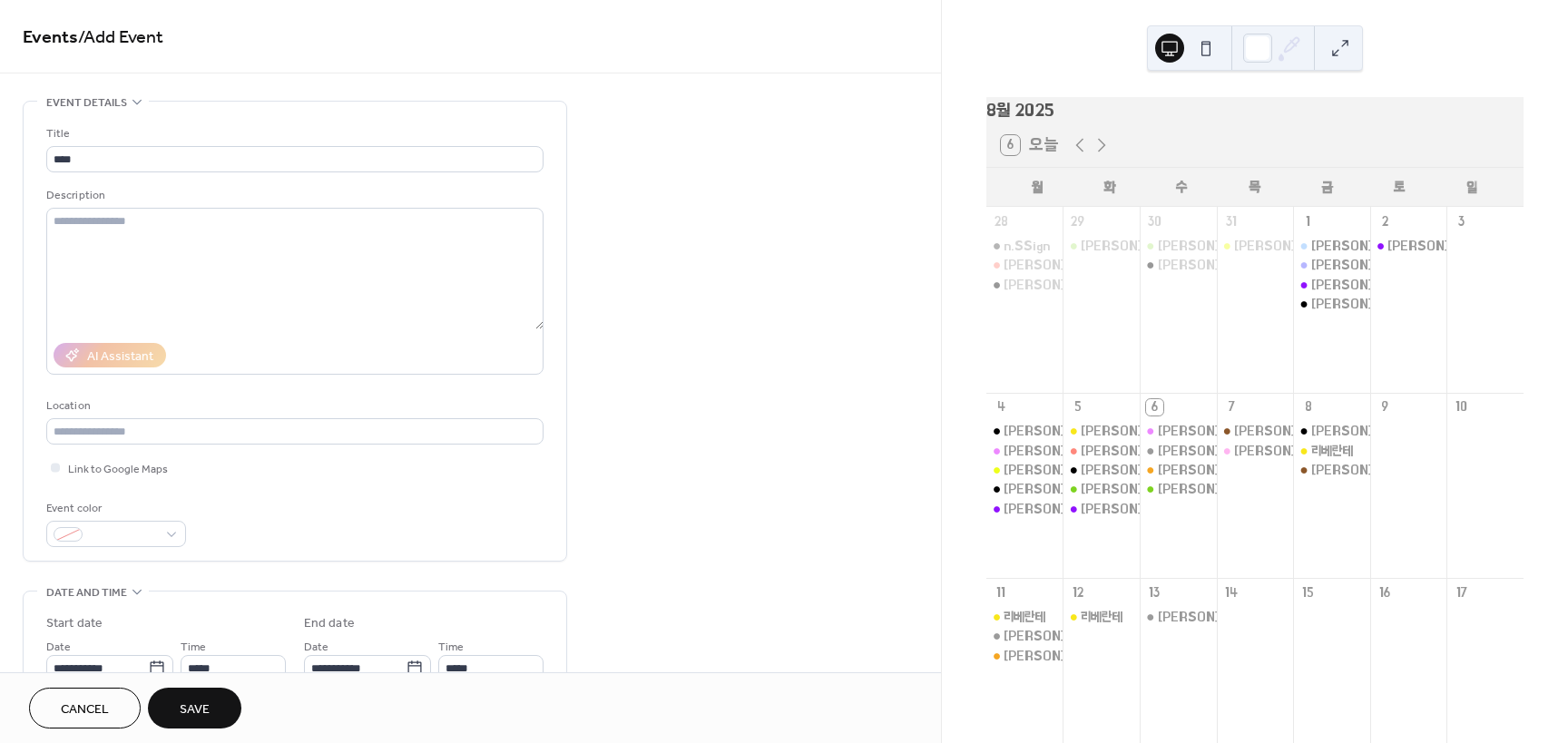 scroll, scrollTop: 91, scrollLeft: 0, axis: vertical 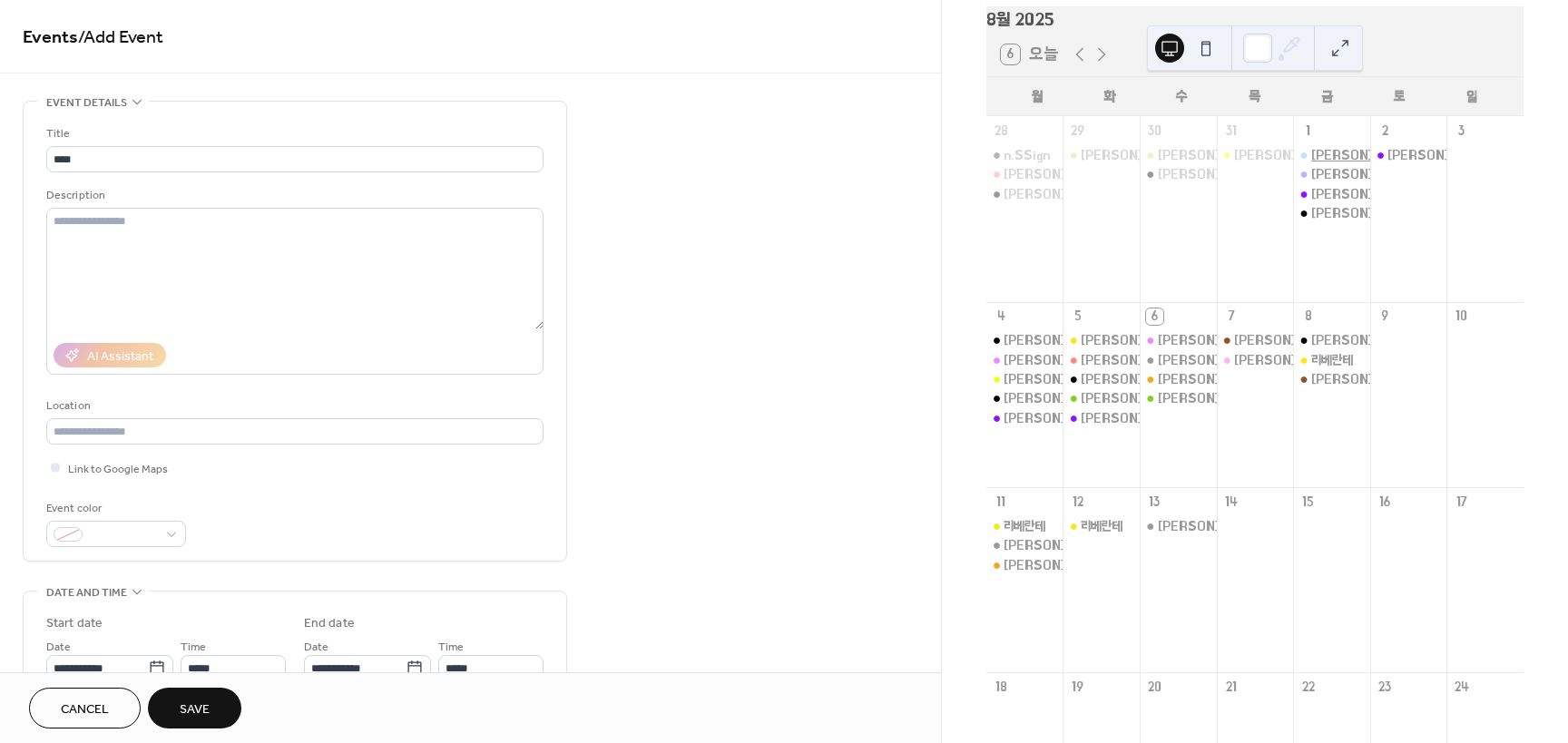 click on "[PERSON]" at bounding box center (1342, 155) 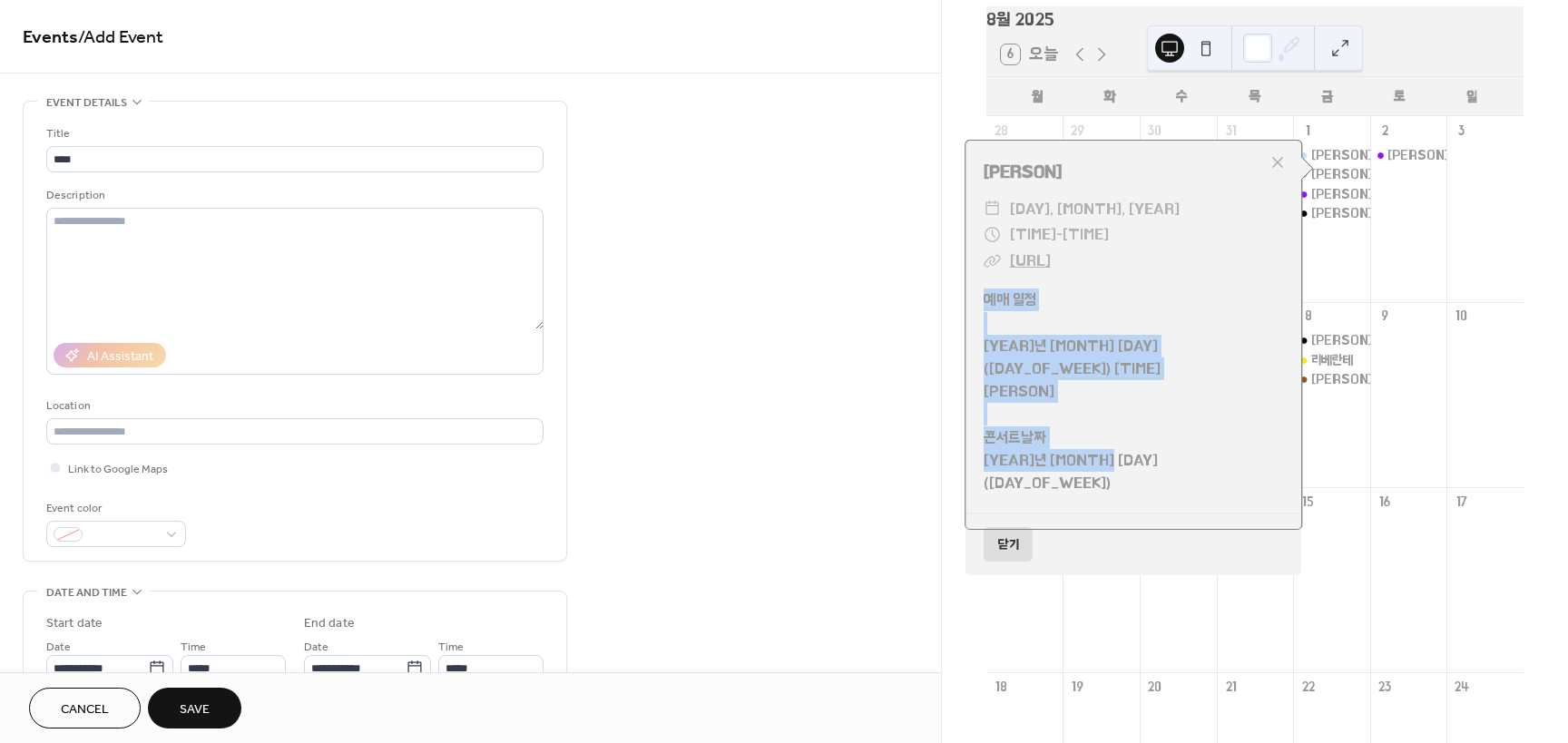 drag, startPoint x: 1122, startPoint y: 455, endPoint x: 981, endPoint y: 300, distance: 209.53759 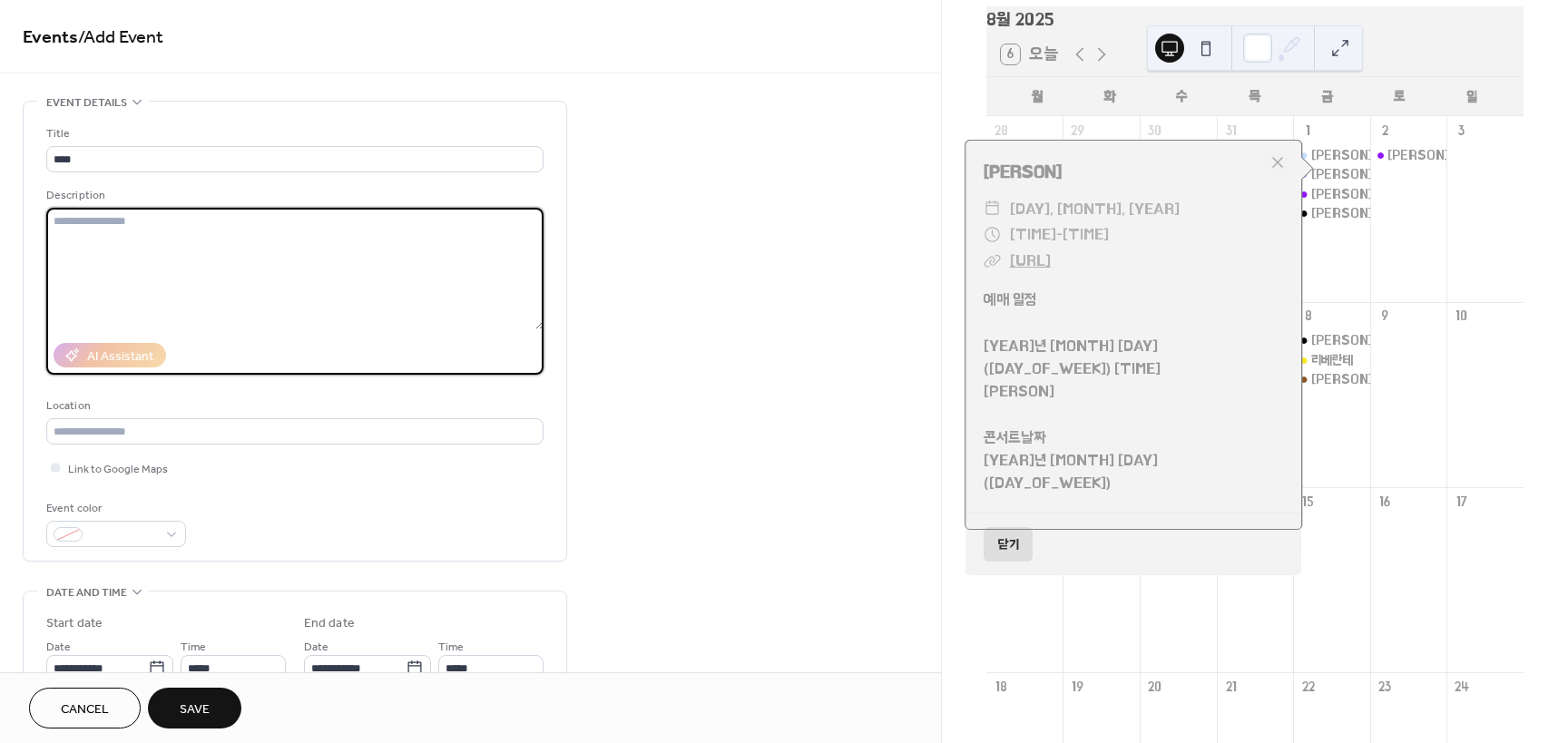 click at bounding box center [295, 269] 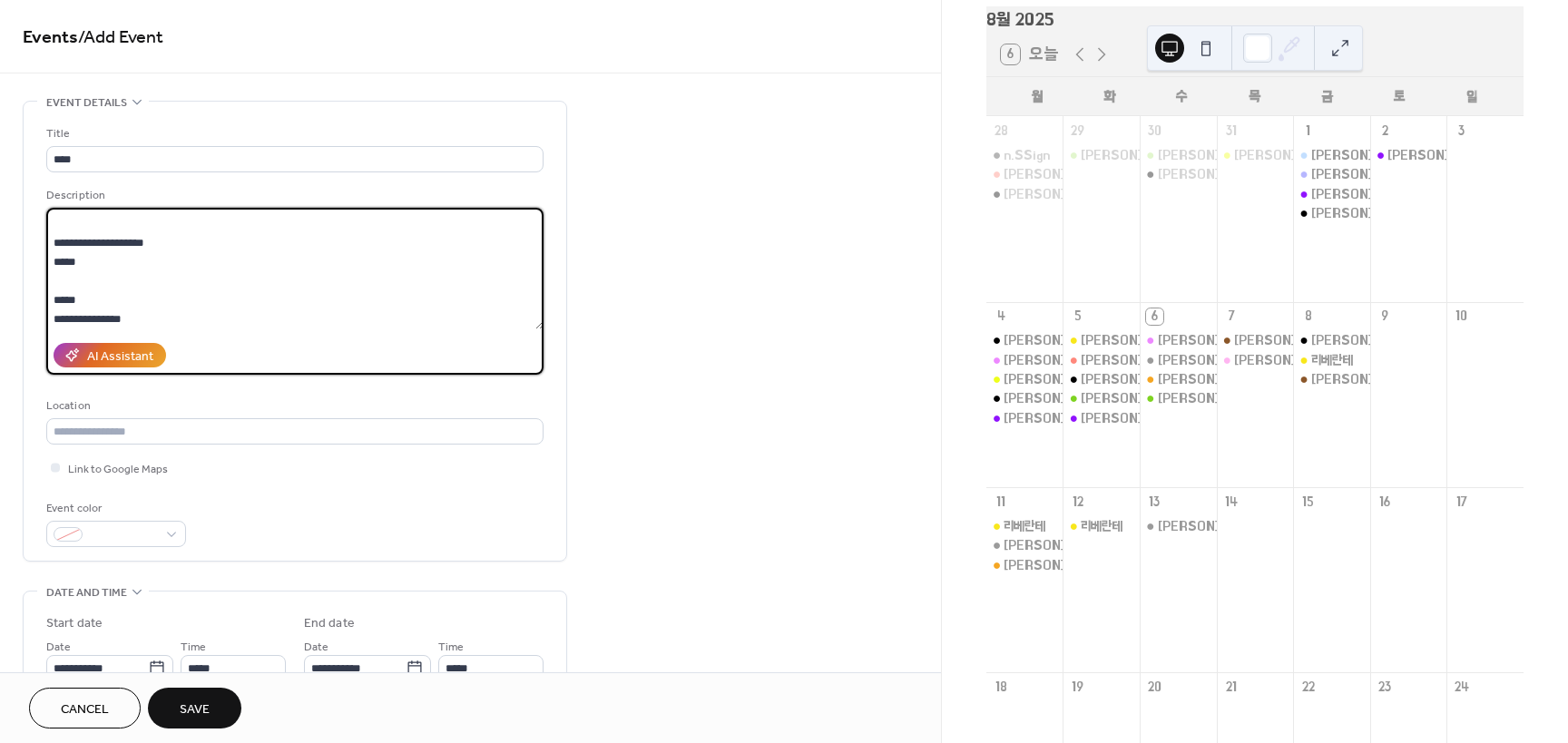 scroll, scrollTop: 0, scrollLeft: 0, axis: both 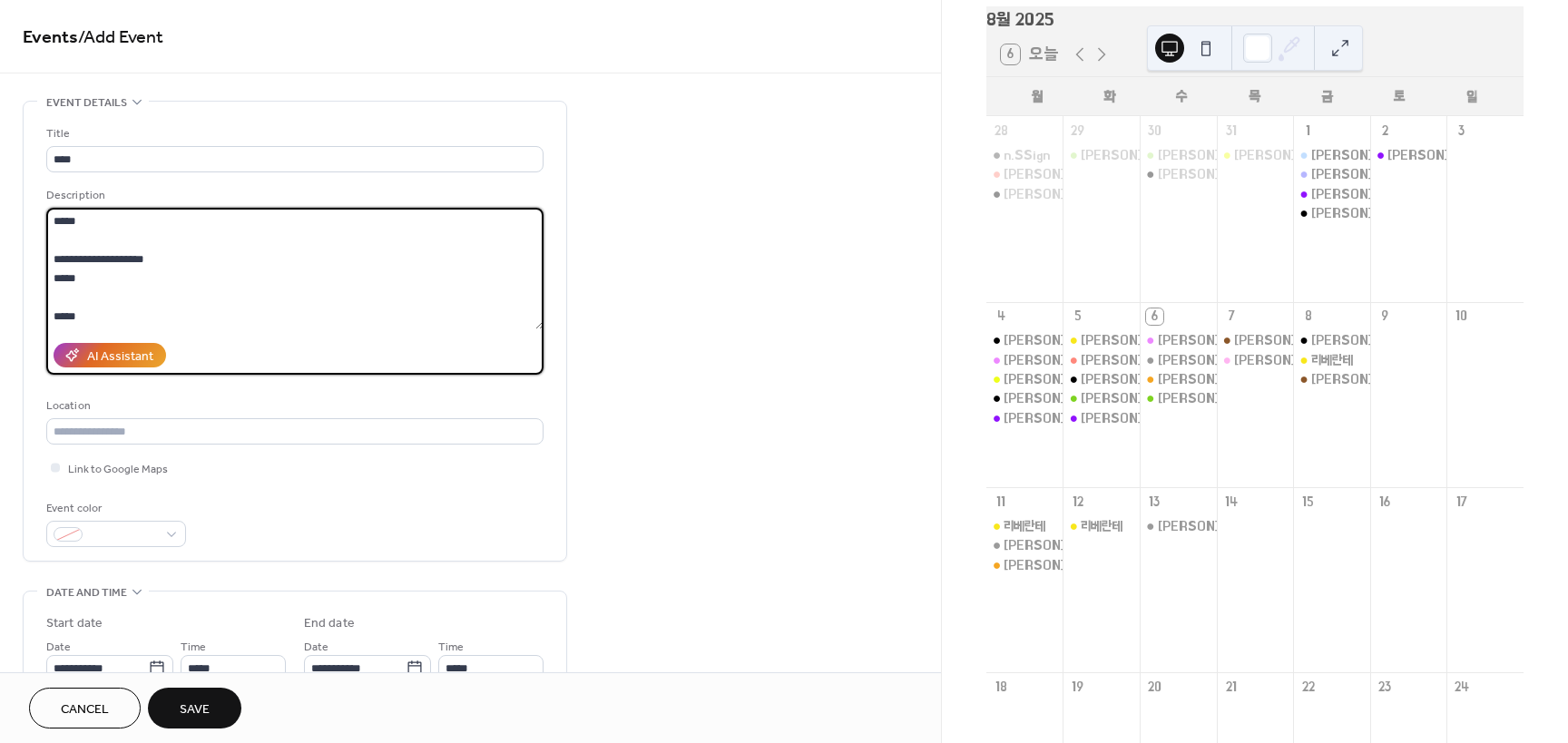 click on "**********" at bounding box center (295, 269) 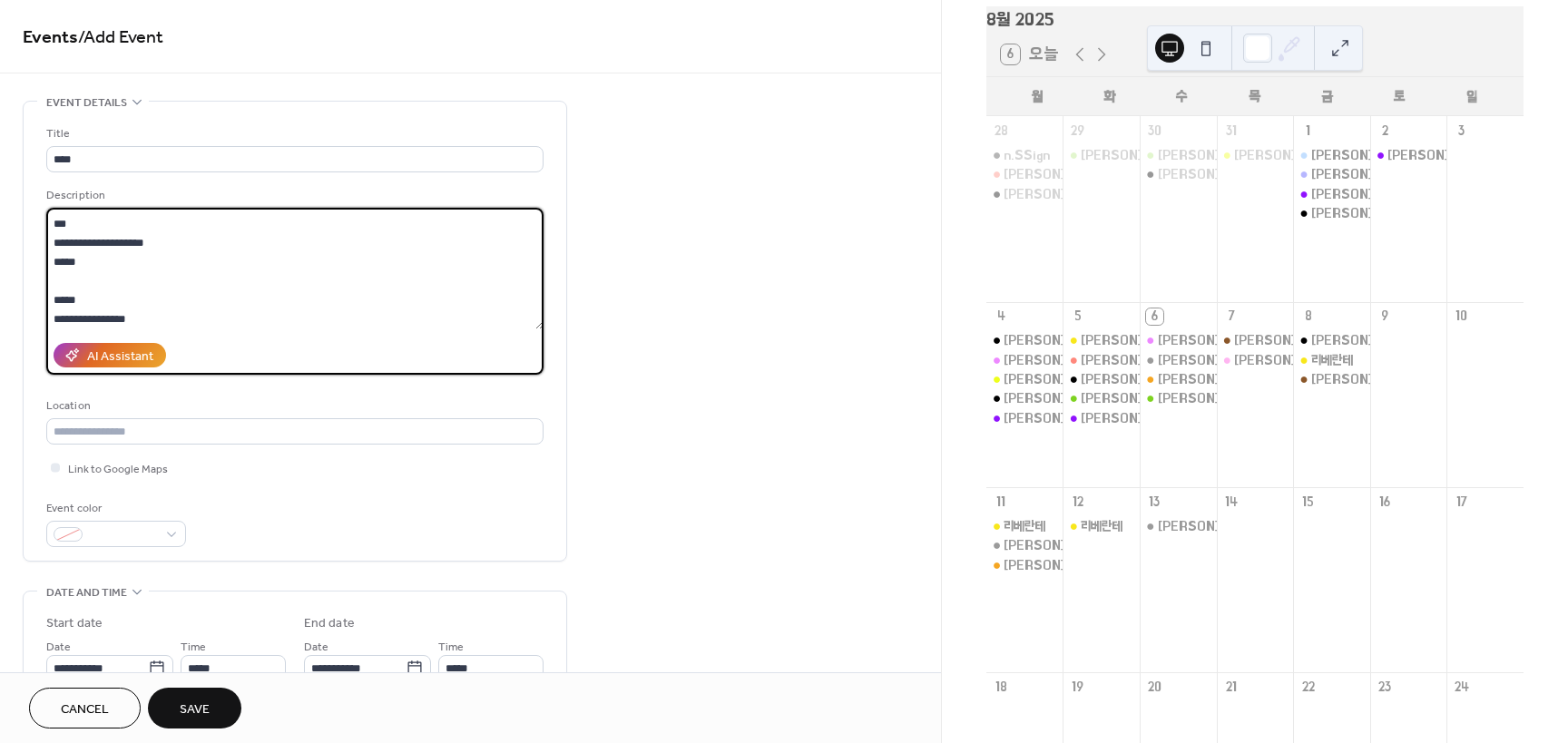 scroll, scrollTop: 35, scrollLeft: 0, axis: vertical 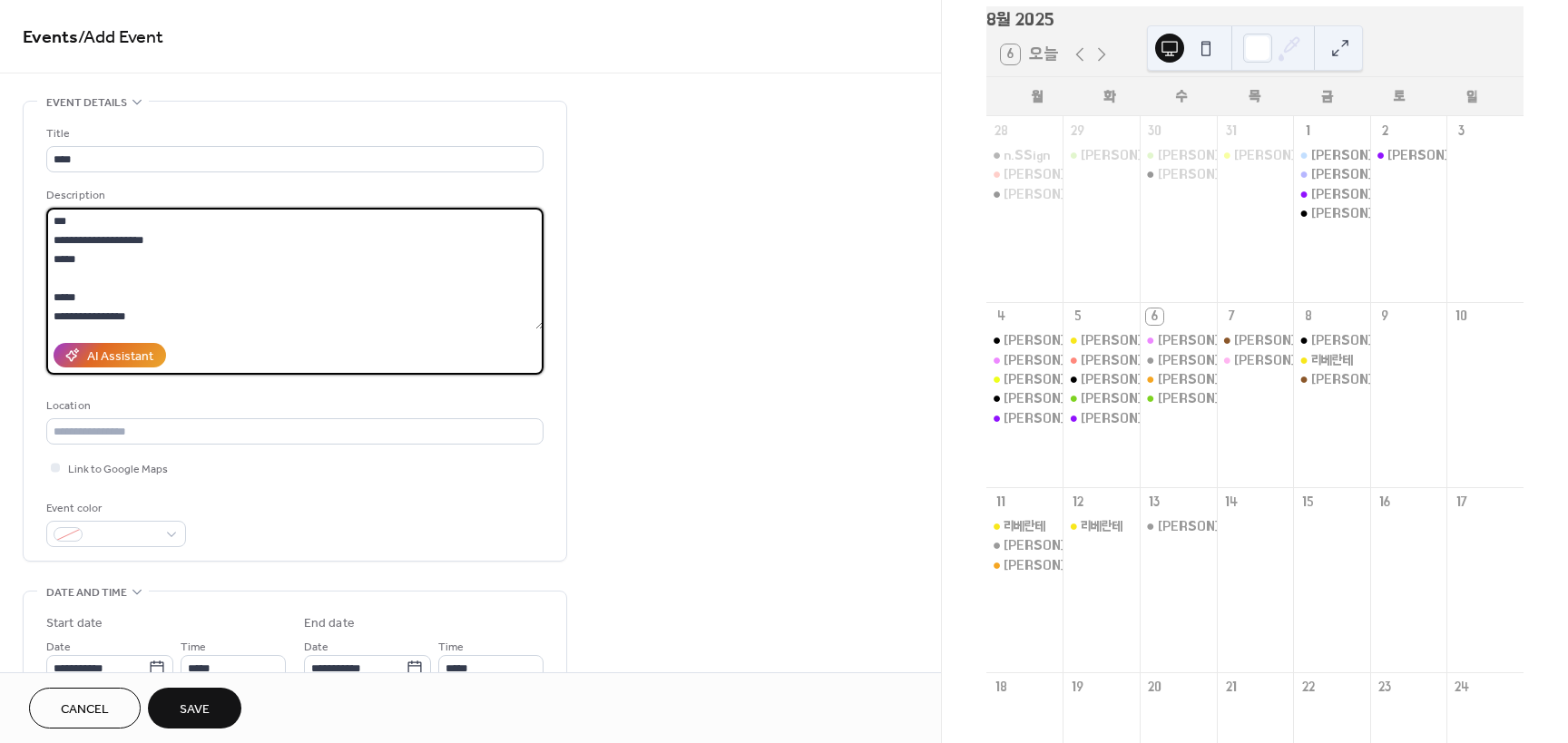 paste on "**********" 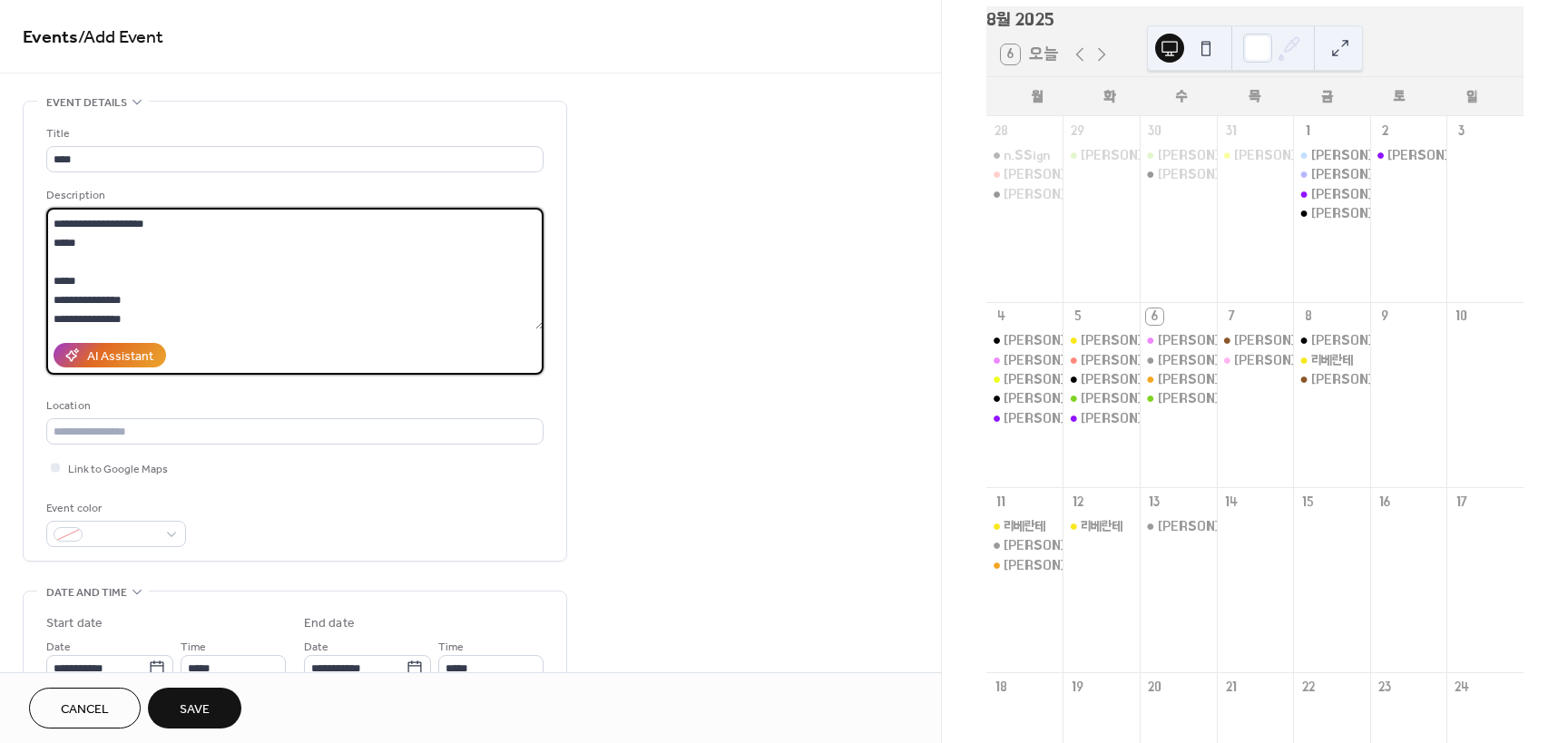 scroll, scrollTop: 91, scrollLeft: 0, axis: vertical 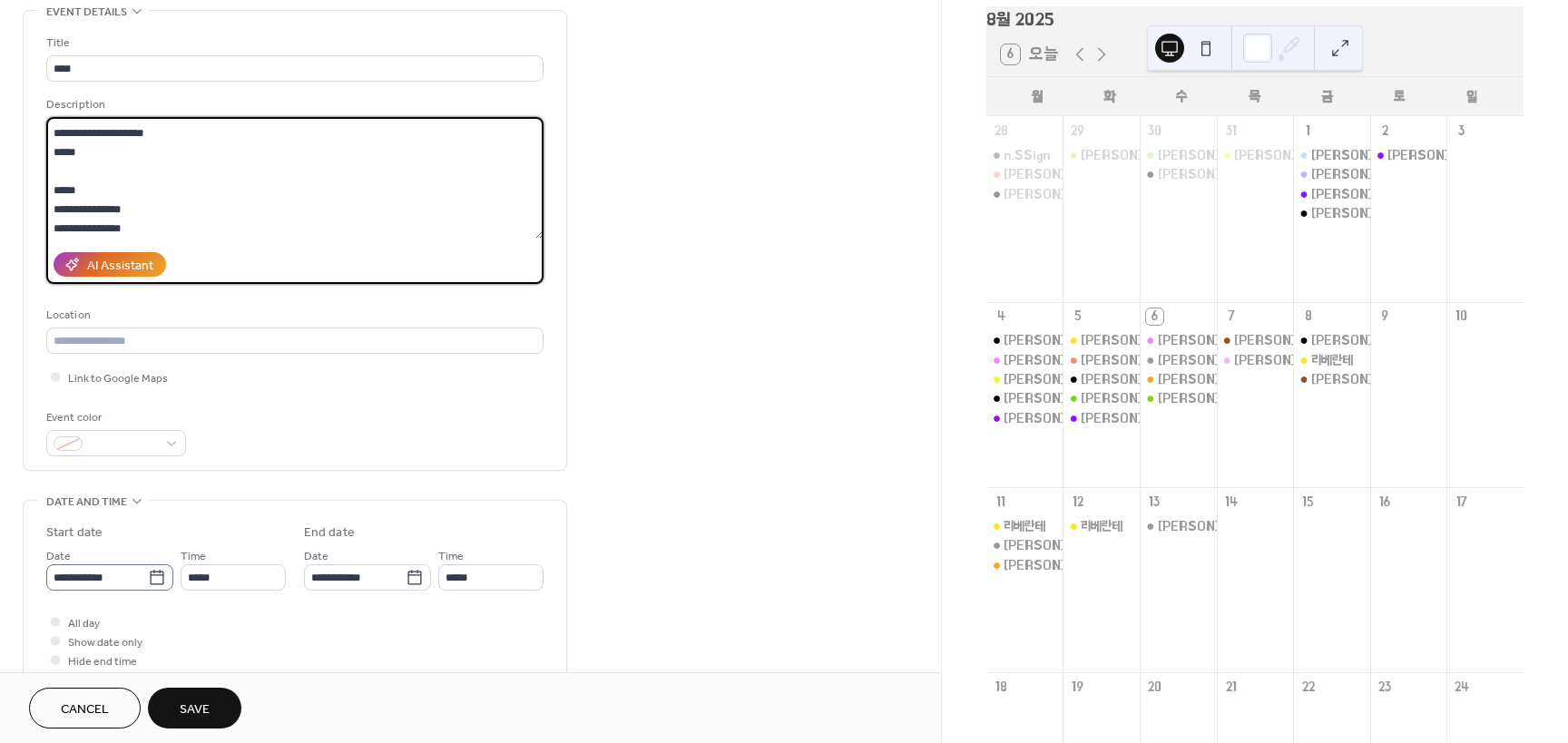type on "**********" 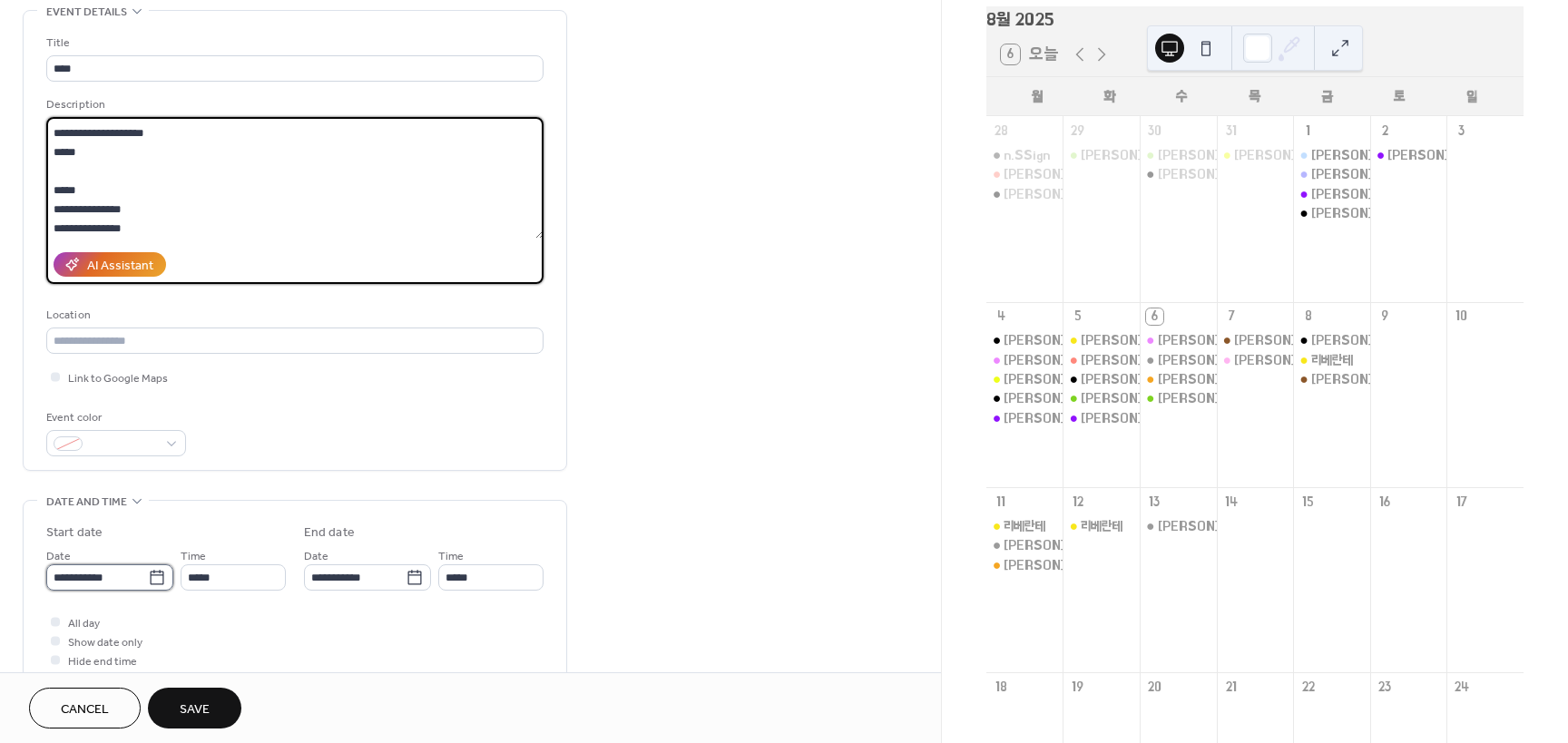 click on "**********" at bounding box center [97, 577] 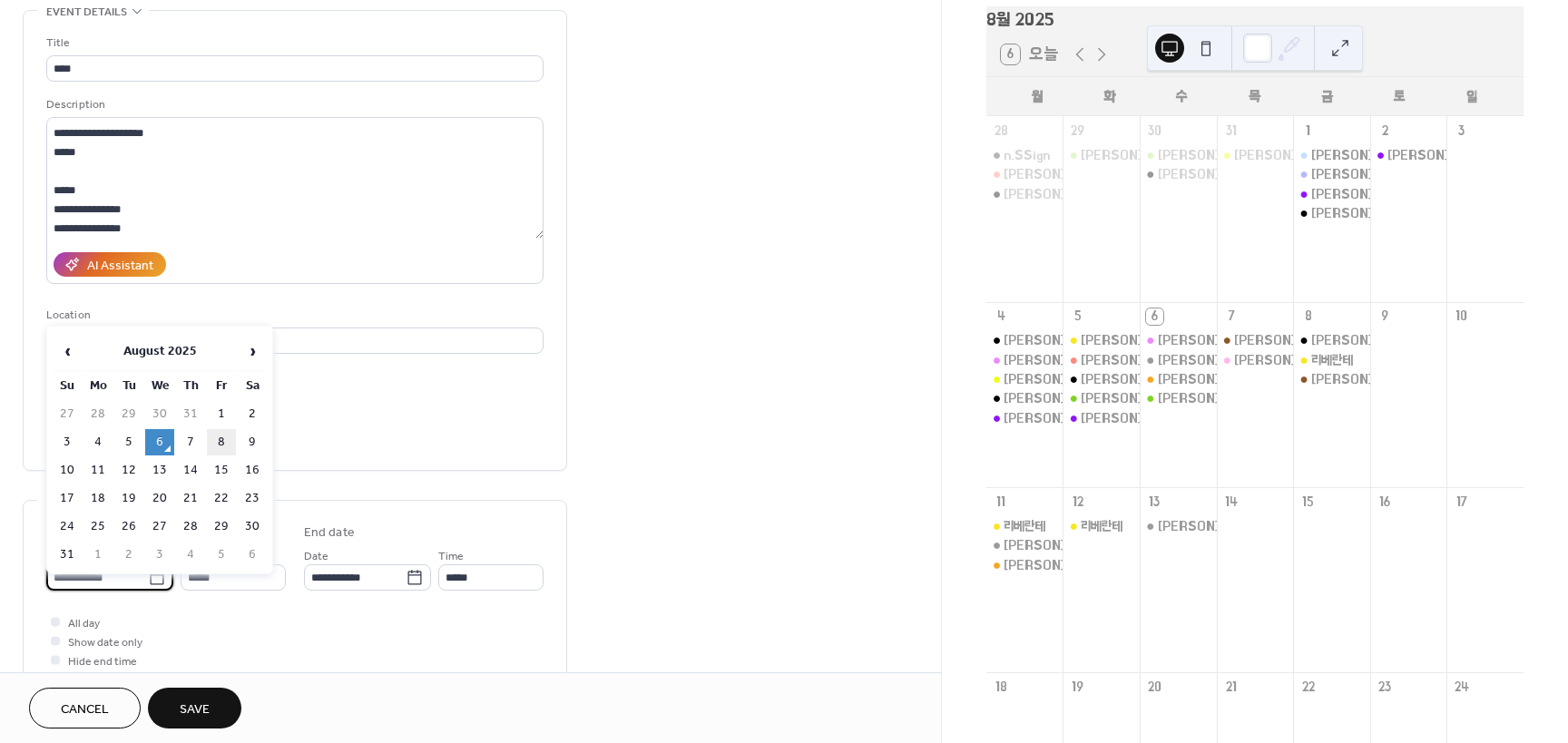 click on "8" at bounding box center [221, 442] 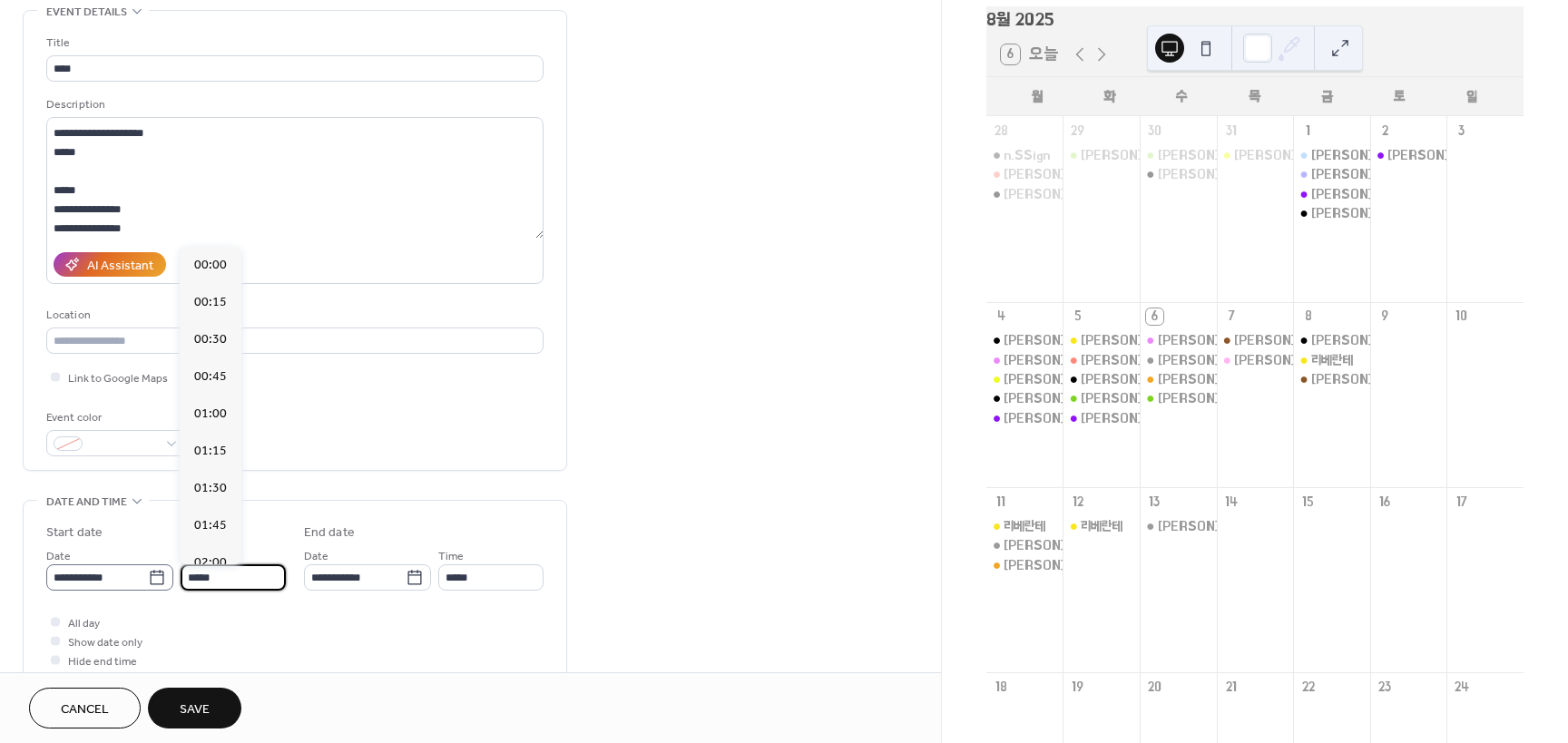scroll, scrollTop: 1785, scrollLeft: 0, axis: vertical 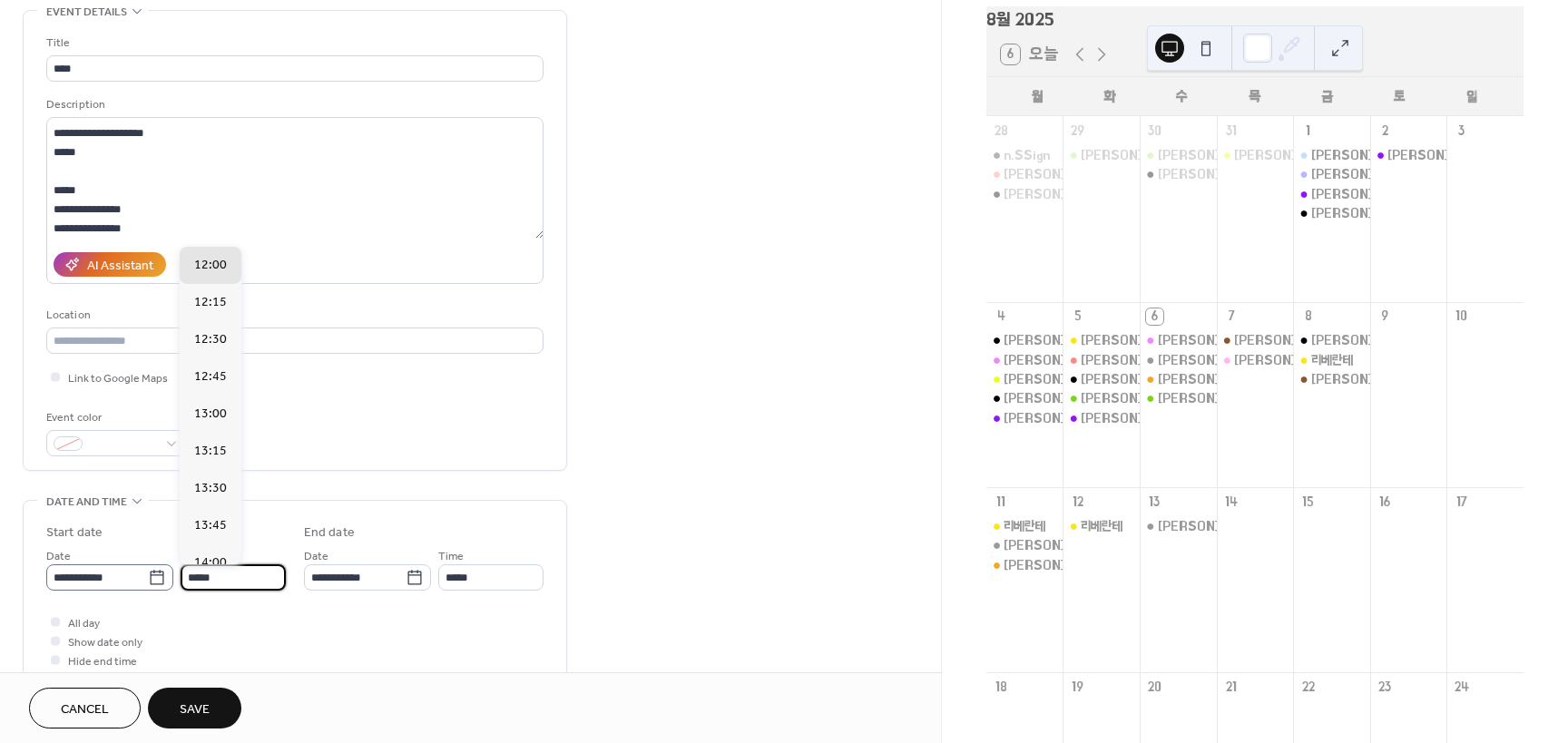drag, startPoint x: 243, startPoint y: 580, endPoint x: 52, endPoint y: 590, distance: 191.2616 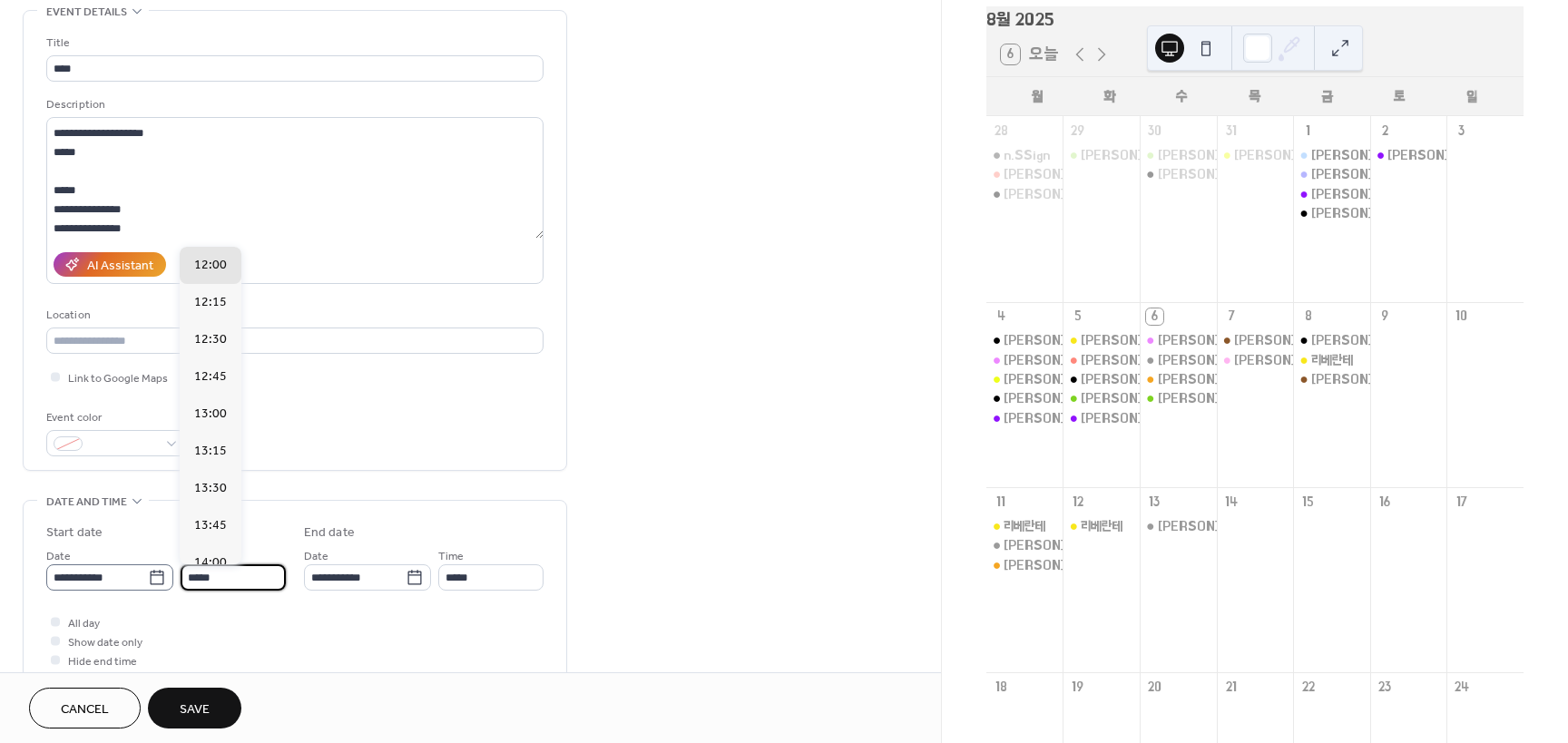 click on "**********" at bounding box center (166, 568) 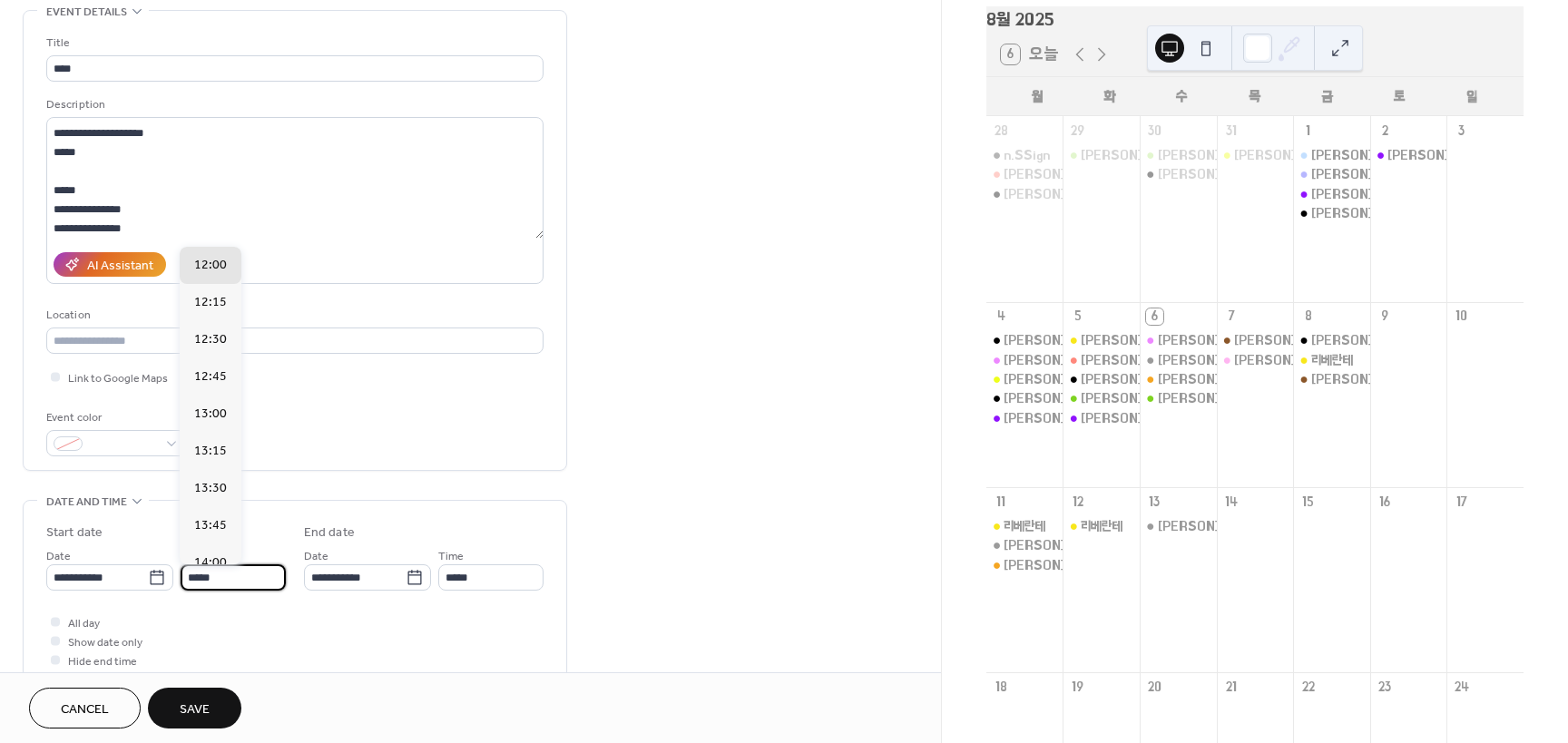 scroll, scrollTop: 1, scrollLeft: 0, axis: vertical 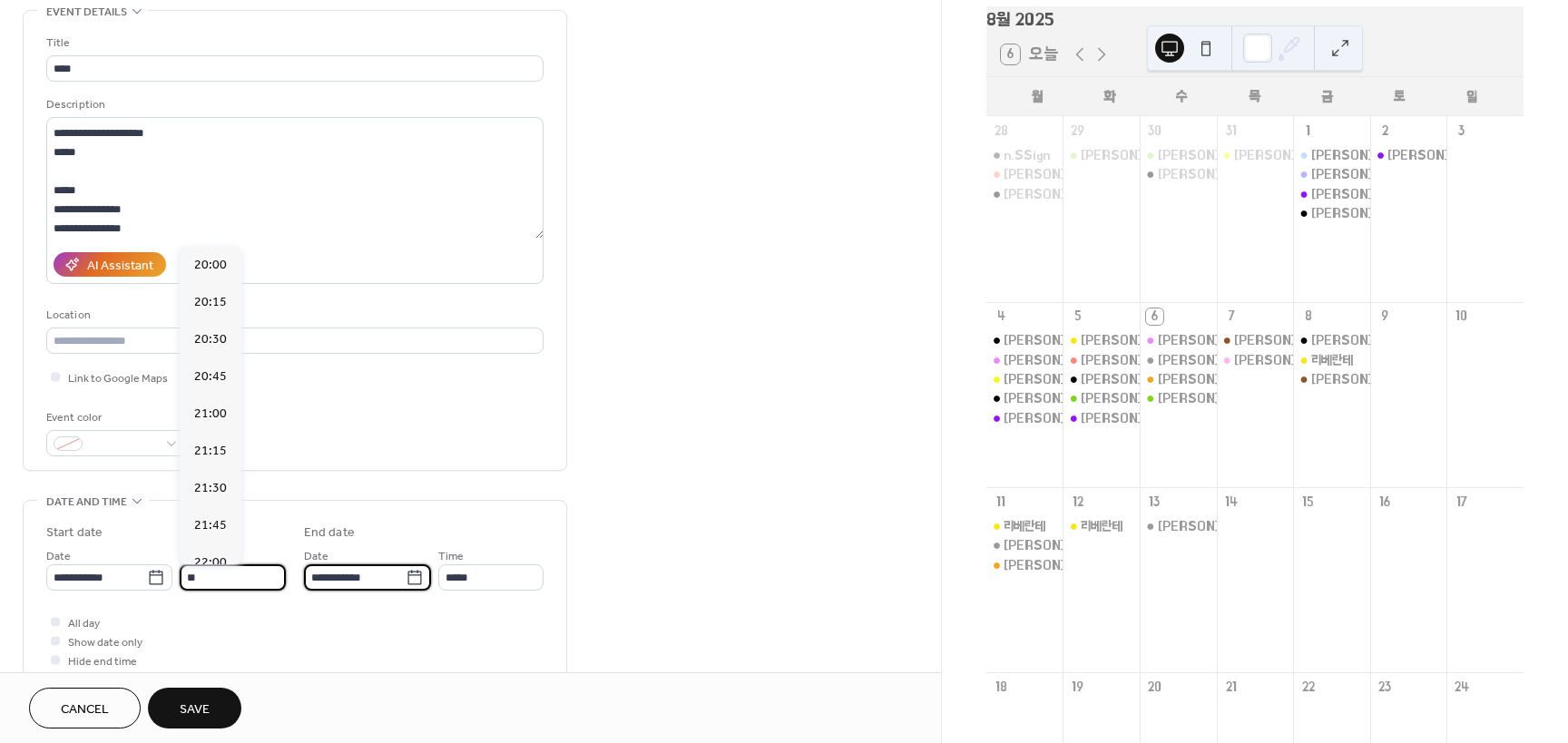 type on "*****" 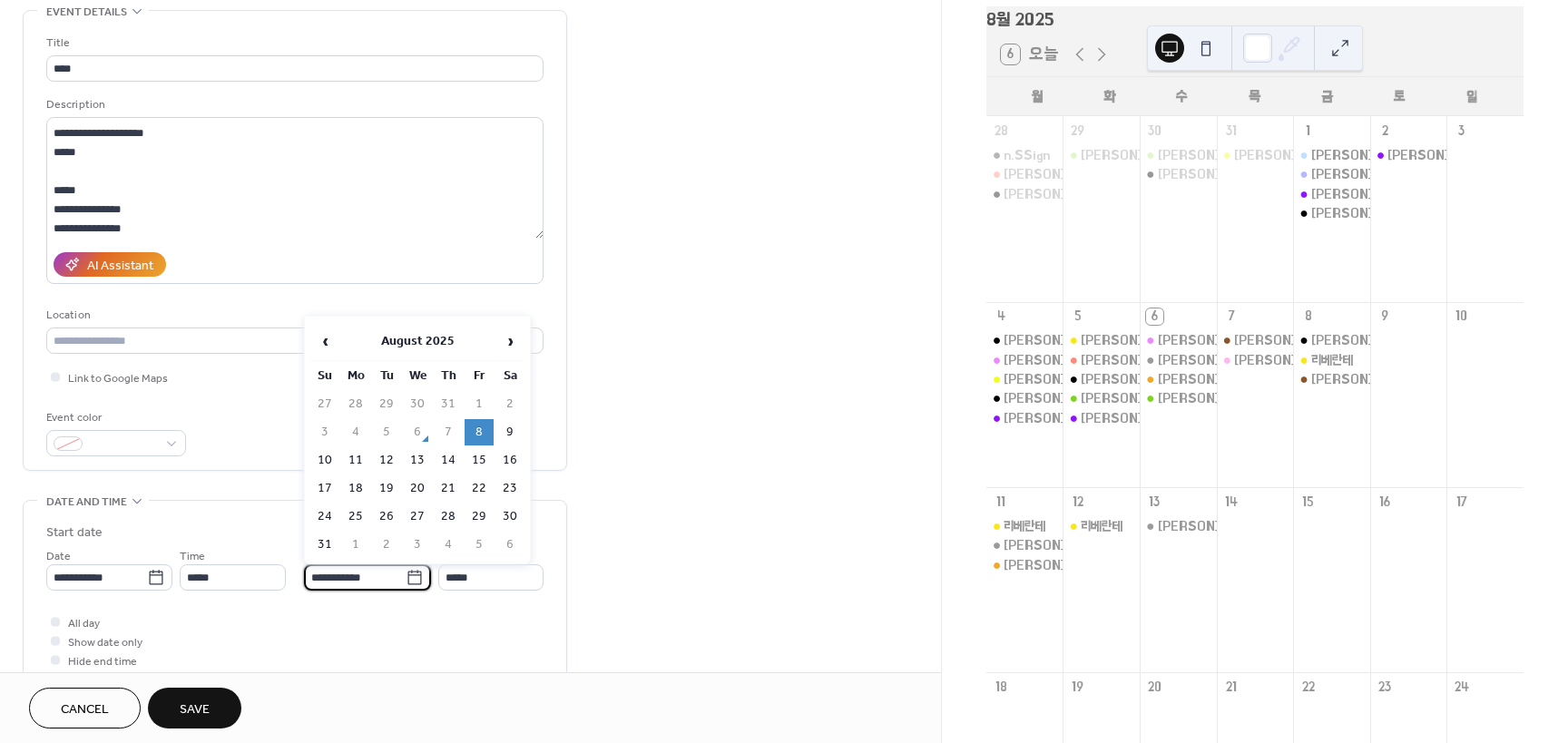 scroll, scrollTop: 0, scrollLeft: 0, axis: both 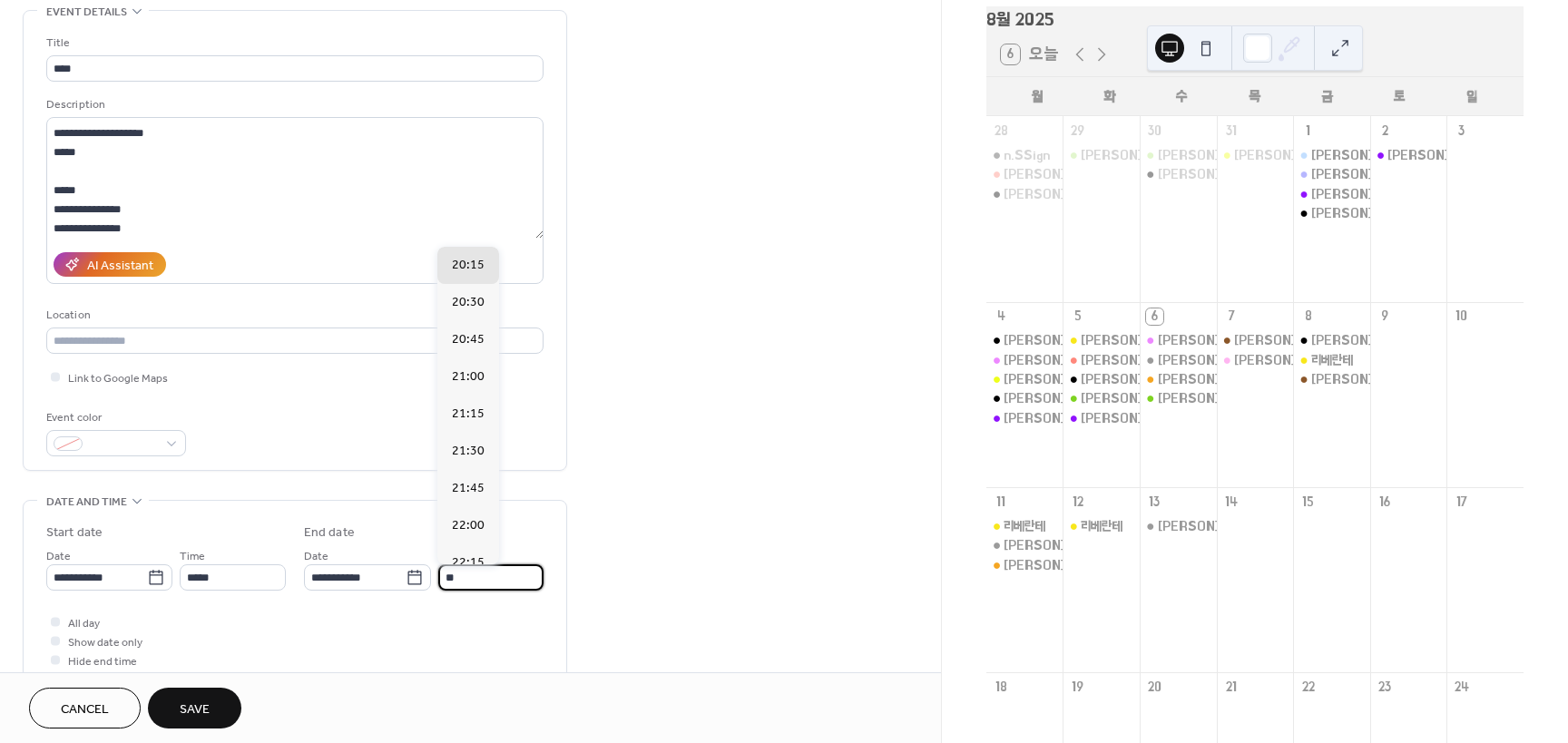 type on "*****" 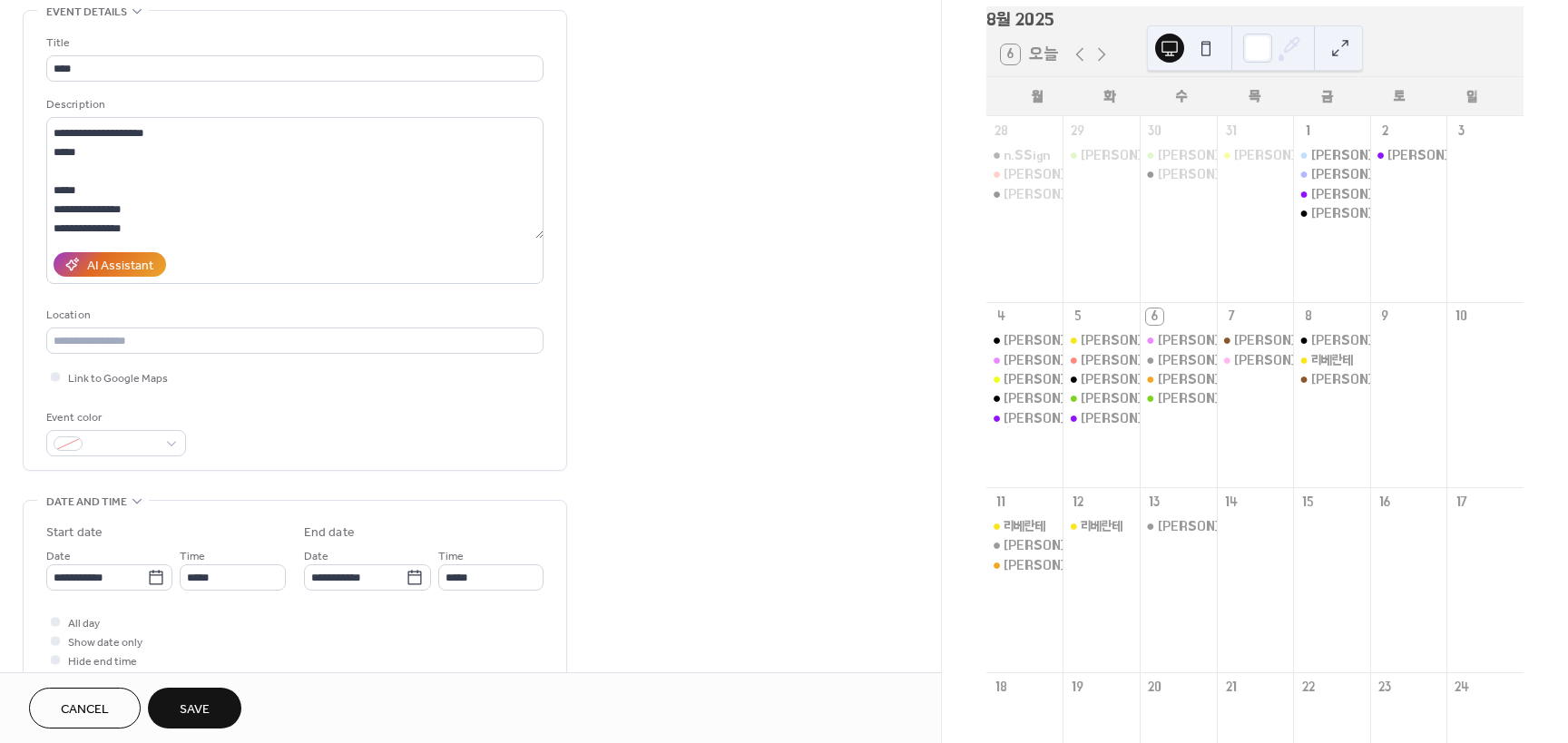 click on "**********" at bounding box center [470, 633] 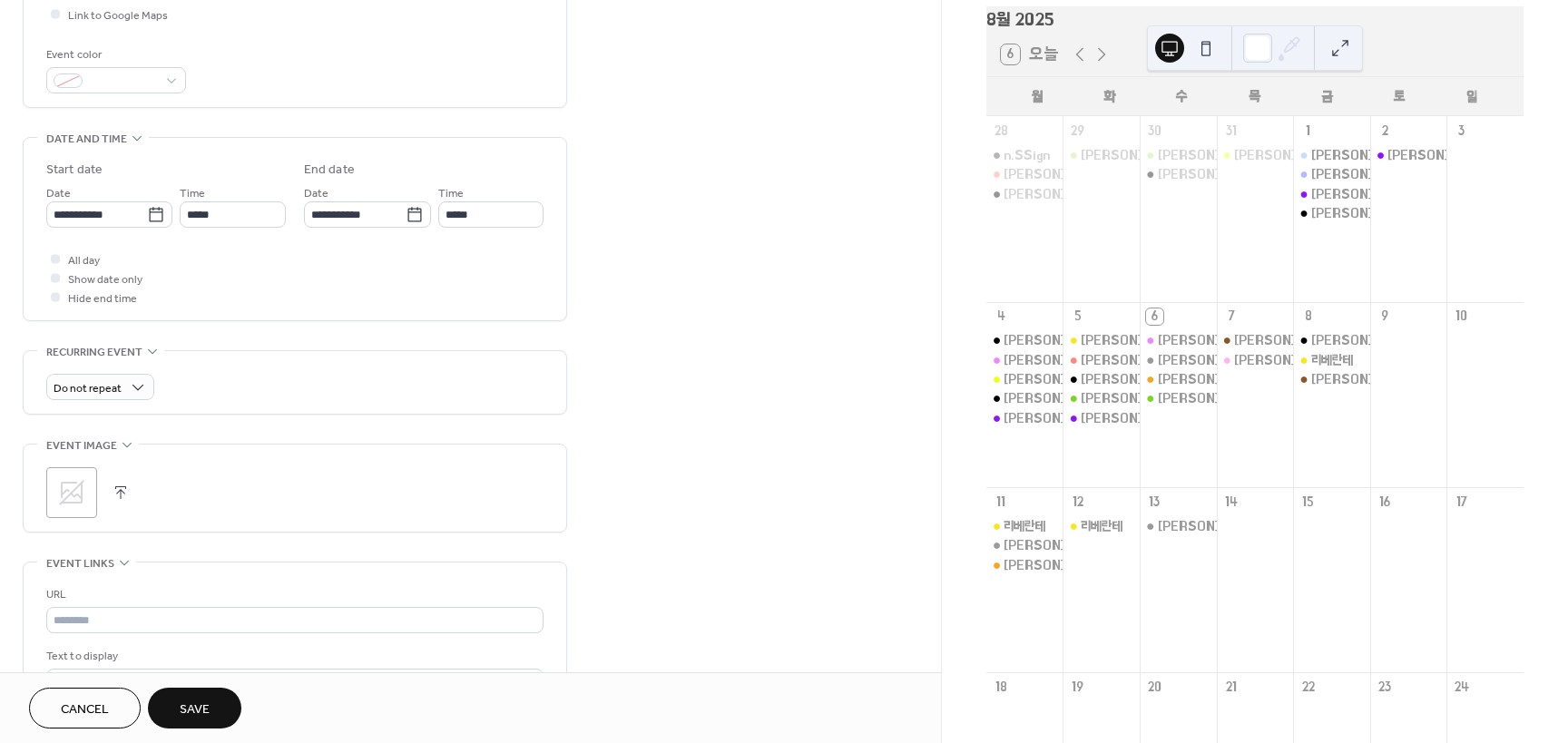 scroll, scrollTop: 635, scrollLeft: 0, axis: vertical 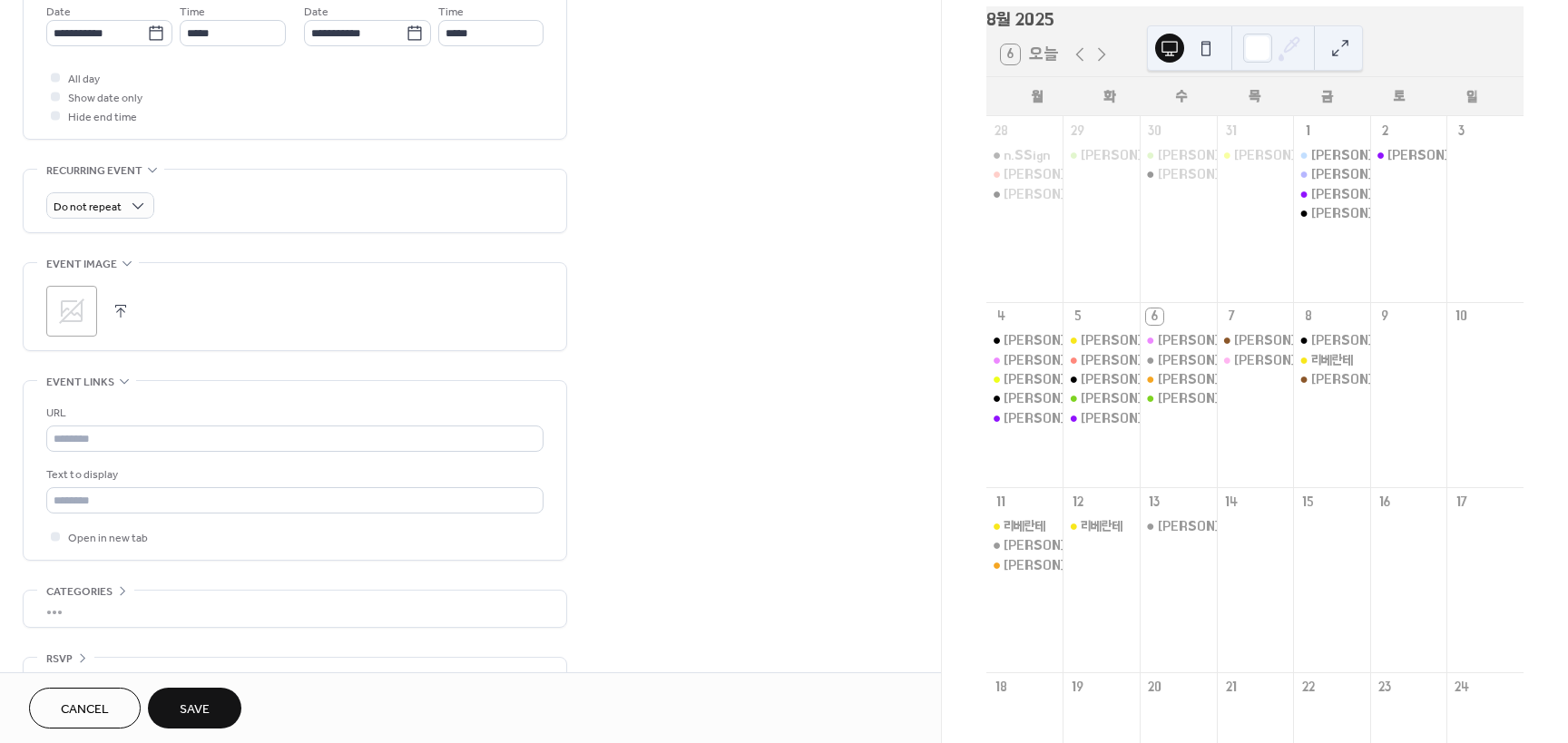 click on "URL Text to display Open in new tab" at bounding box center (295, 474) 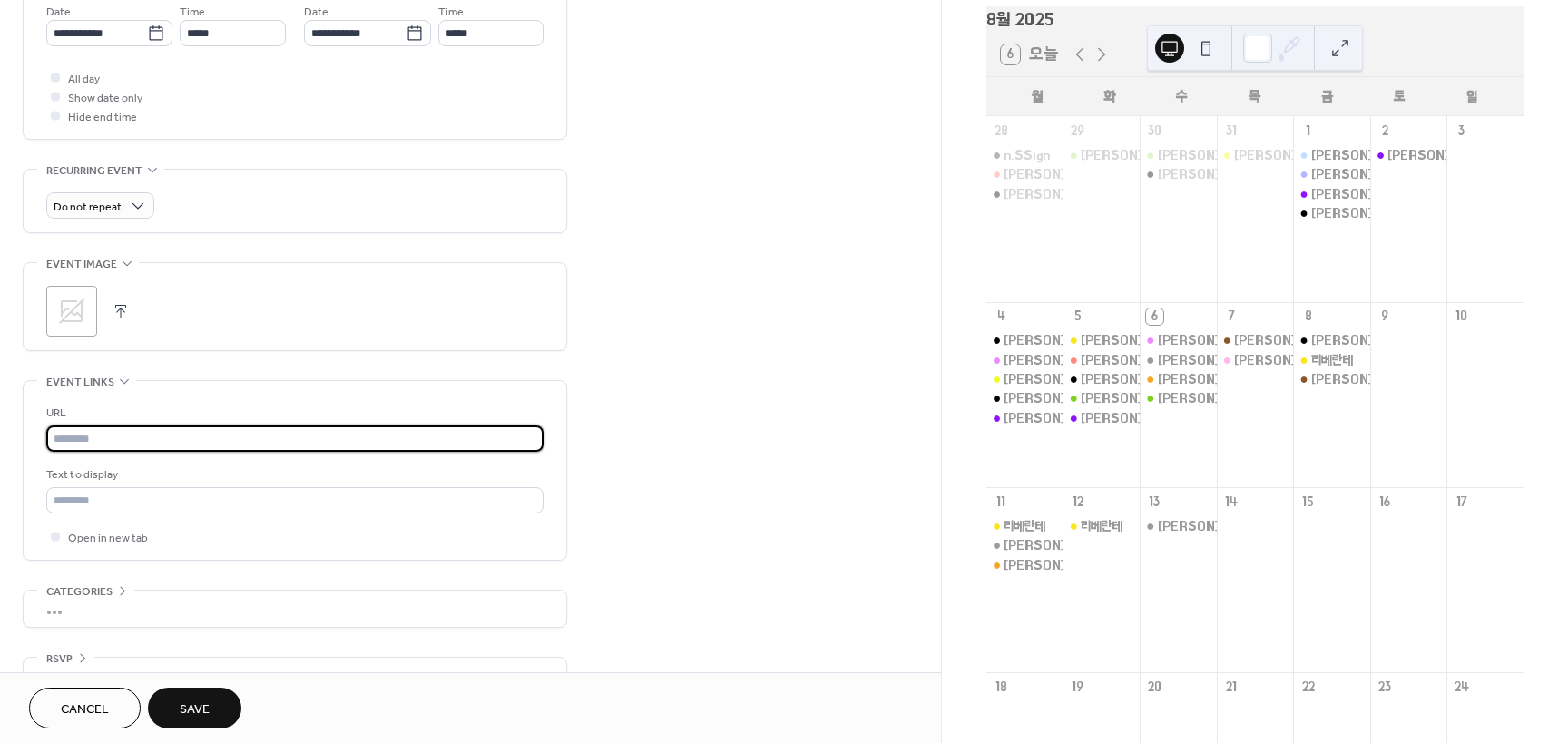 click at bounding box center (295, 438) 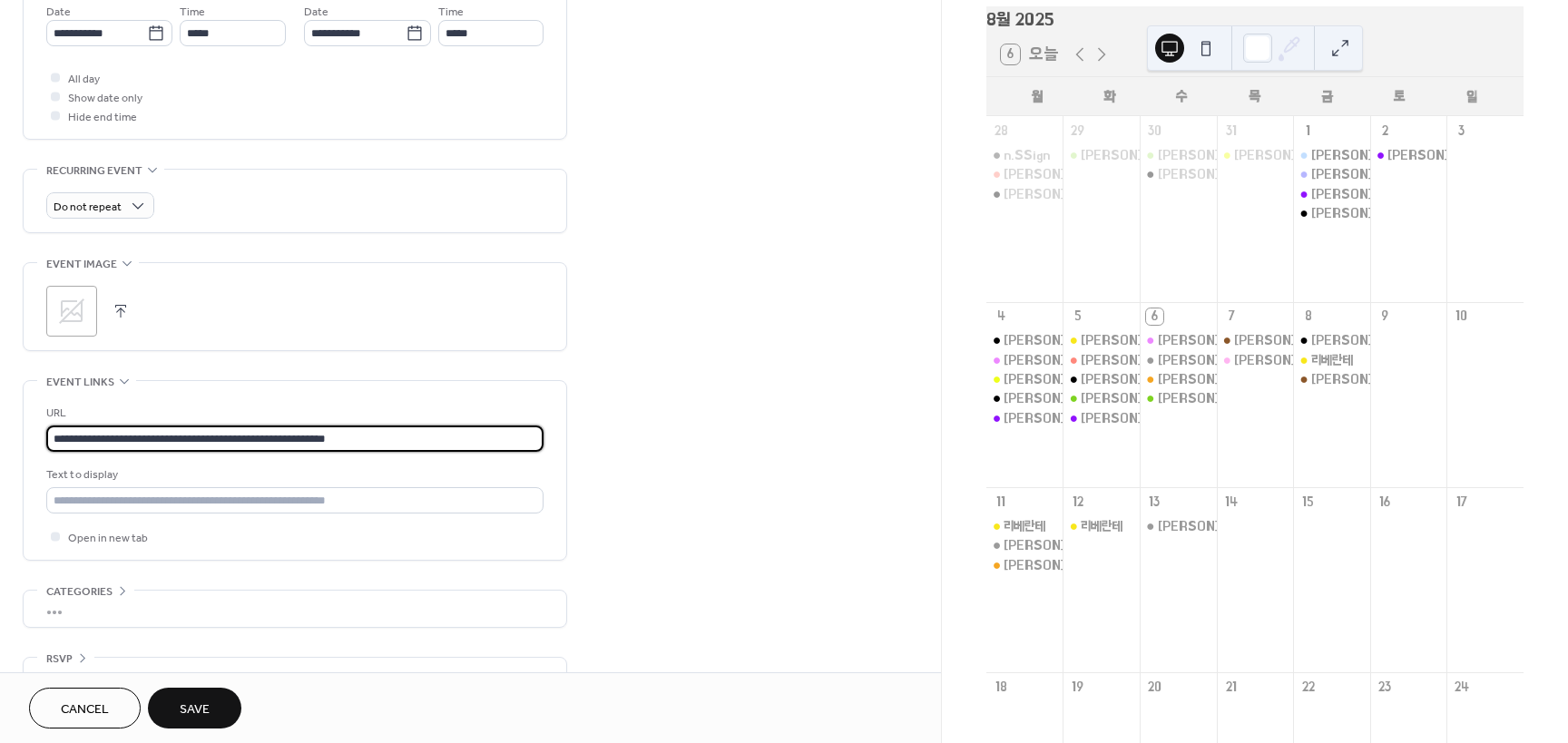 type on "**********" 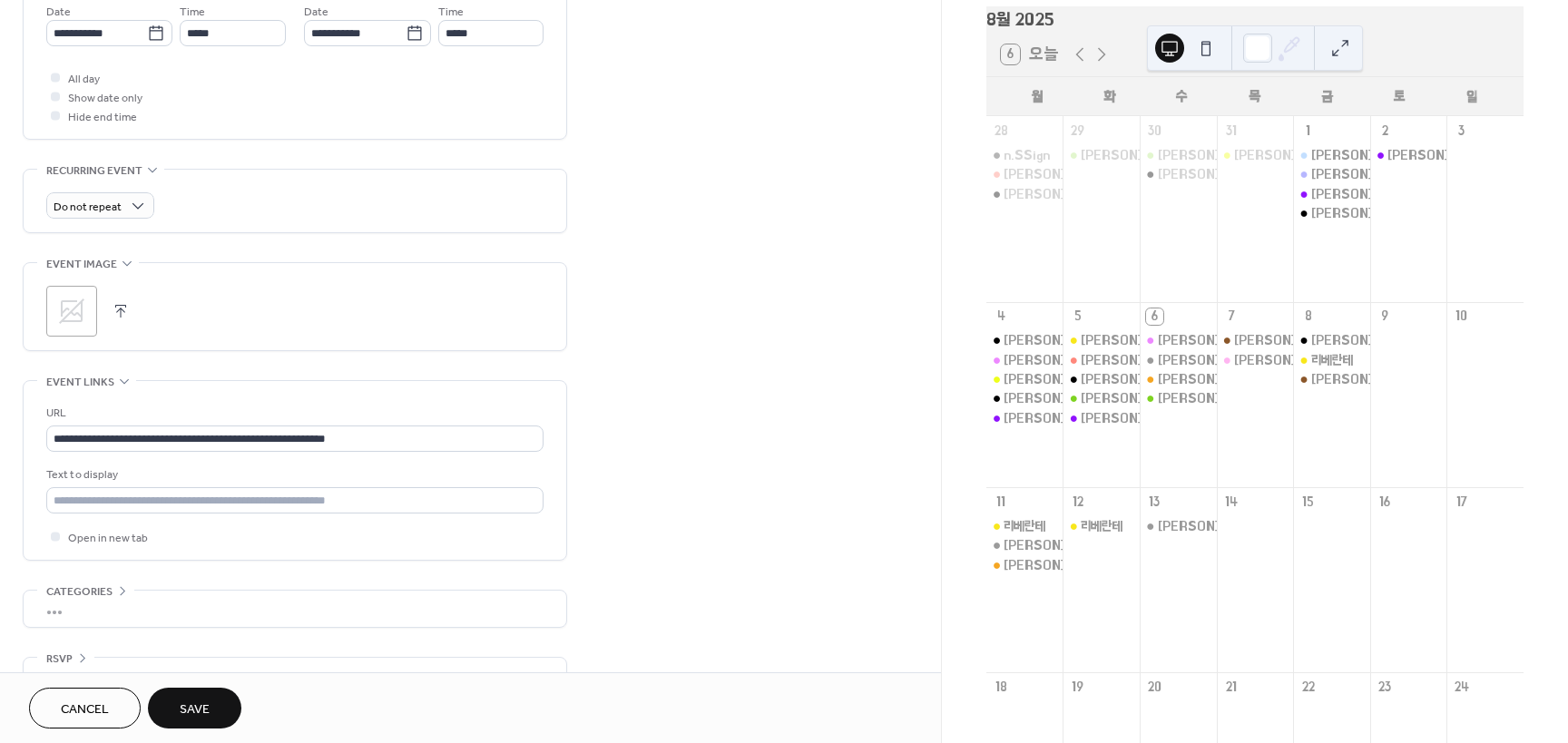 scroll, scrollTop: 0, scrollLeft: 0, axis: both 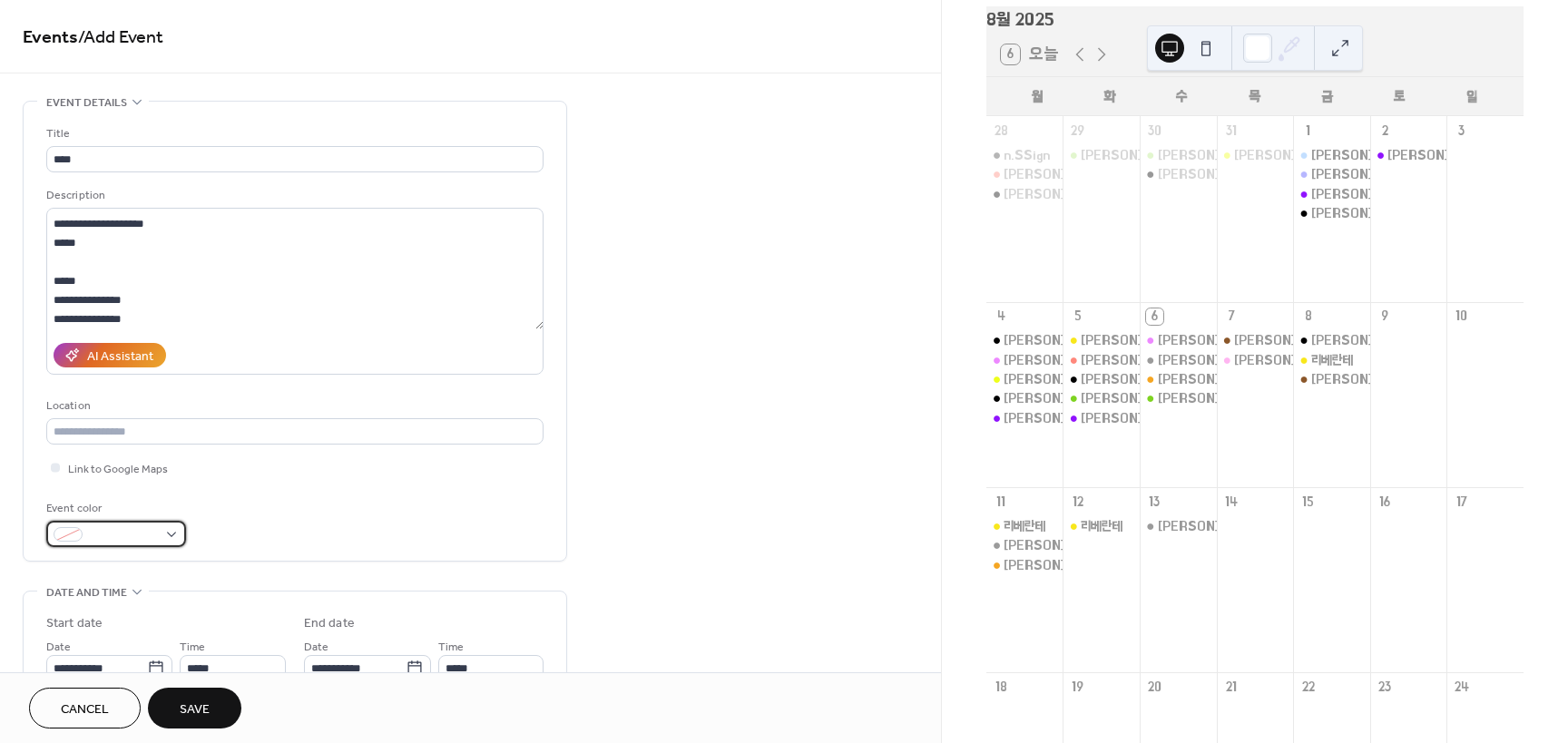 click at bounding box center [123, 535] 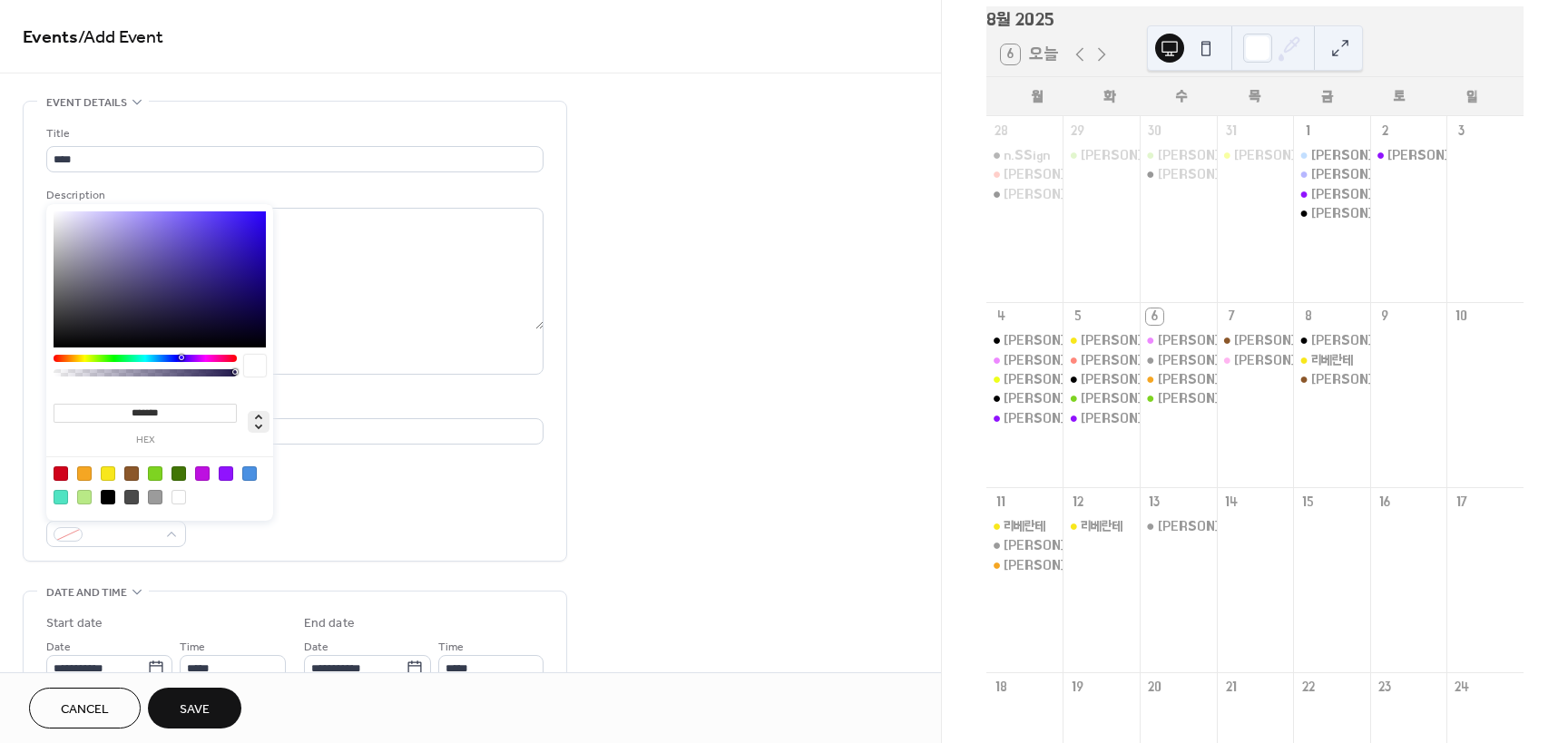 click 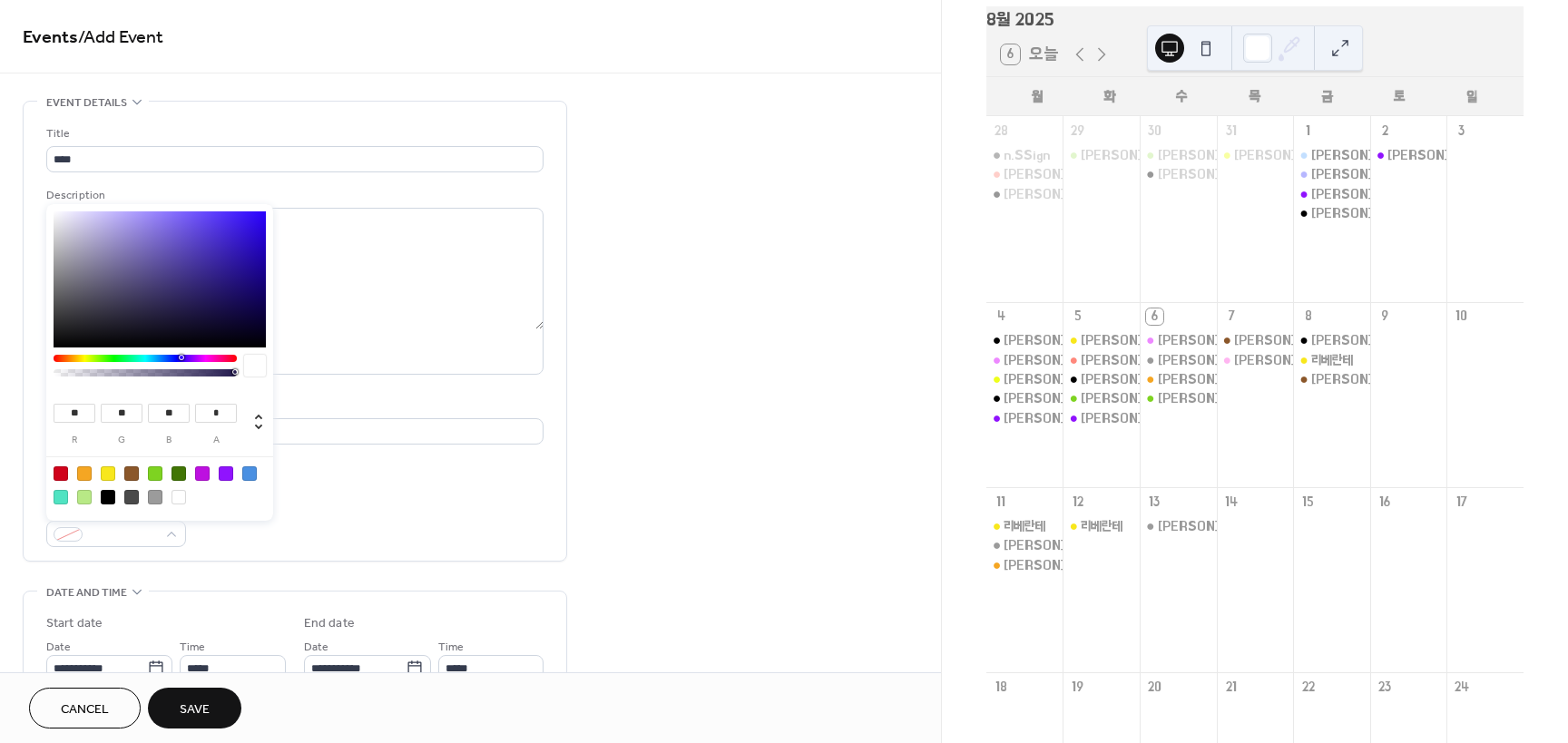 click on "**" at bounding box center [74, 413] 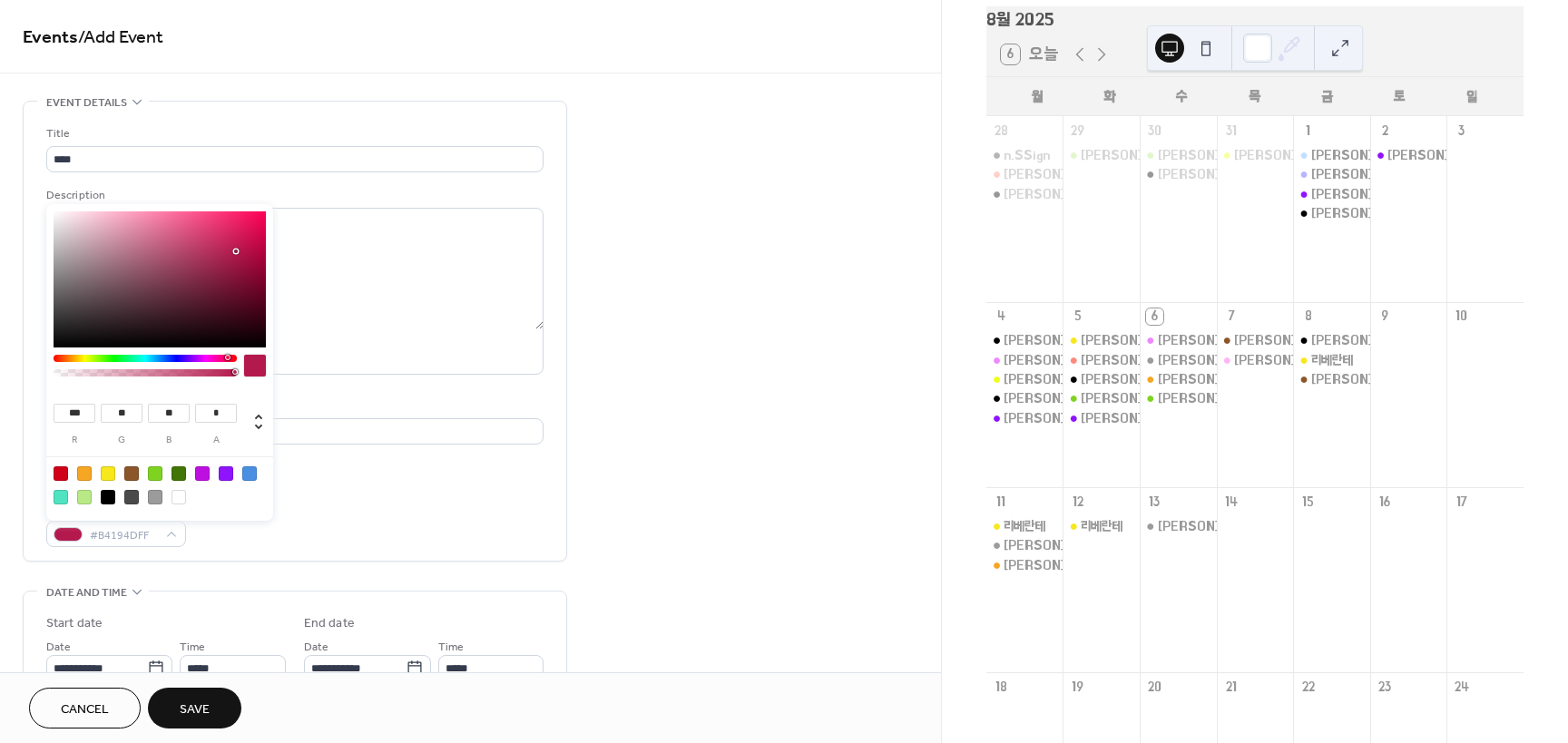 type on "***" 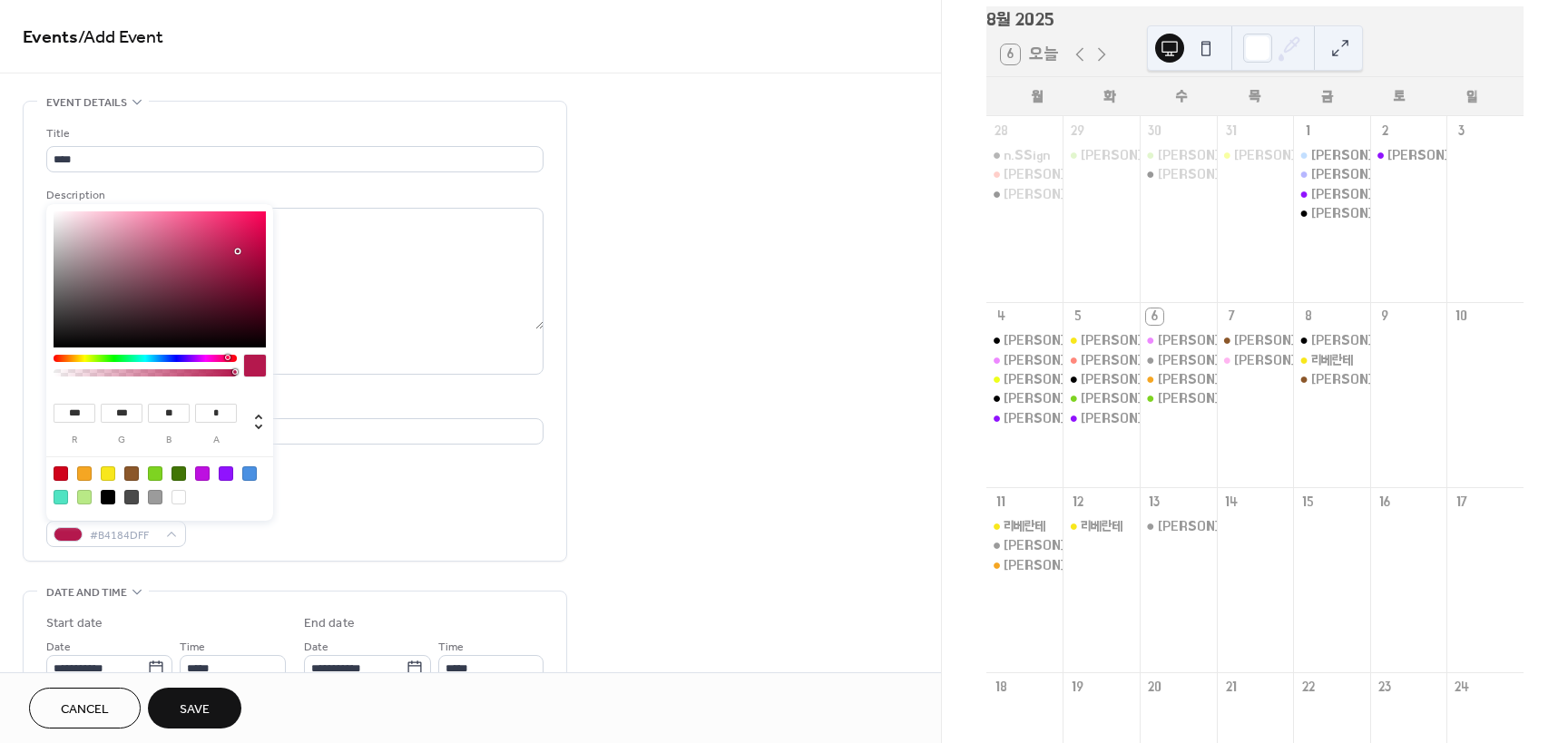 type on "***" 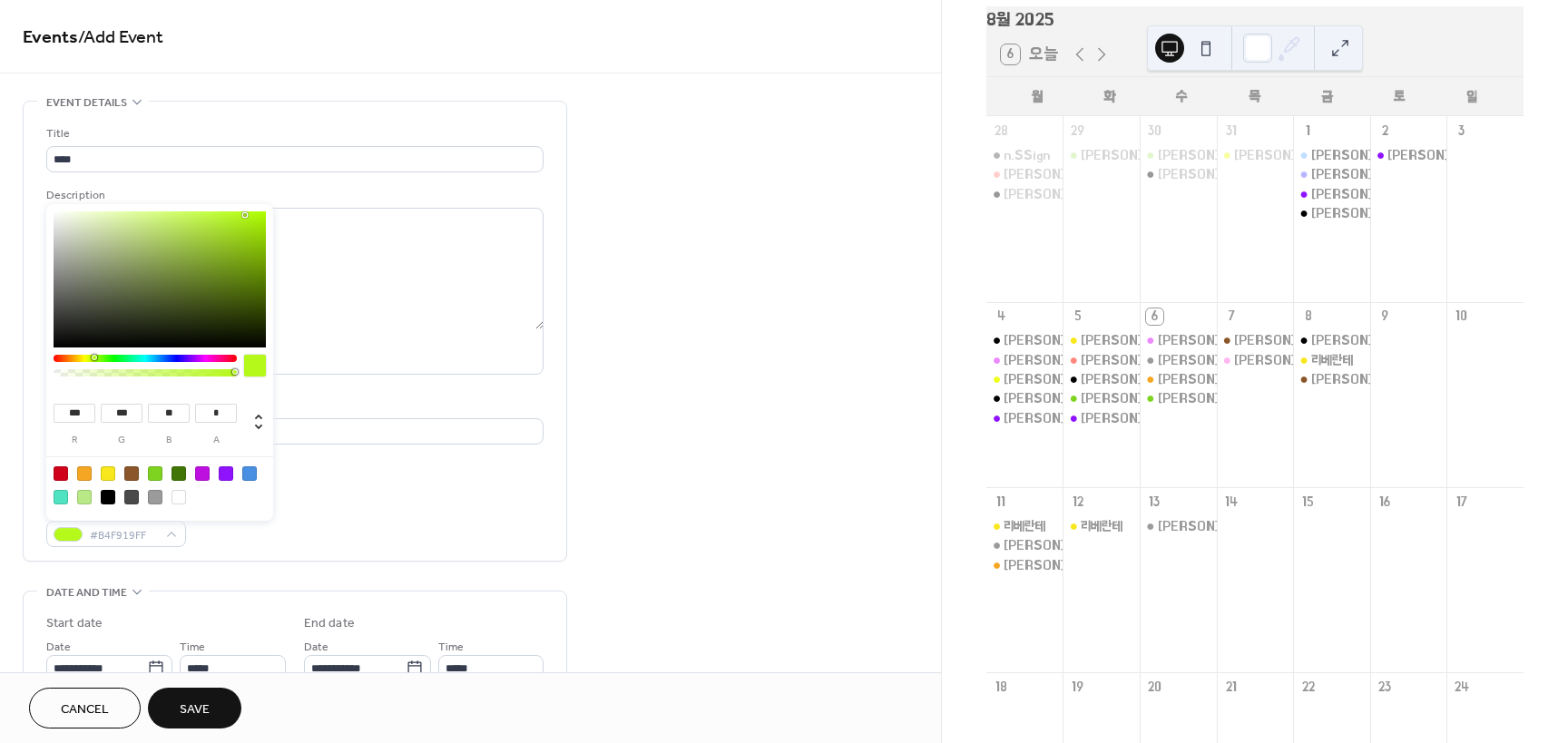 type on "***" 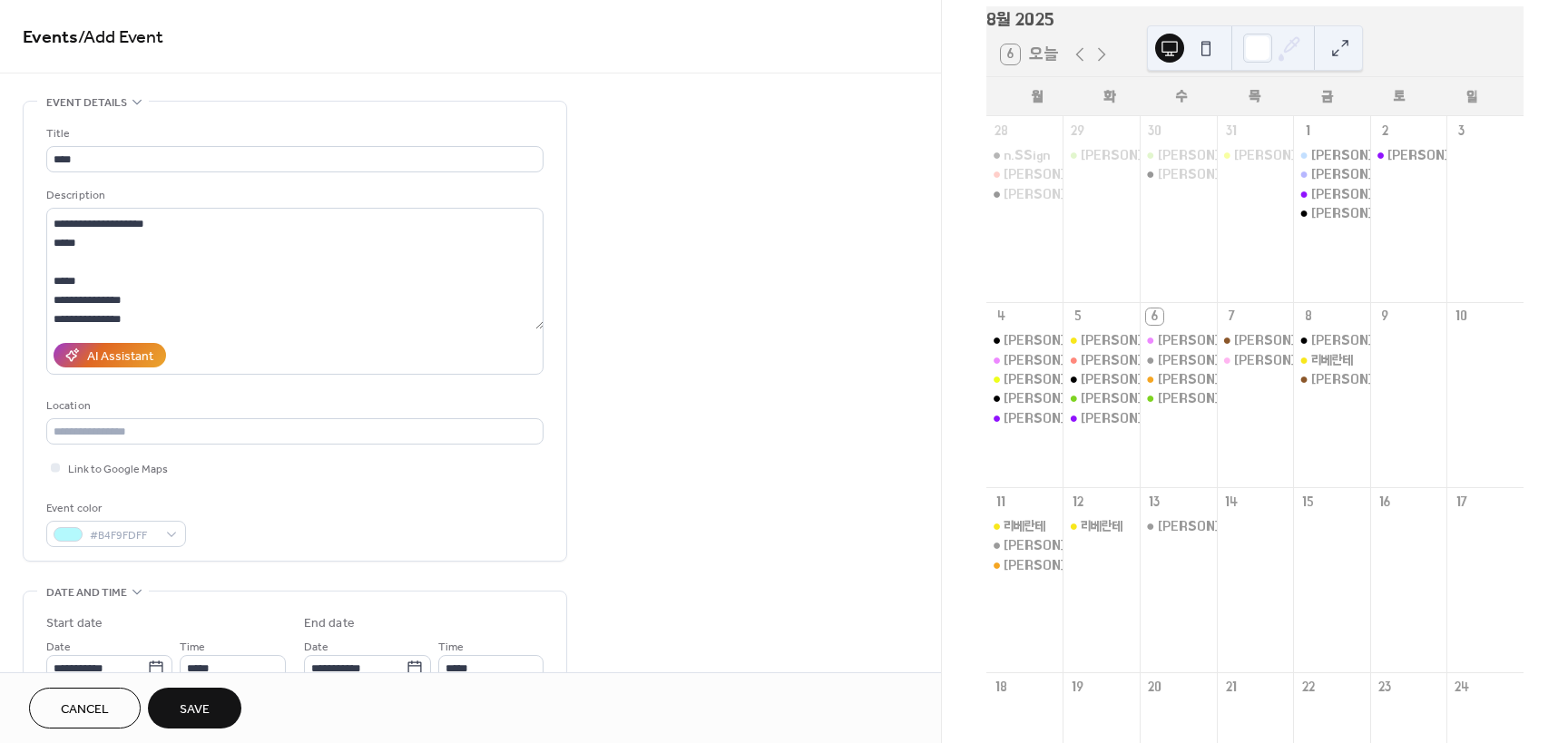 click on "**********" at bounding box center [470, 724] 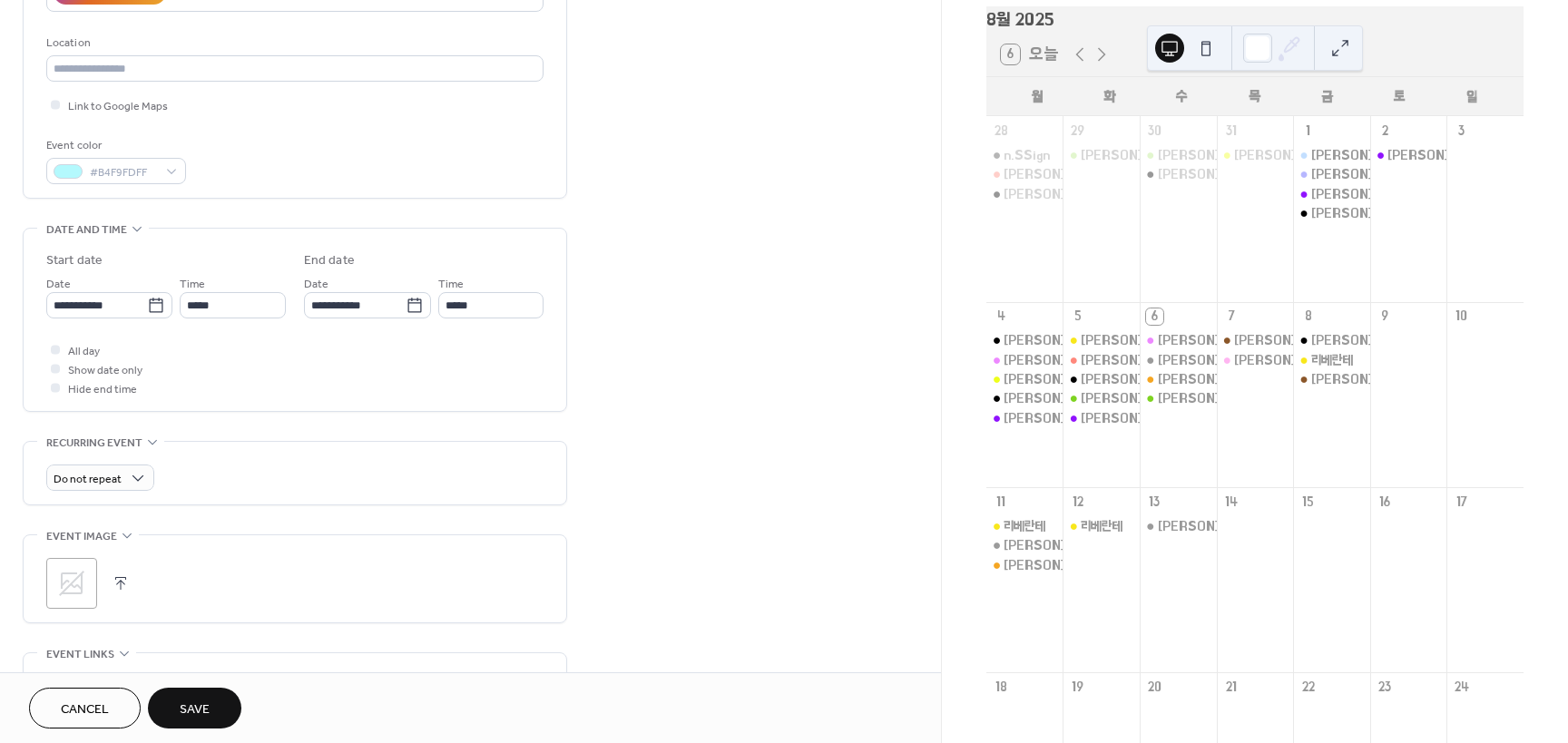 scroll, scrollTop: 676, scrollLeft: 0, axis: vertical 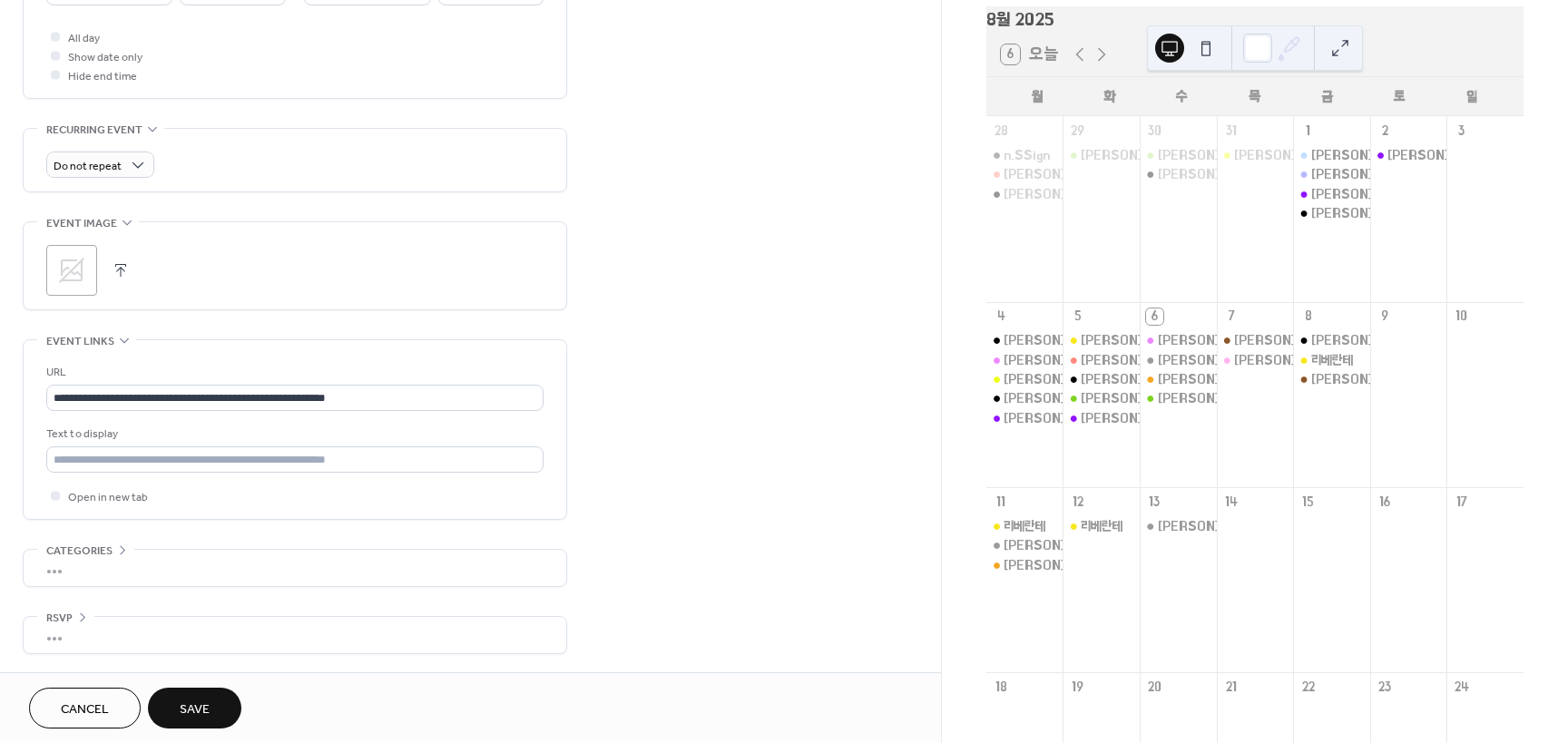 click on "Save" at bounding box center (194, 708) 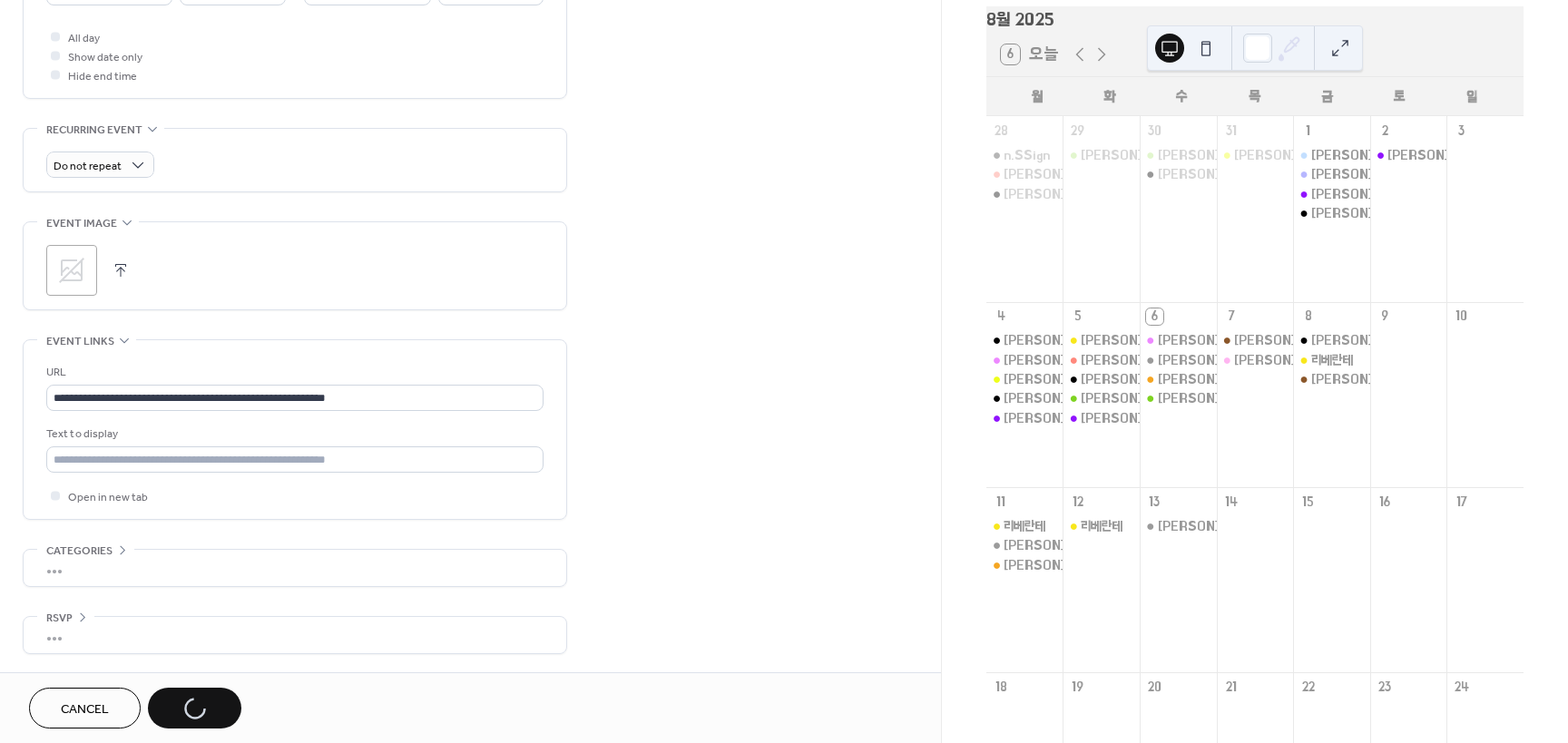 scroll, scrollTop: 313, scrollLeft: 0, axis: vertical 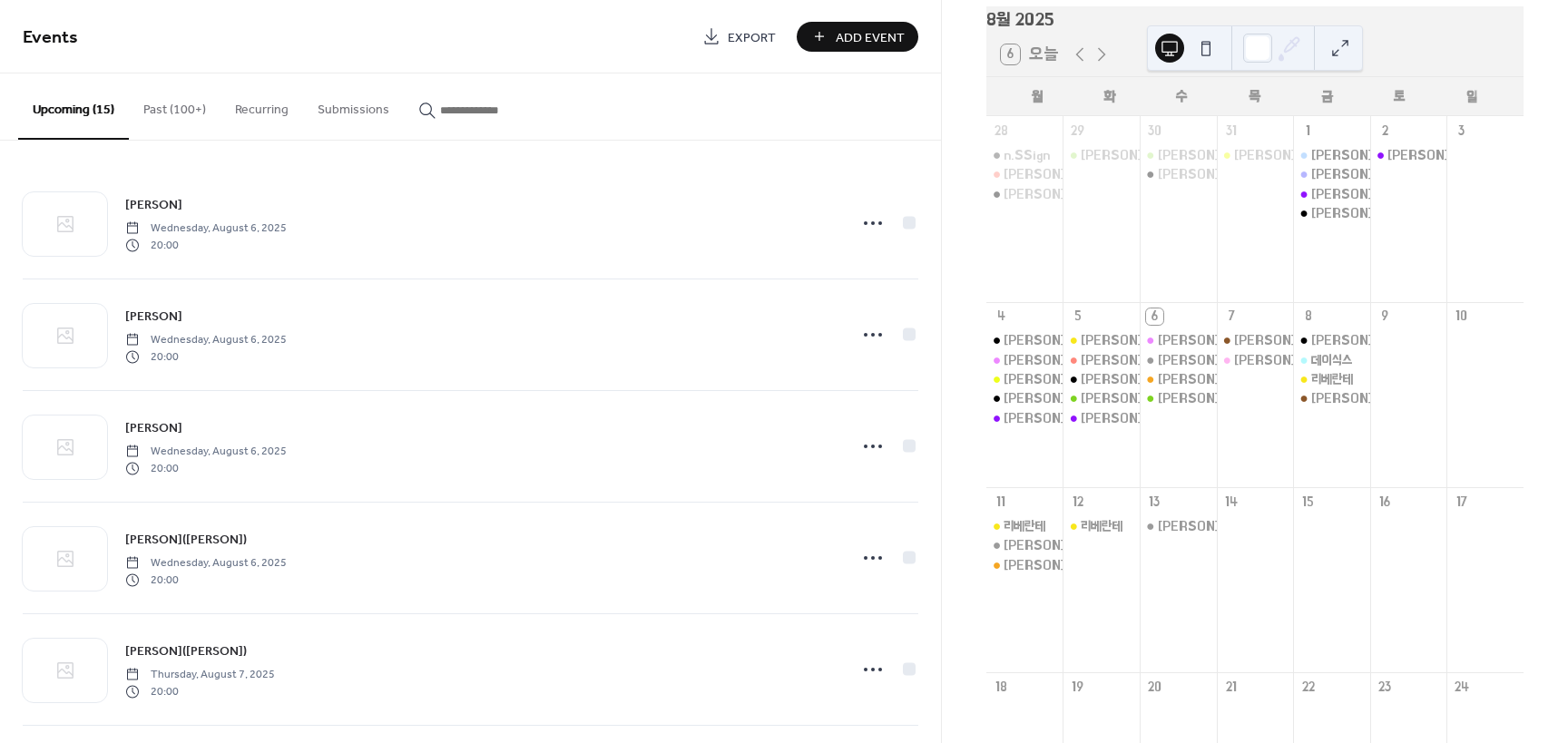 click at bounding box center [495, 110] 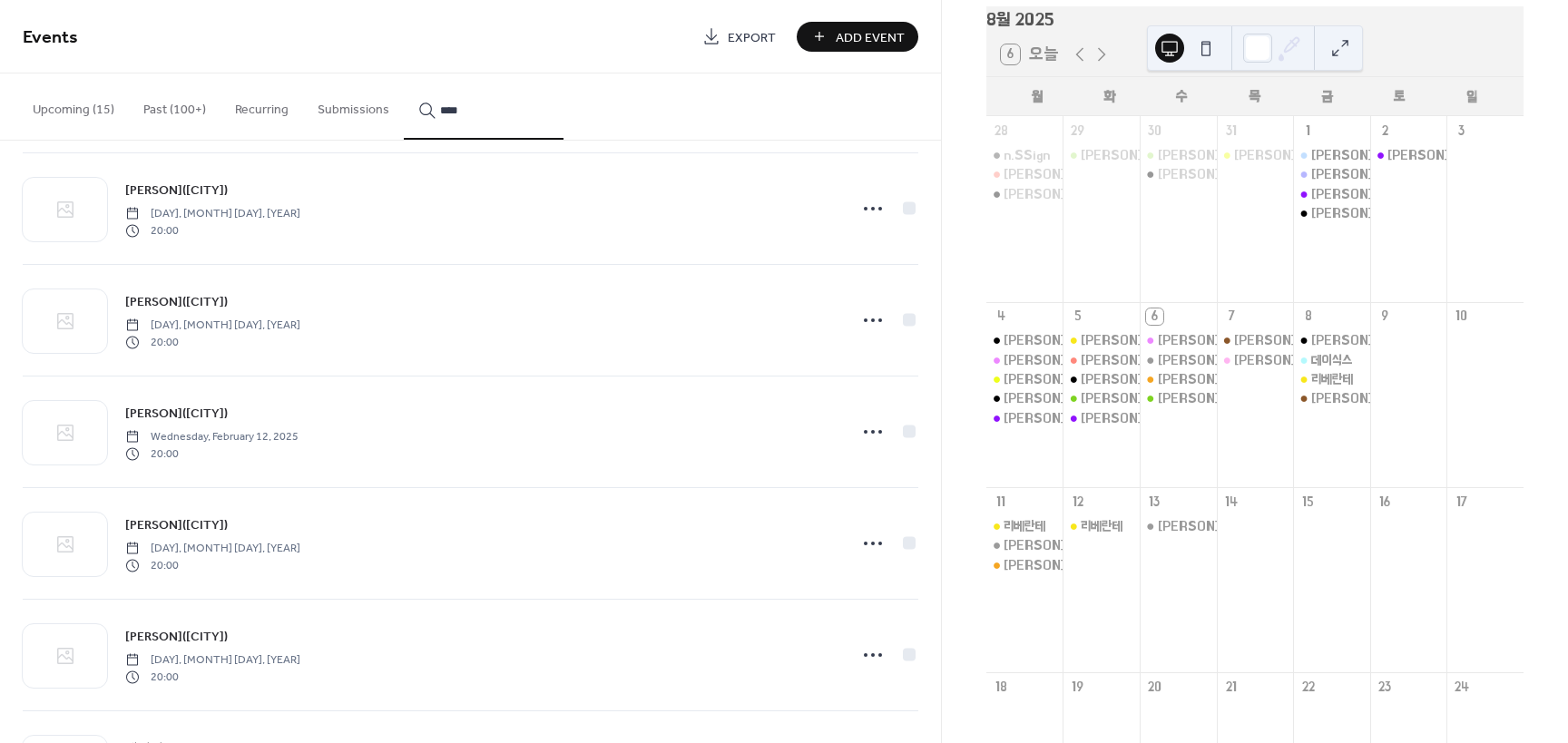 scroll, scrollTop: 1237, scrollLeft: 0, axis: vertical 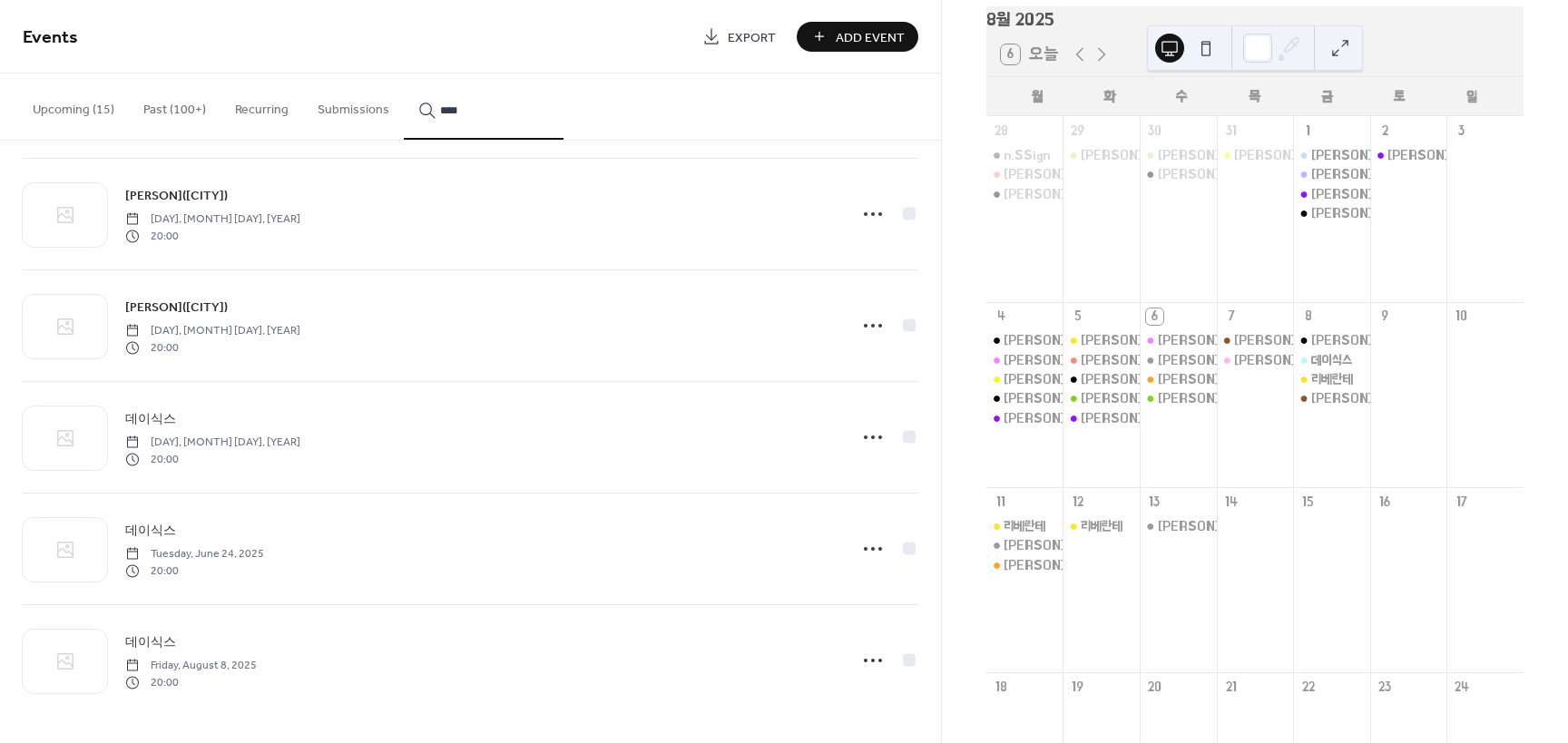 type on "****" 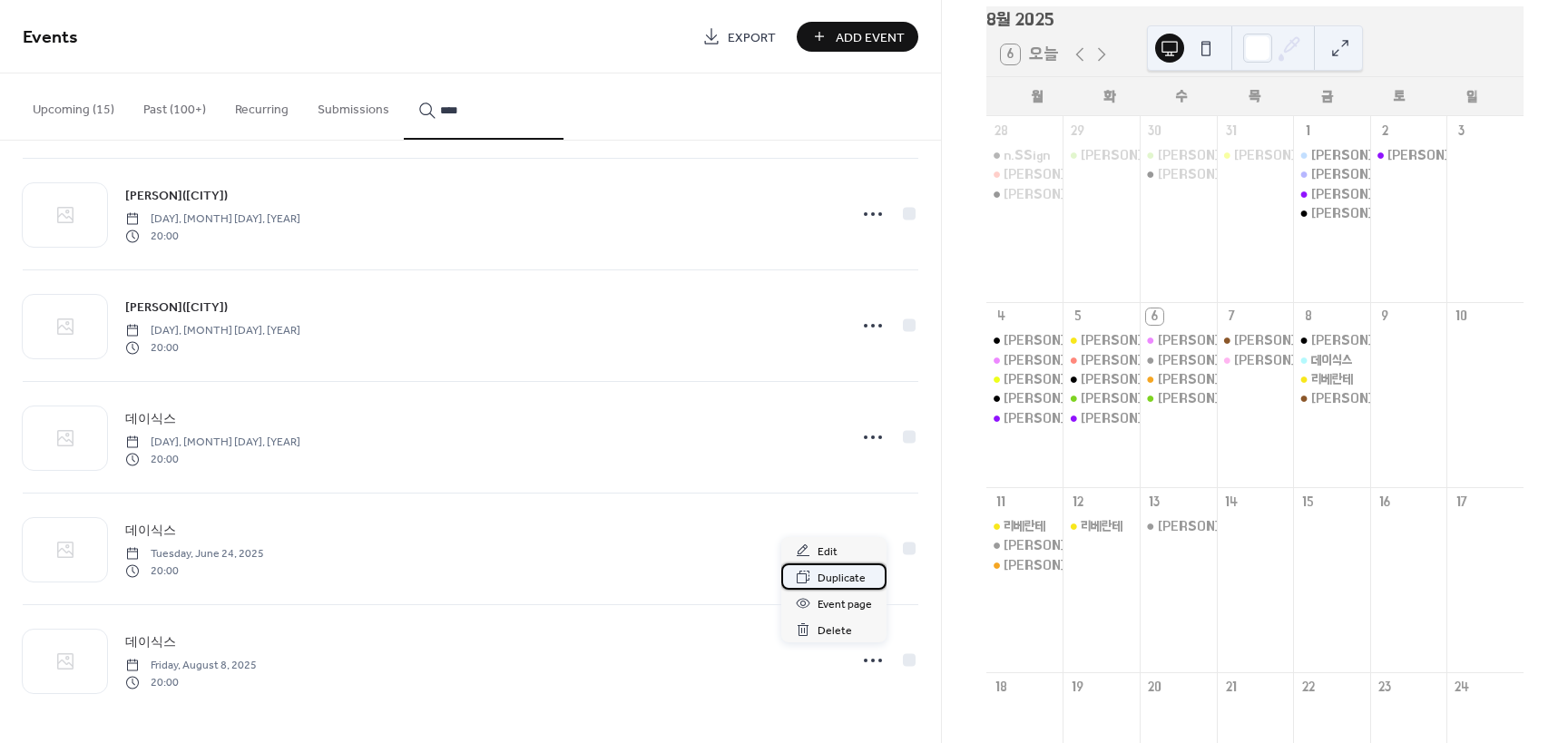 click on "Duplicate" at bounding box center [841, 578] 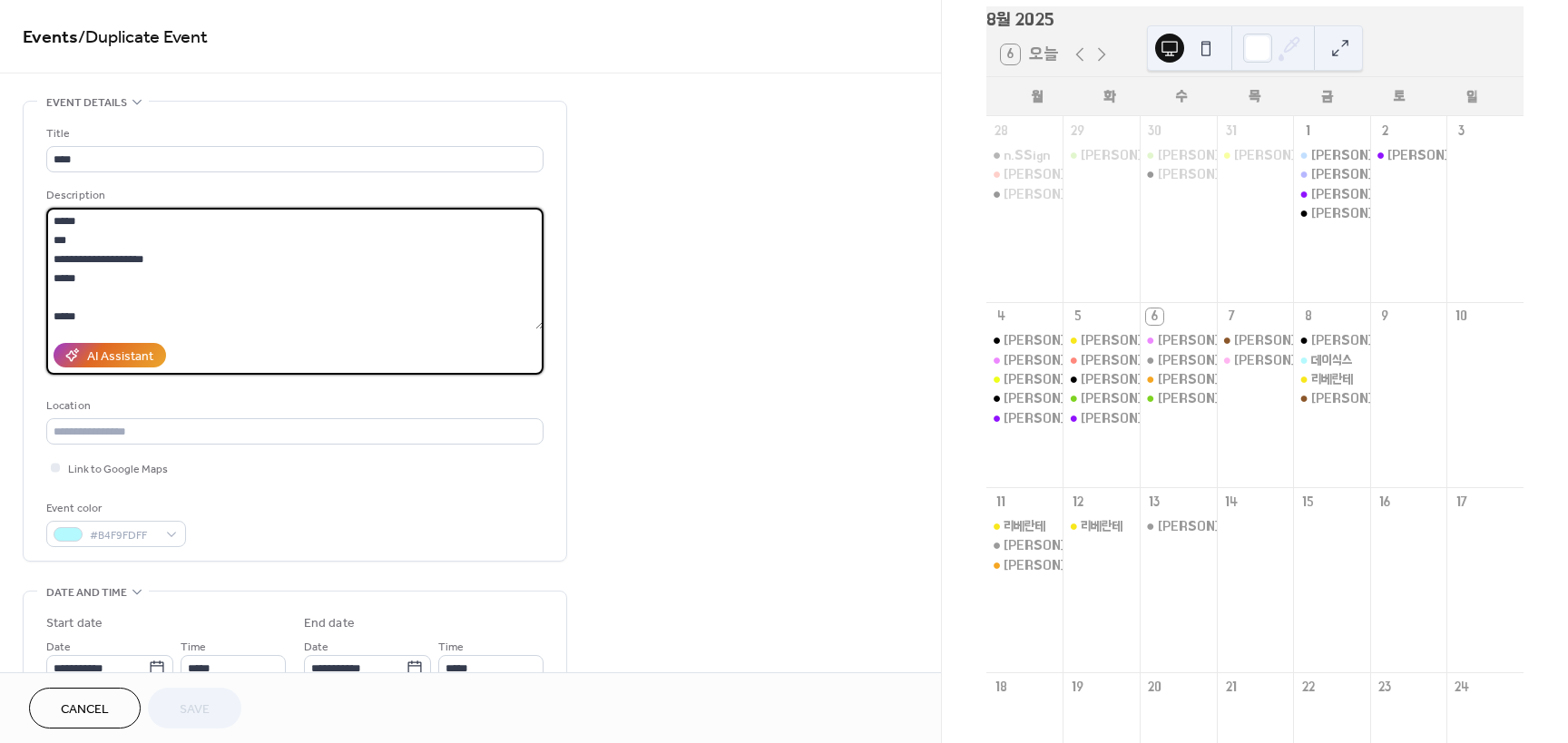 click on "**********" at bounding box center [295, 269] 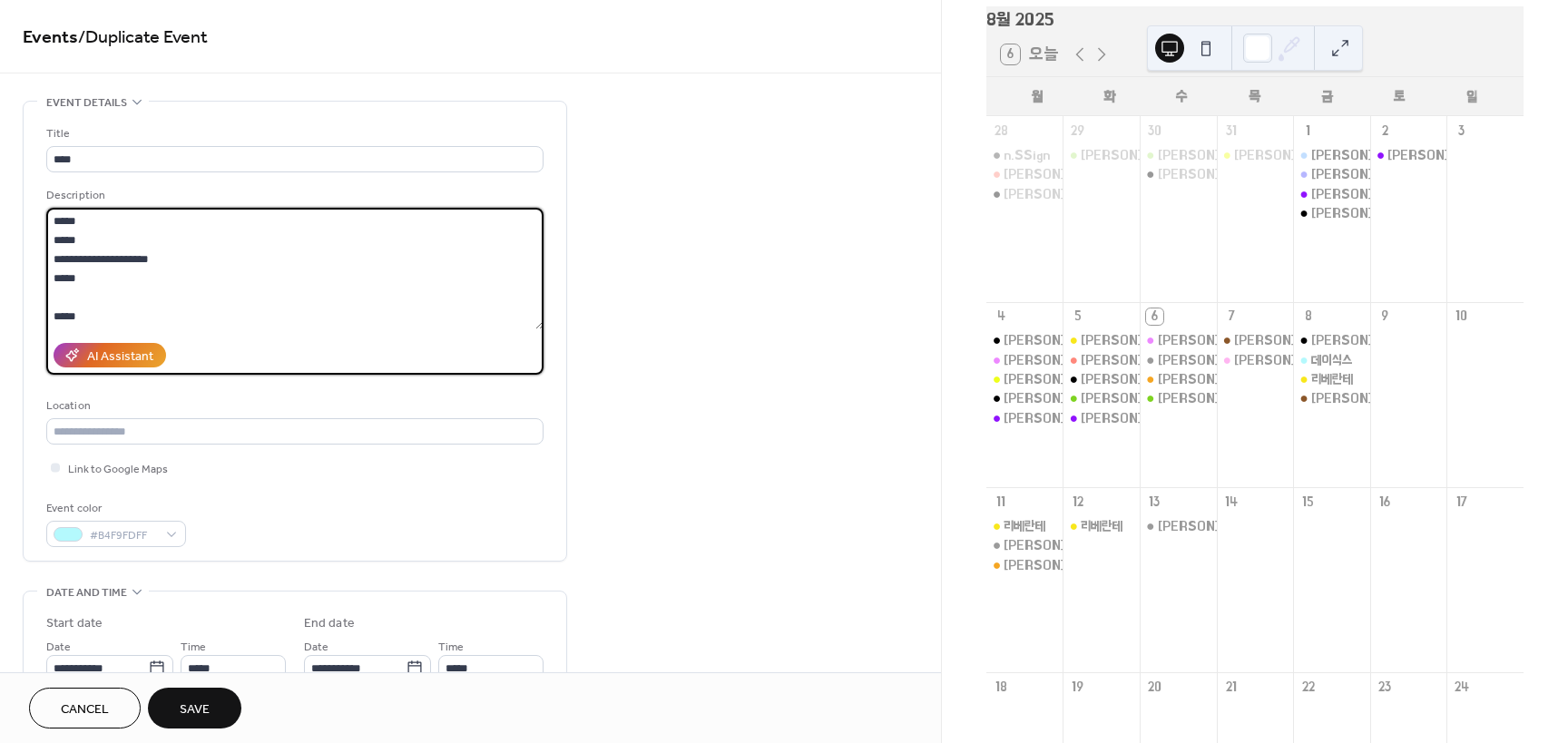 click on "**********" at bounding box center (295, 269) 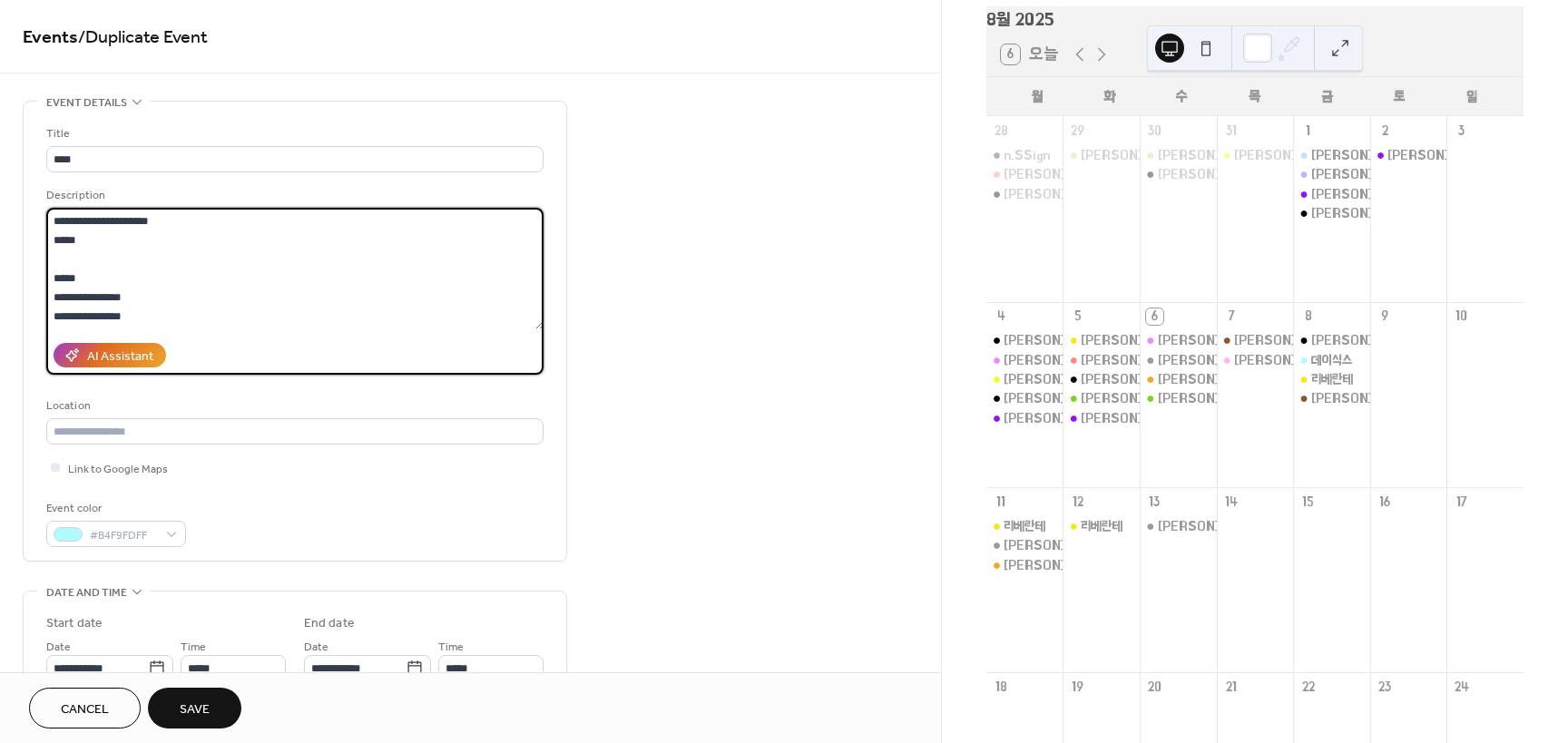 scroll, scrollTop: 91, scrollLeft: 0, axis: vertical 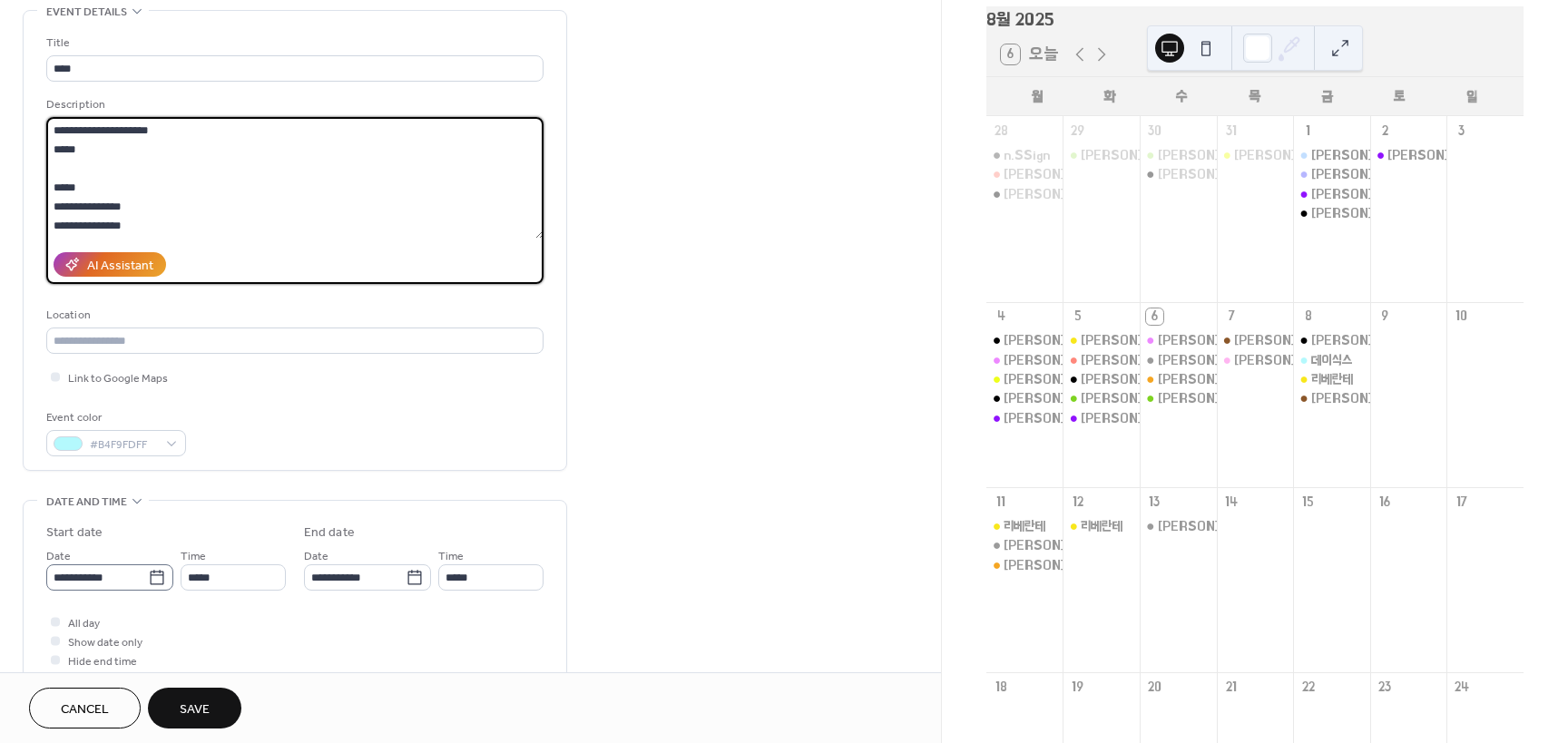 type on "**********" 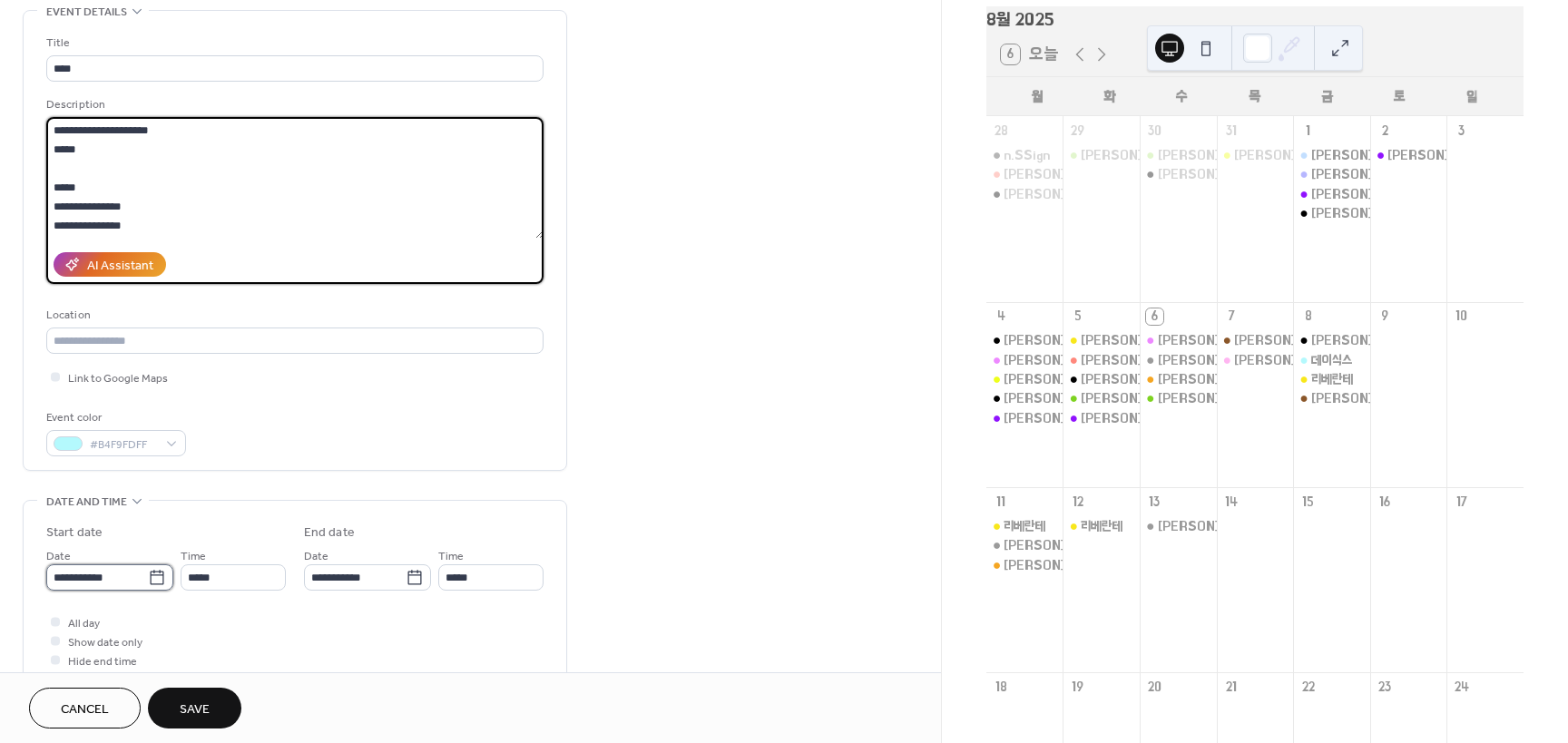 click on "**********" at bounding box center (97, 577) 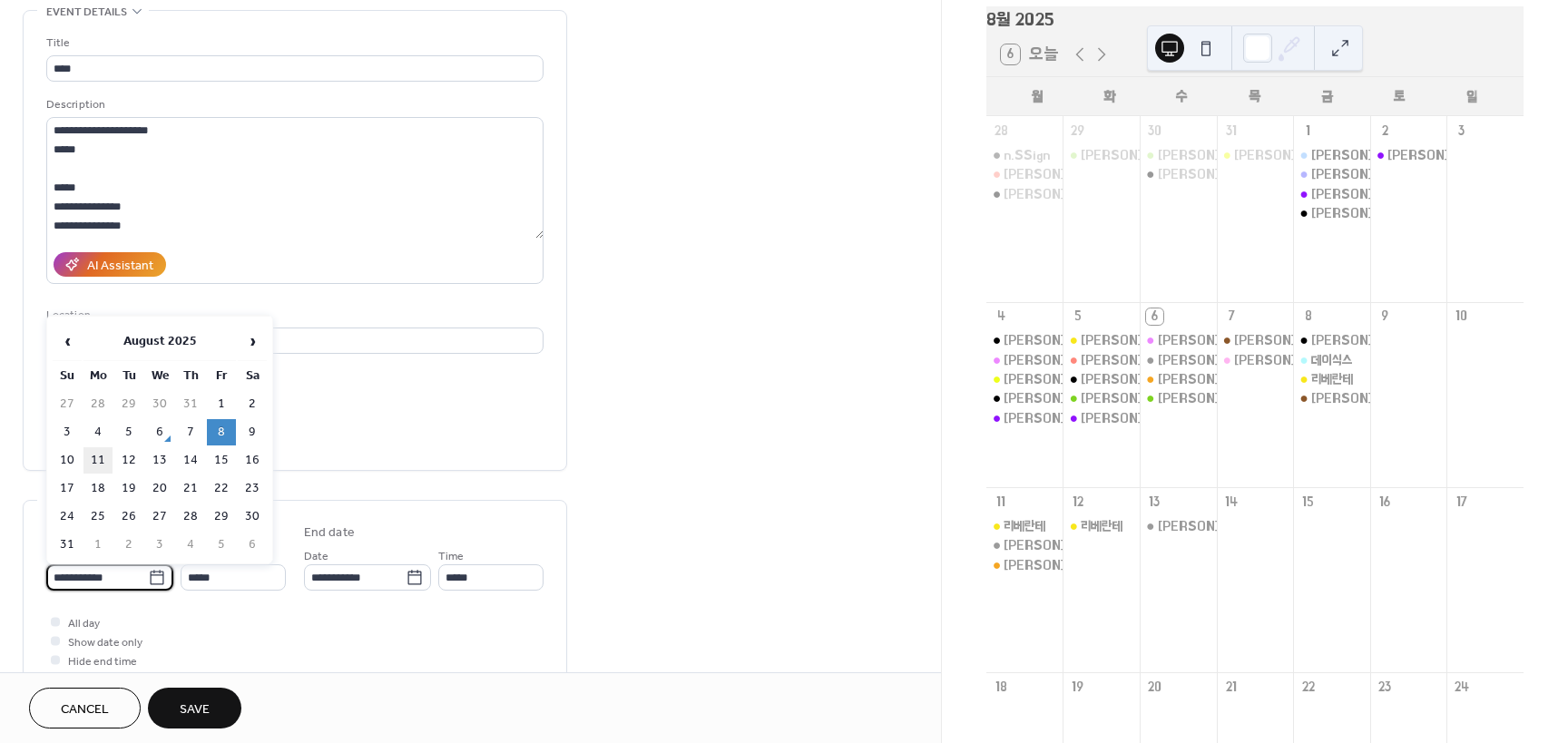 click on "11" at bounding box center [98, 460] 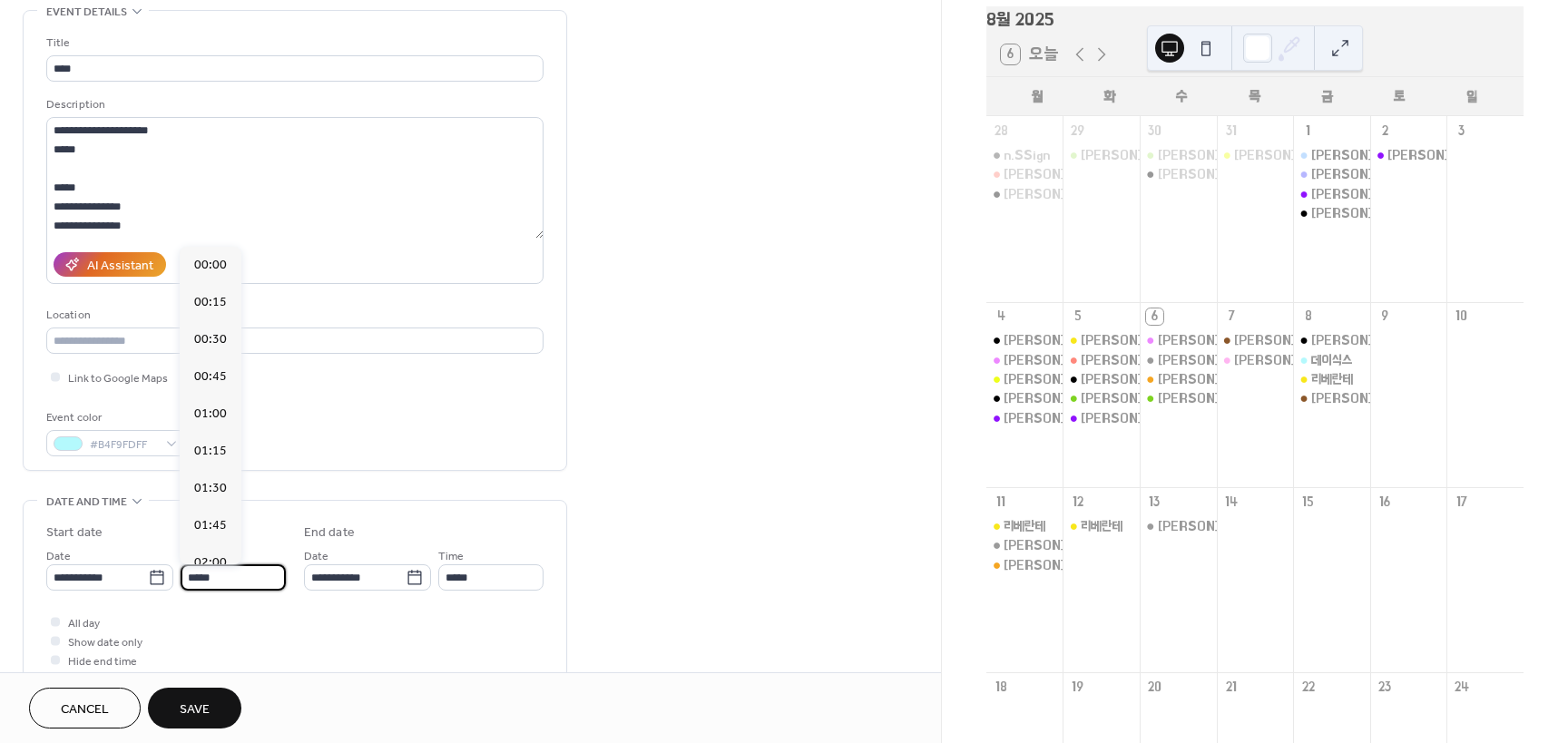 scroll, scrollTop: 1, scrollLeft: 0, axis: vertical 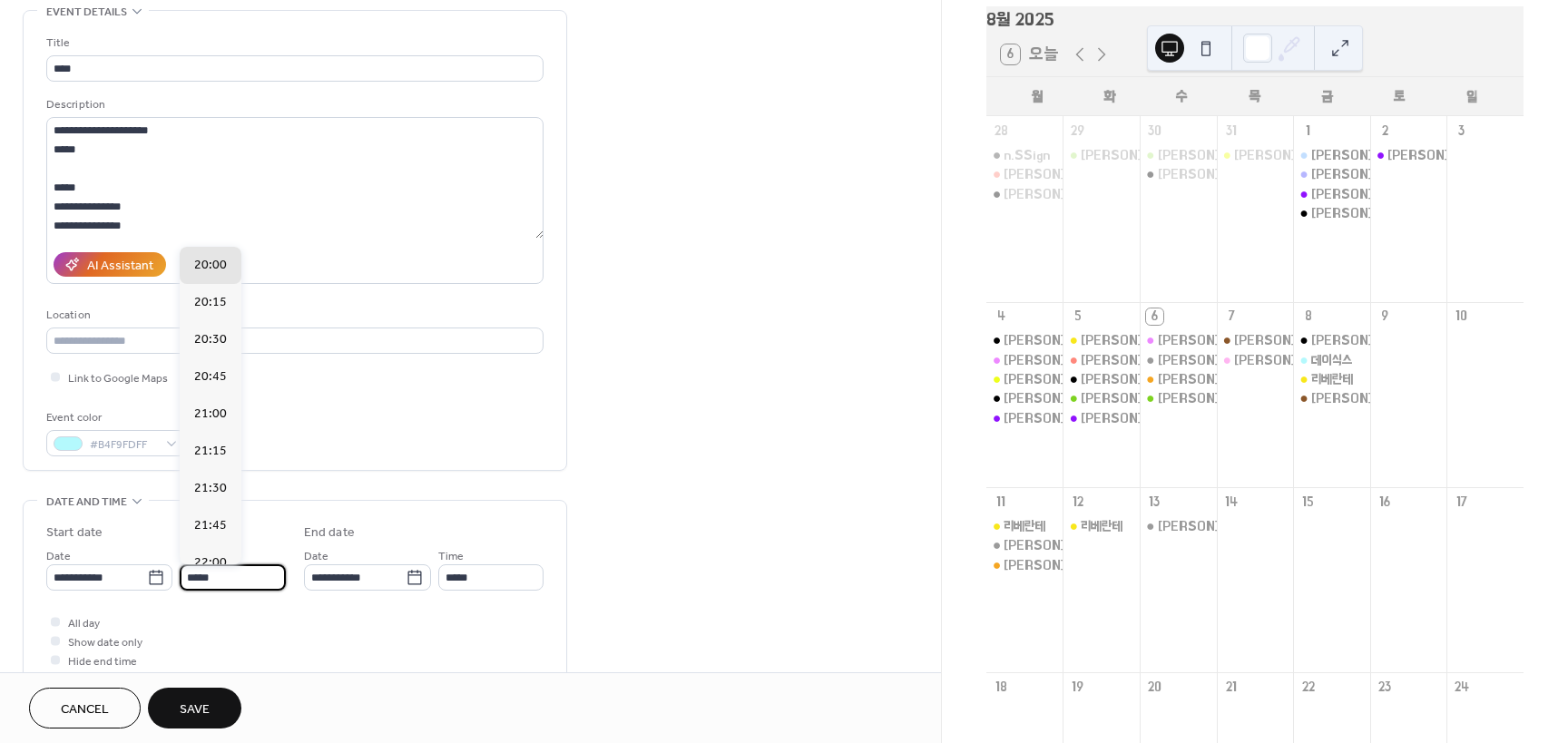 drag, startPoint x: 220, startPoint y: 582, endPoint x: 160, endPoint y: 594, distance: 61.18823 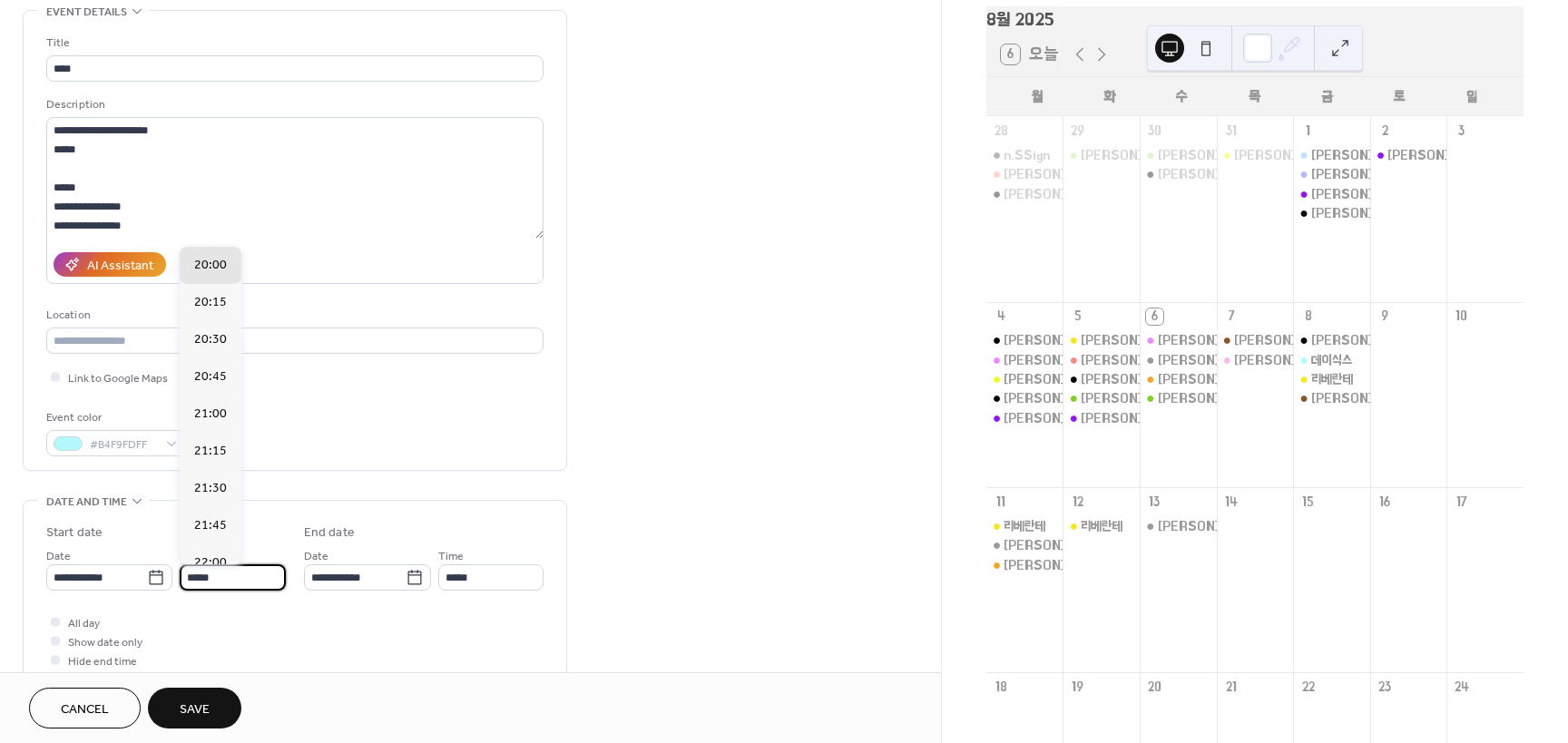 click on "**********" at bounding box center (295, 596) 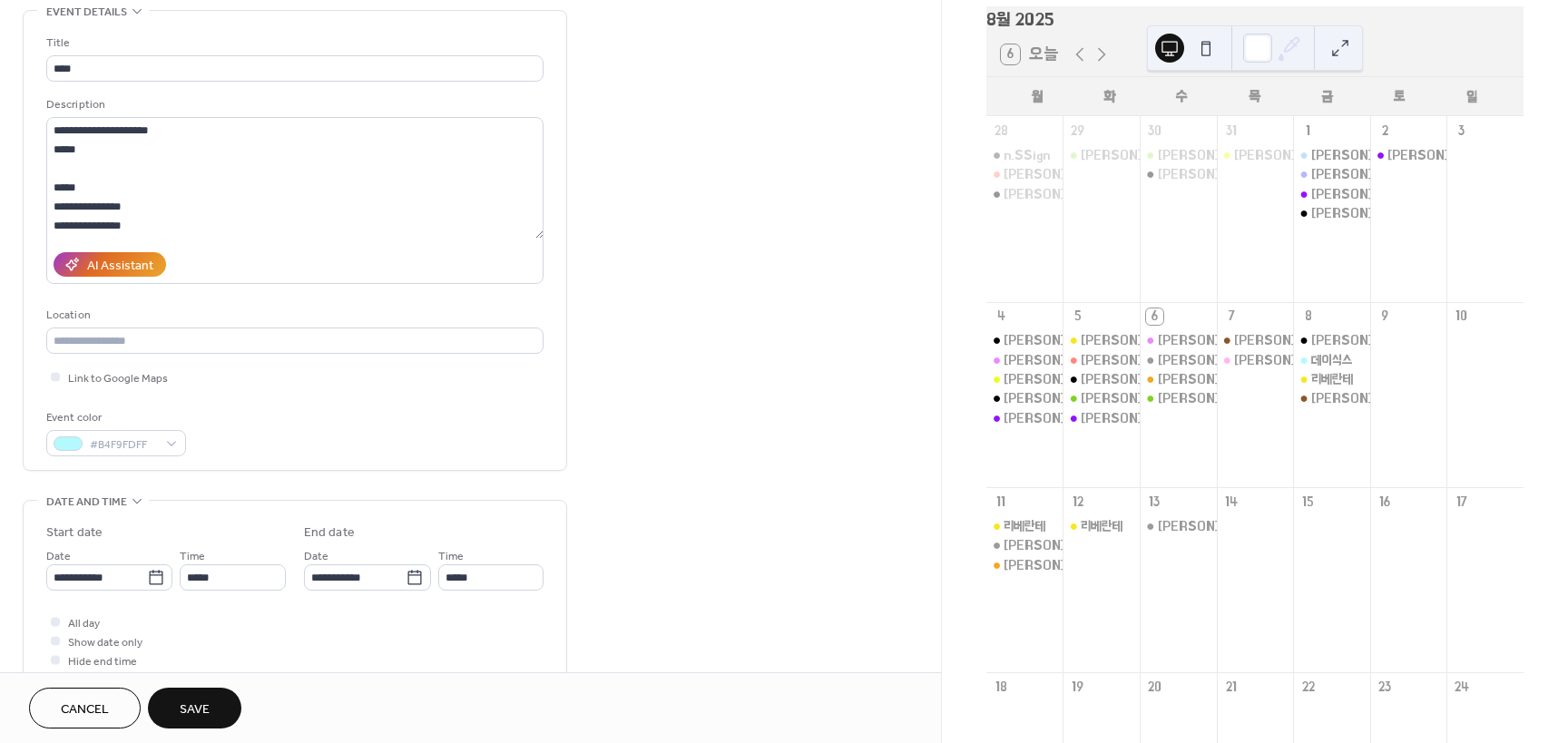 click on "**********" at bounding box center (470, 633) 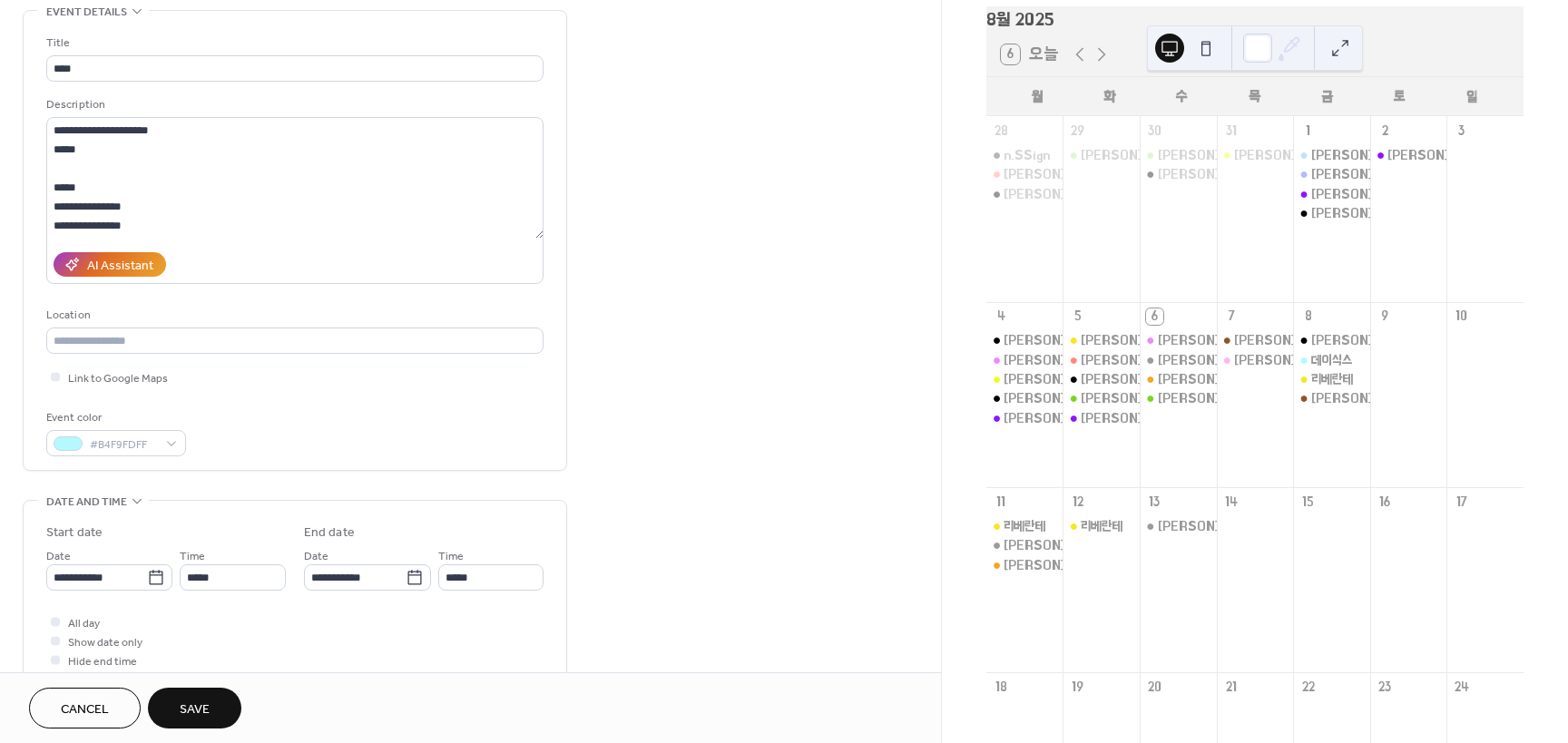 scroll, scrollTop: 0, scrollLeft: 0, axis: both 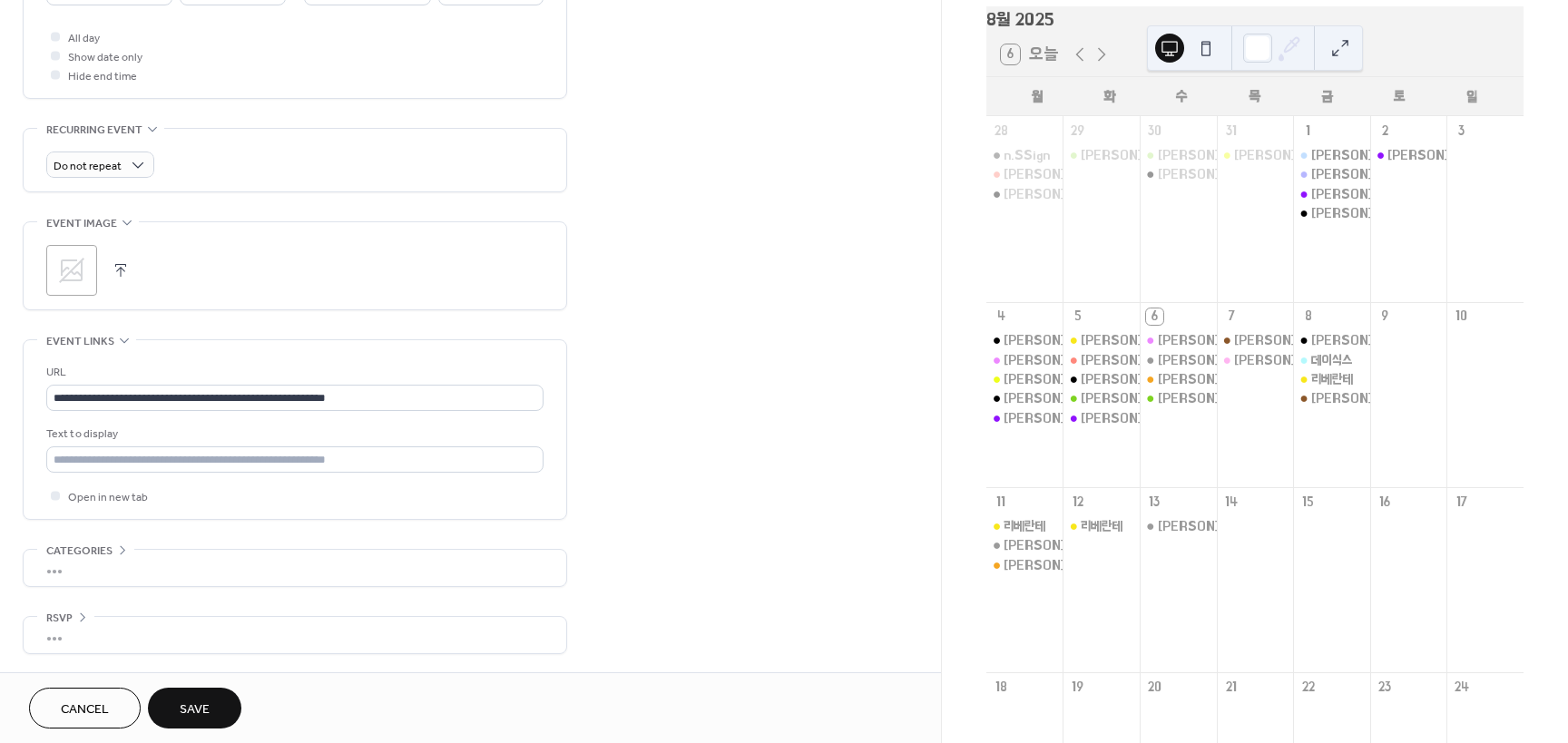 click on "Save" at bounding box center (194, 708) 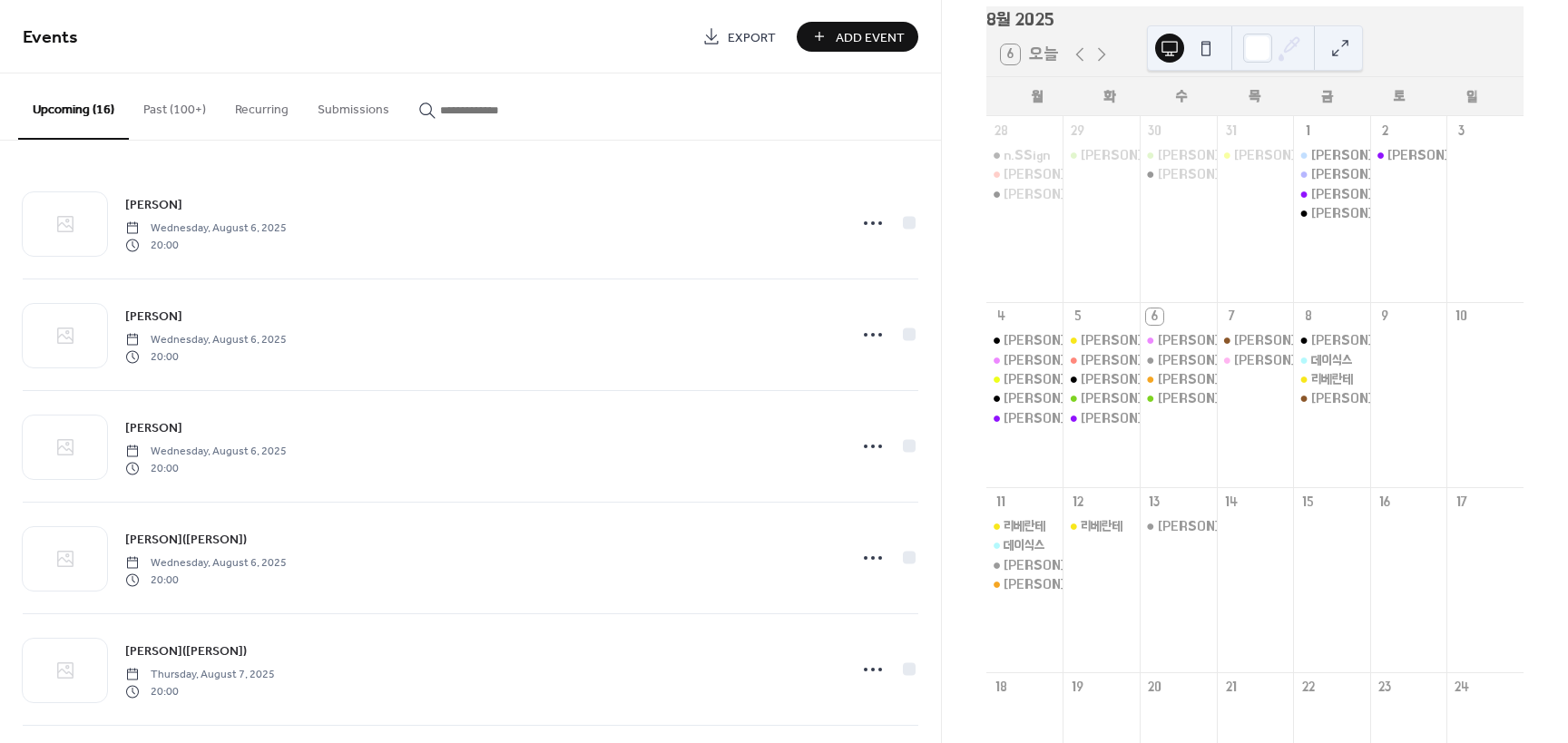 click on "Add Event" at bounding box center (870, 37) 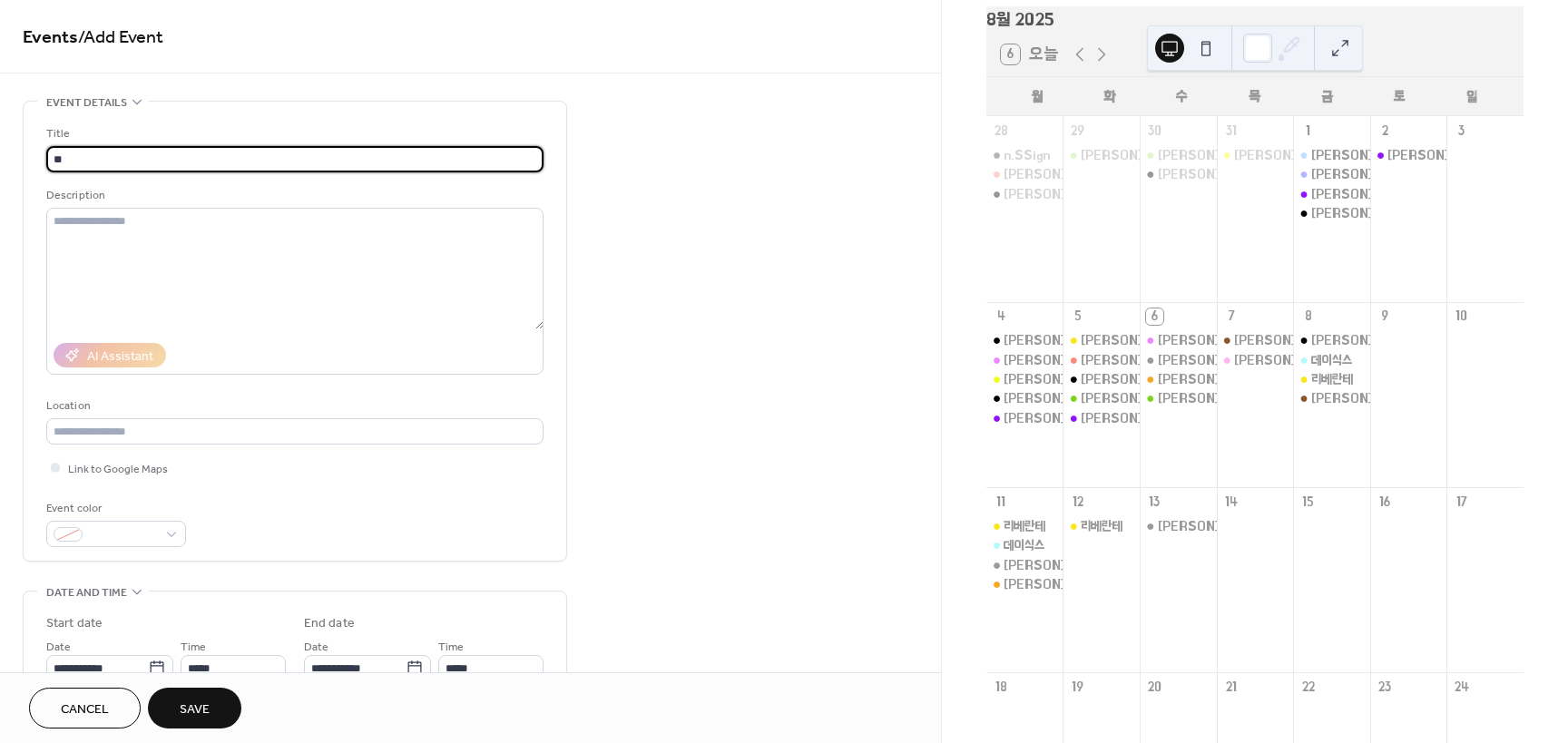 type on "*" 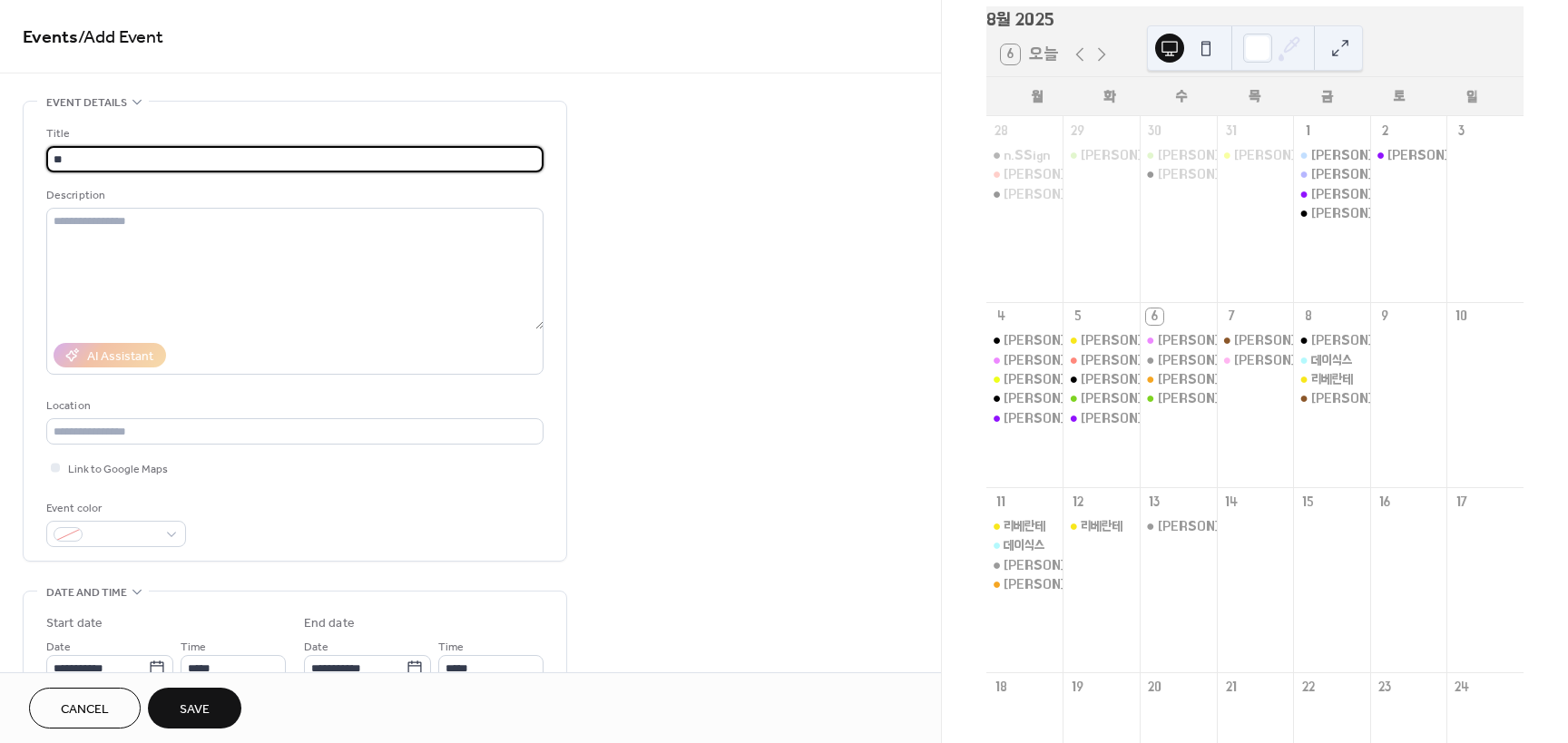 type on "**" 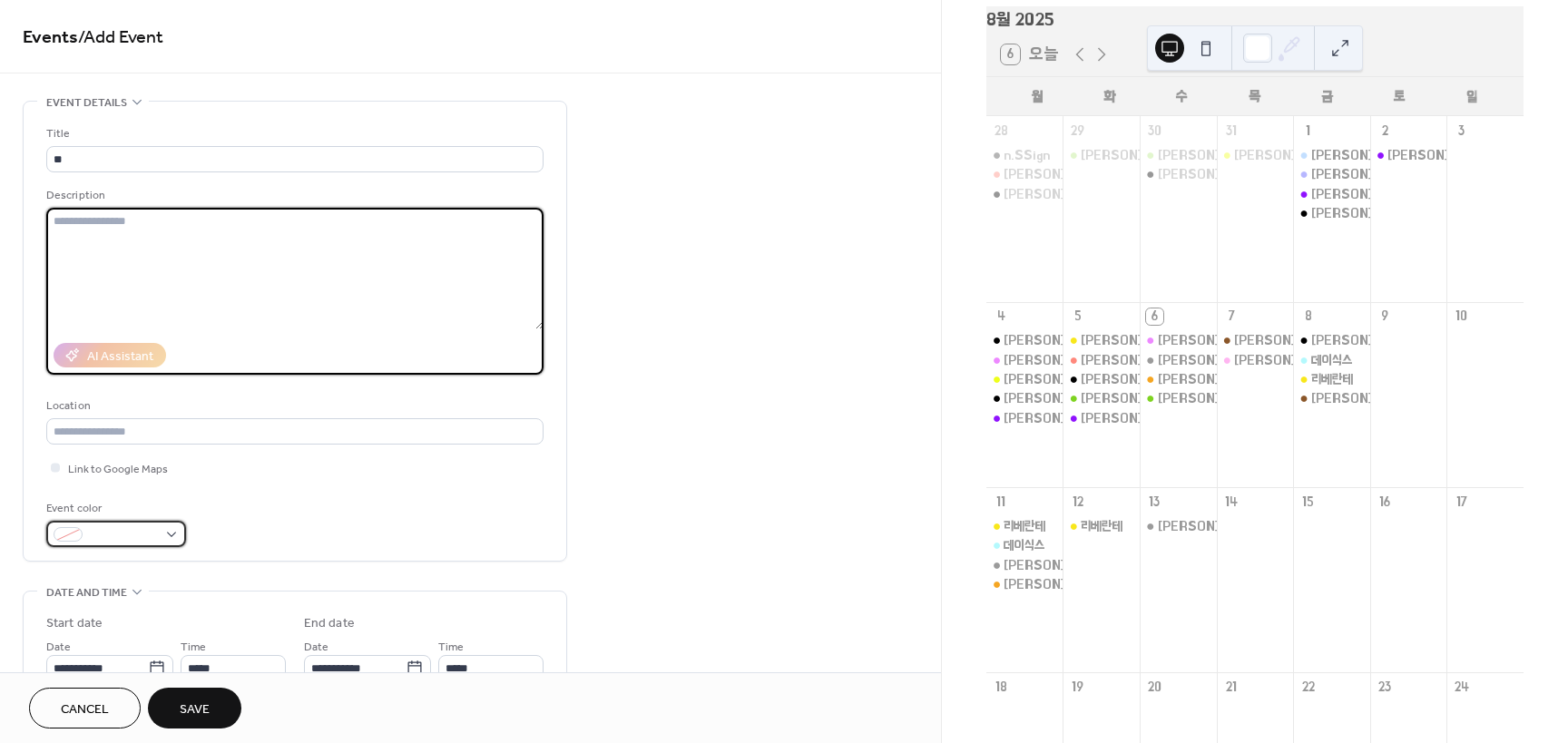click at bounding box center (116, 533) 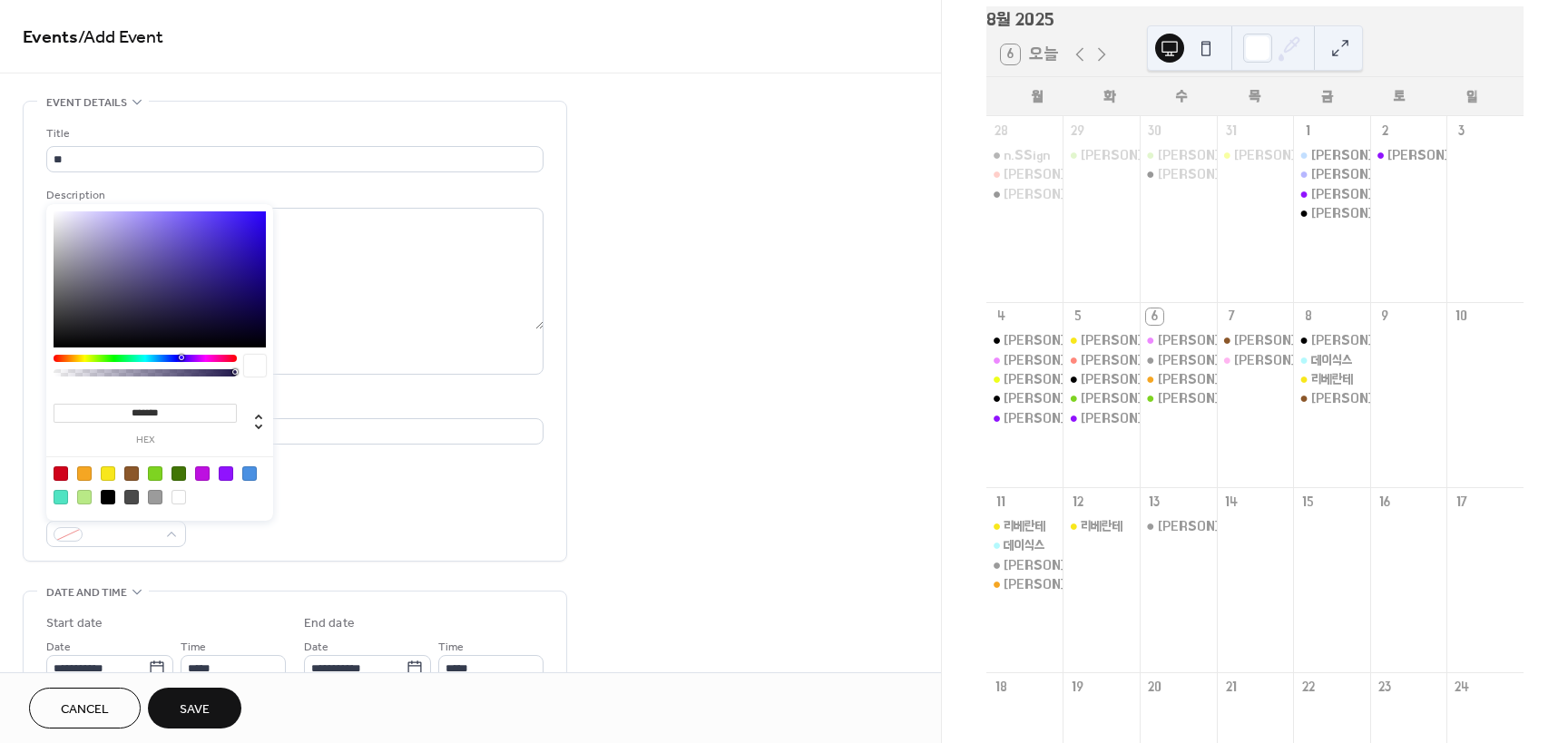 click at bounding box center [61, 474] 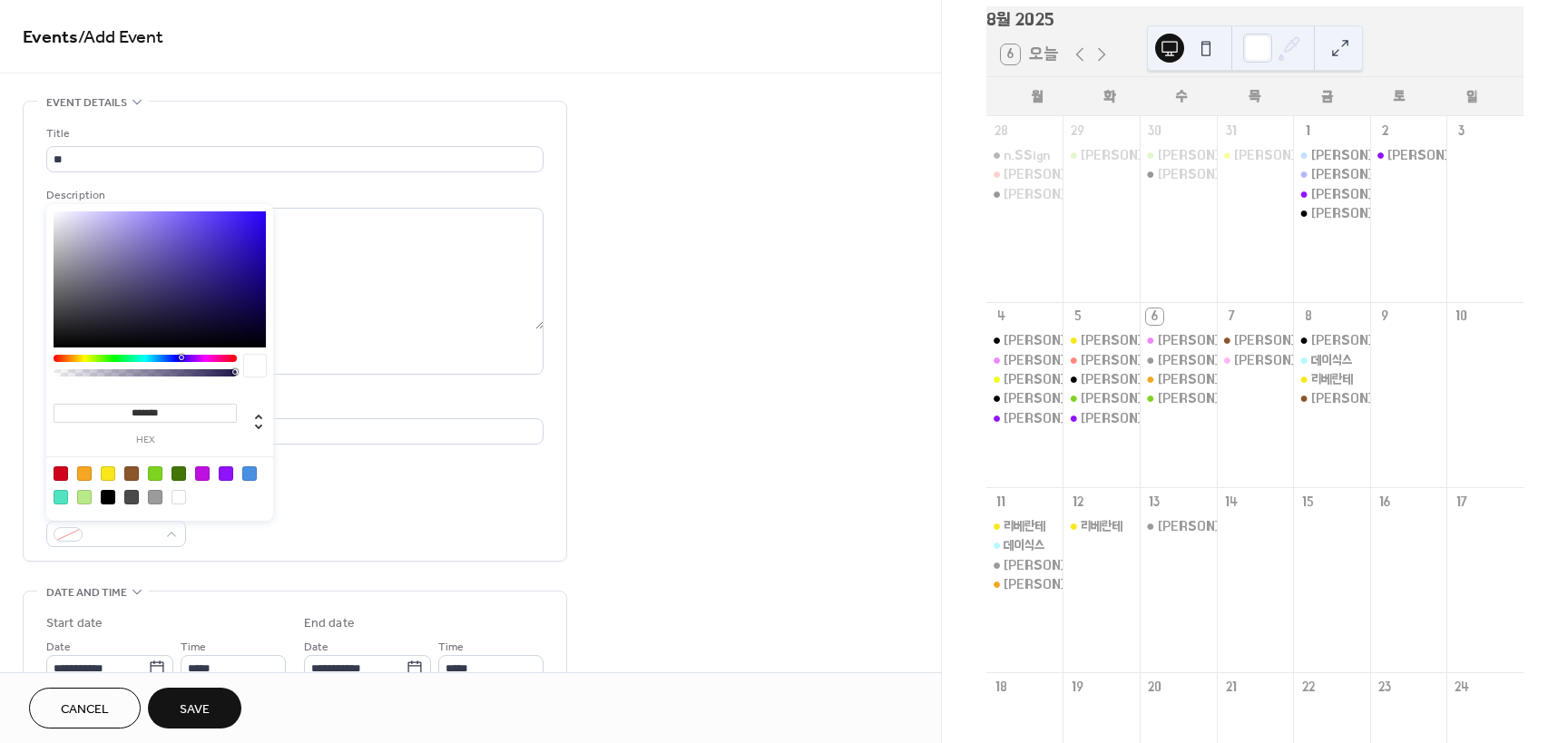type on "*******" 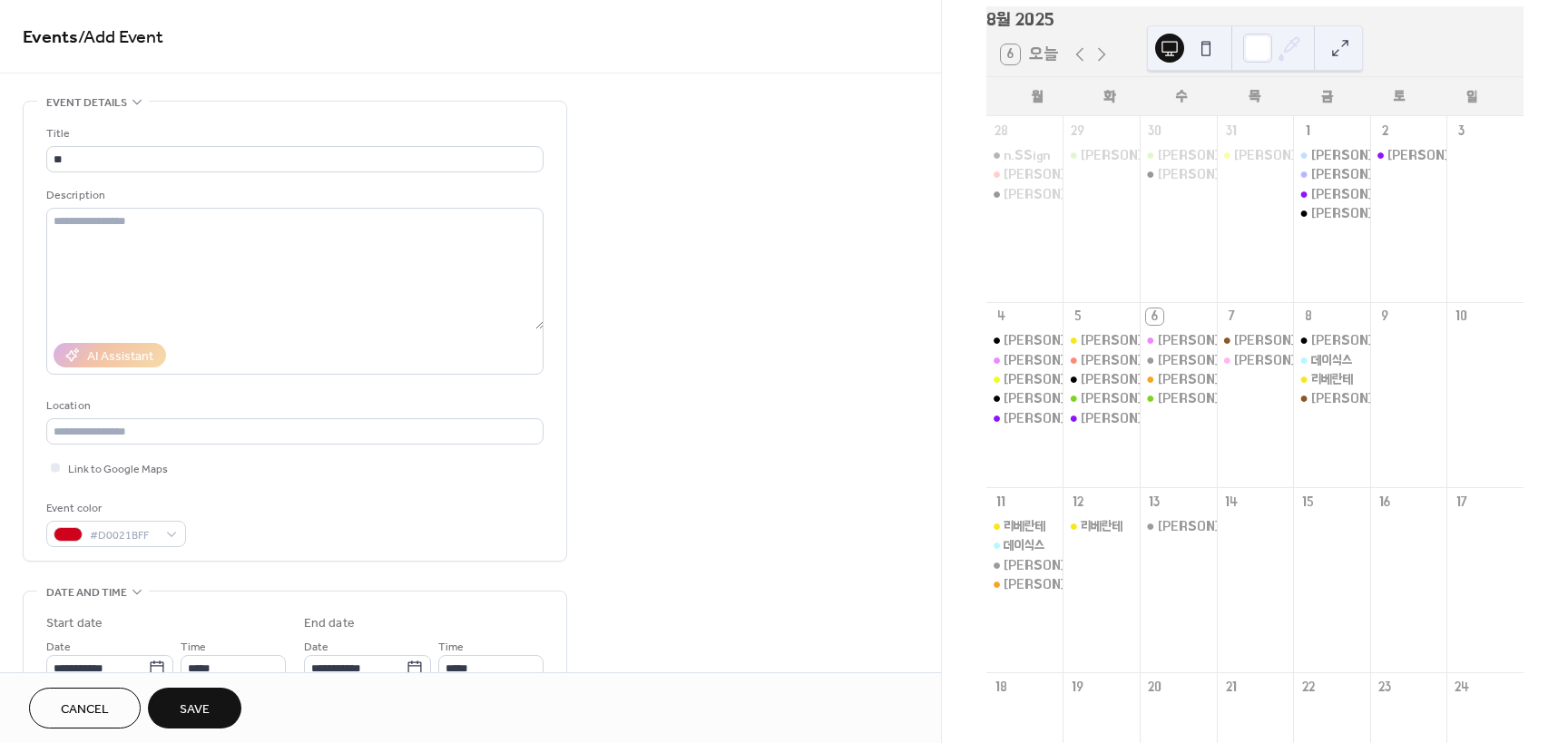 click on "**********" at bounding box center [470, 724] 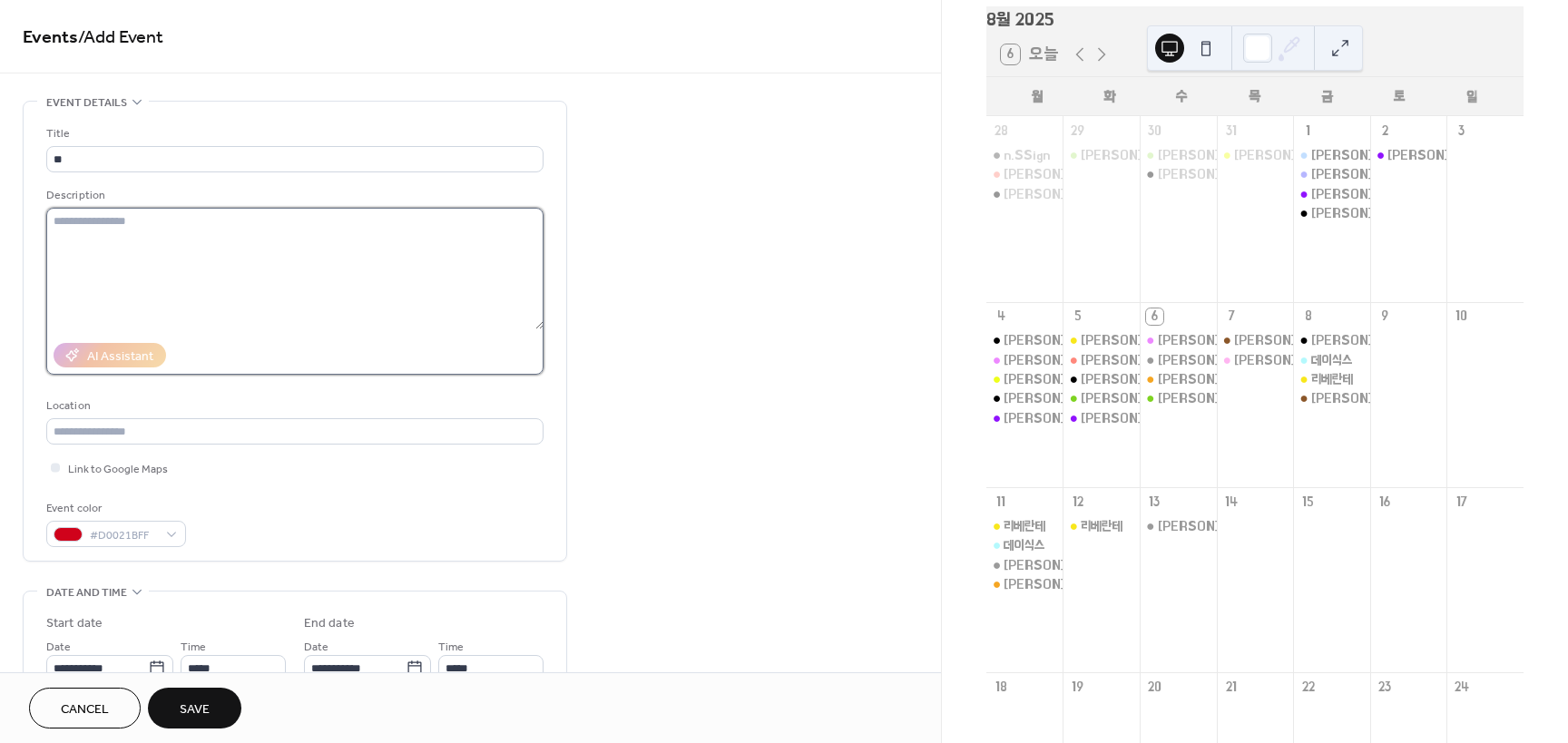 click at bounding box center [295, 269] 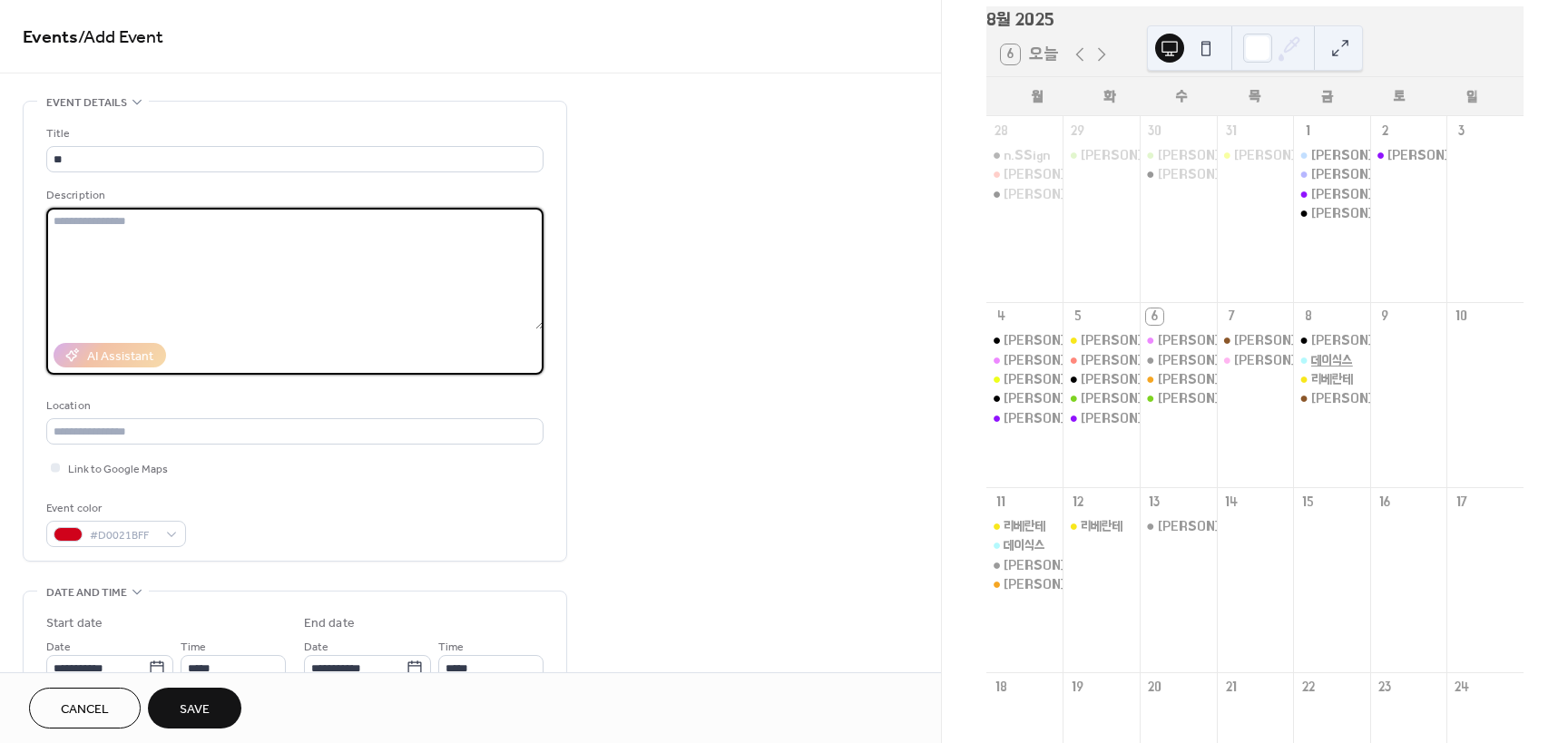 click on "데이식스" at bounding box center [1332, 360] 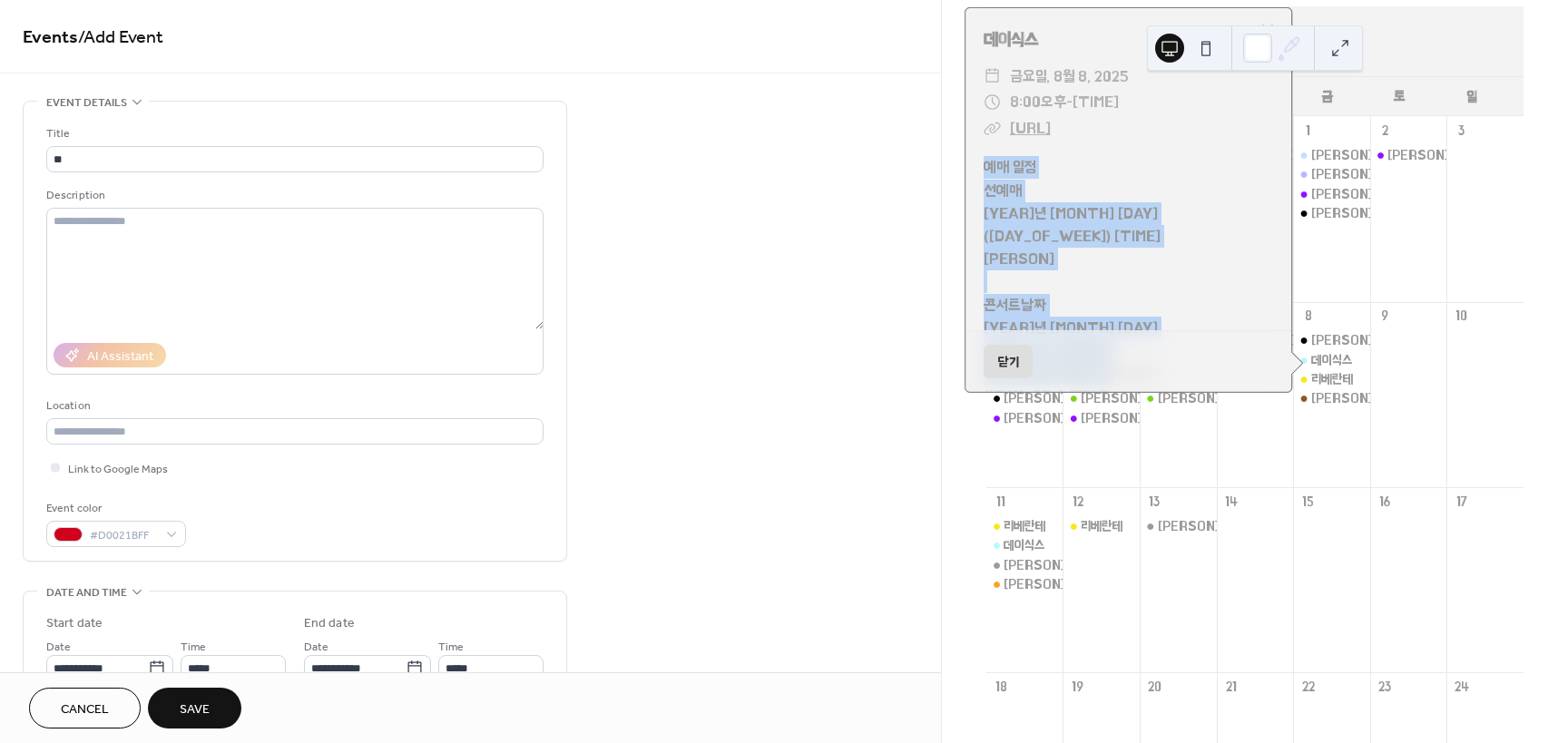 drag, startPoint x: 1142, startPoint y: 339, endPoint x: 978, endPoint y: 171, distance: 234.77649 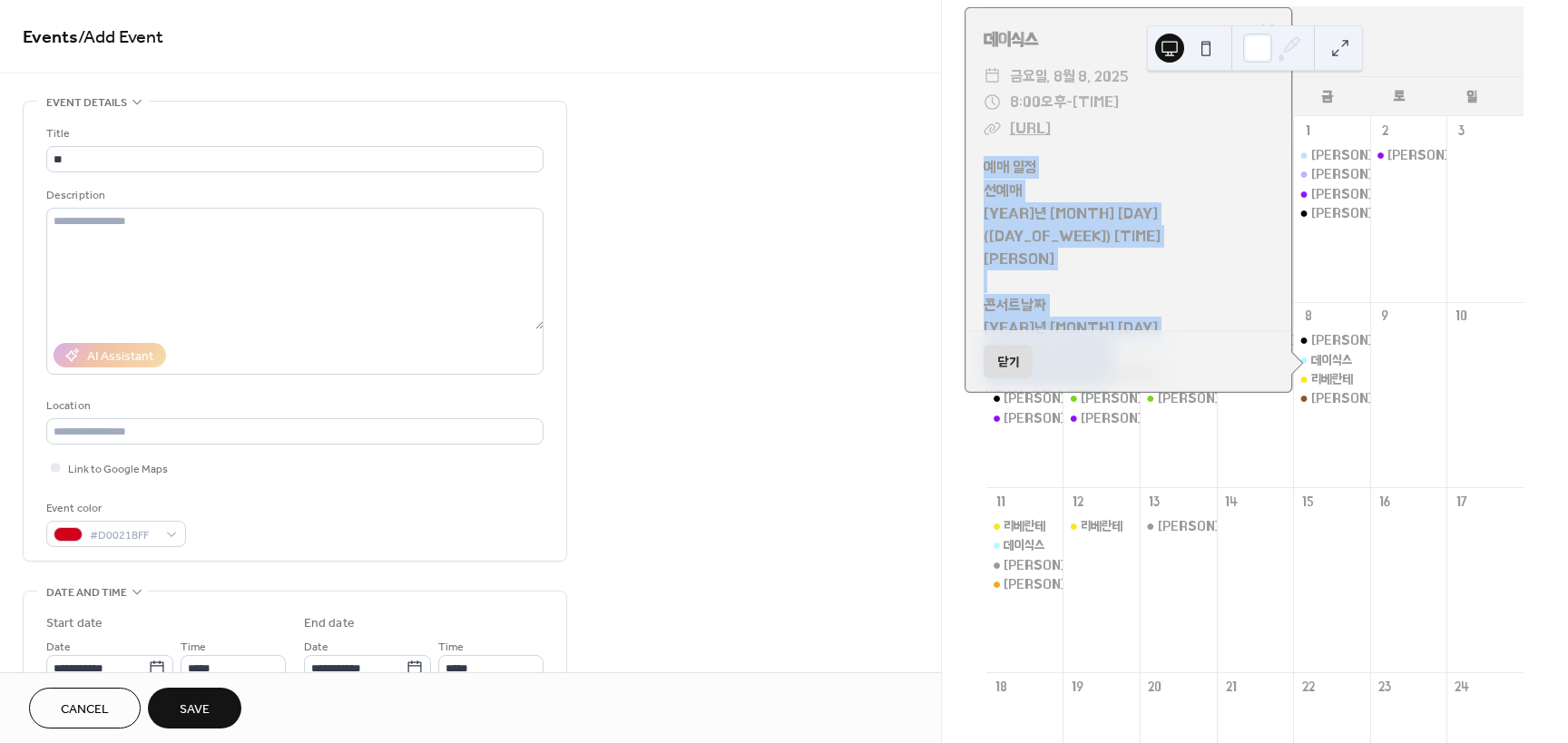 click on "[PERSON] [YEAR]년 [MONTH] [DAY]([DAY_OF_WEEK]) [TIME] [PERSON] [YEAR]년 [MONTH] [DAY]([DAY_OF_WEEK]) [YEAR]년 [MONTH] [DAY]([DAY_OF_WEEK])" at bounding box center [1128, 281] 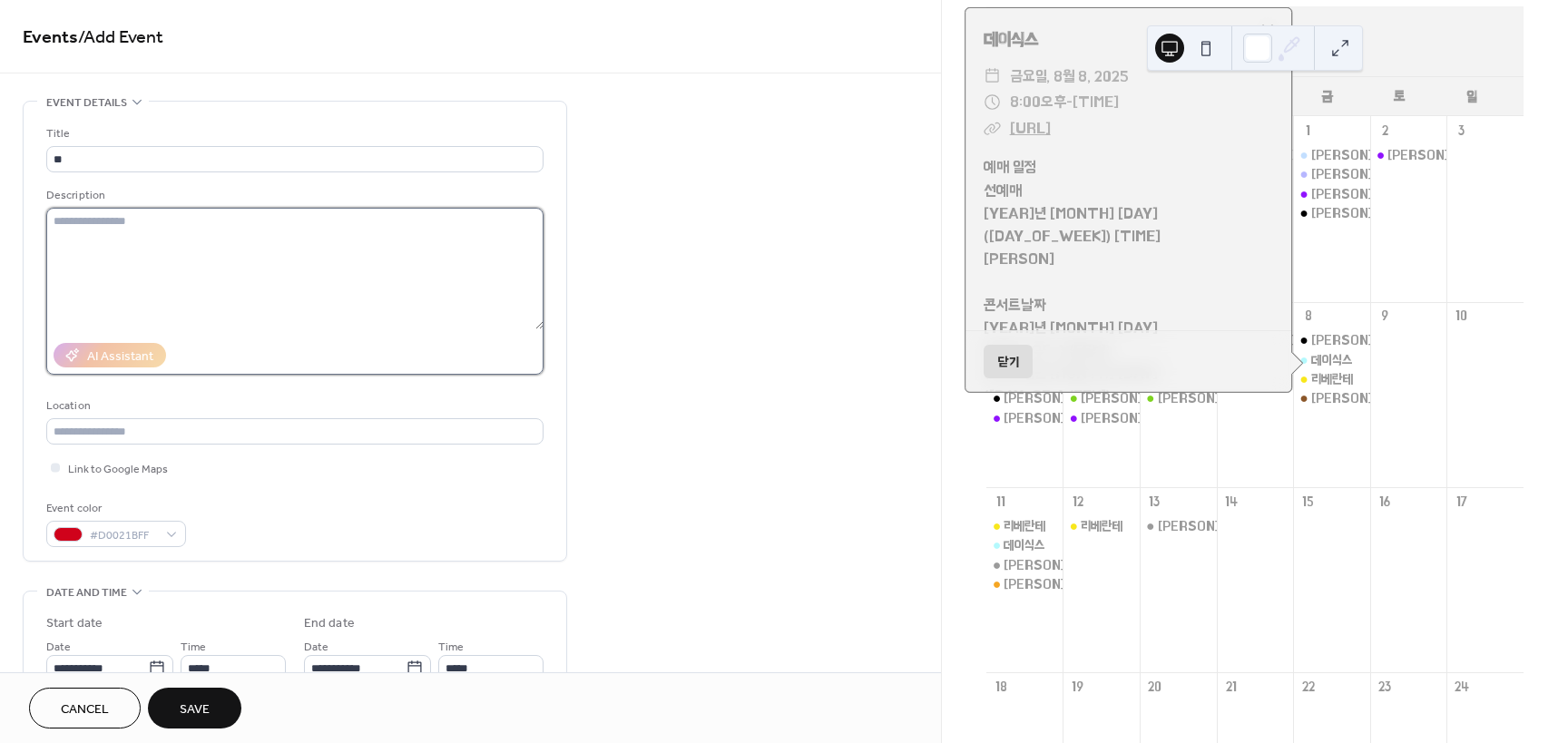 click at bounding box center (295, 269) 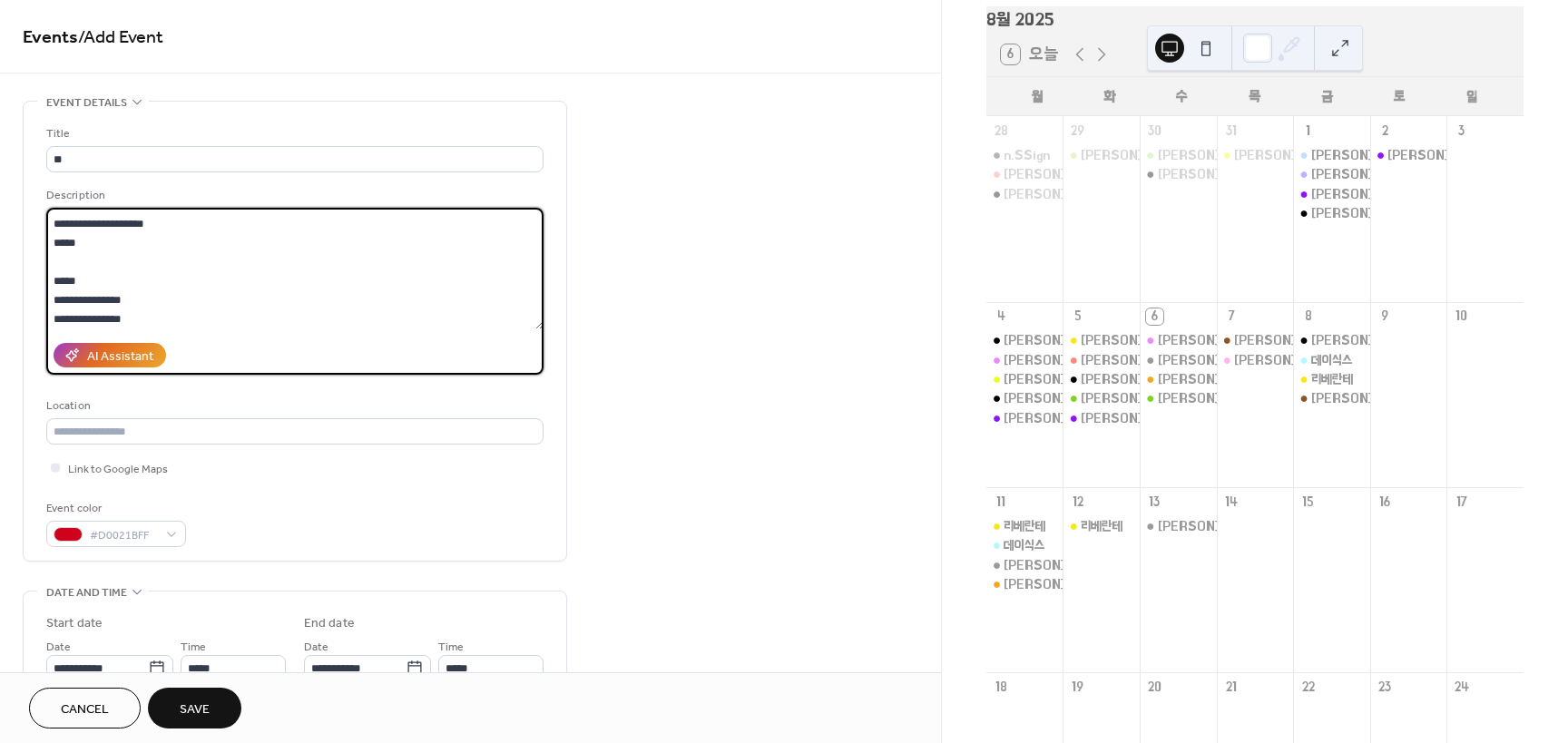 scroll, scrollTop: 0, scrollLeft: 0, axis: both 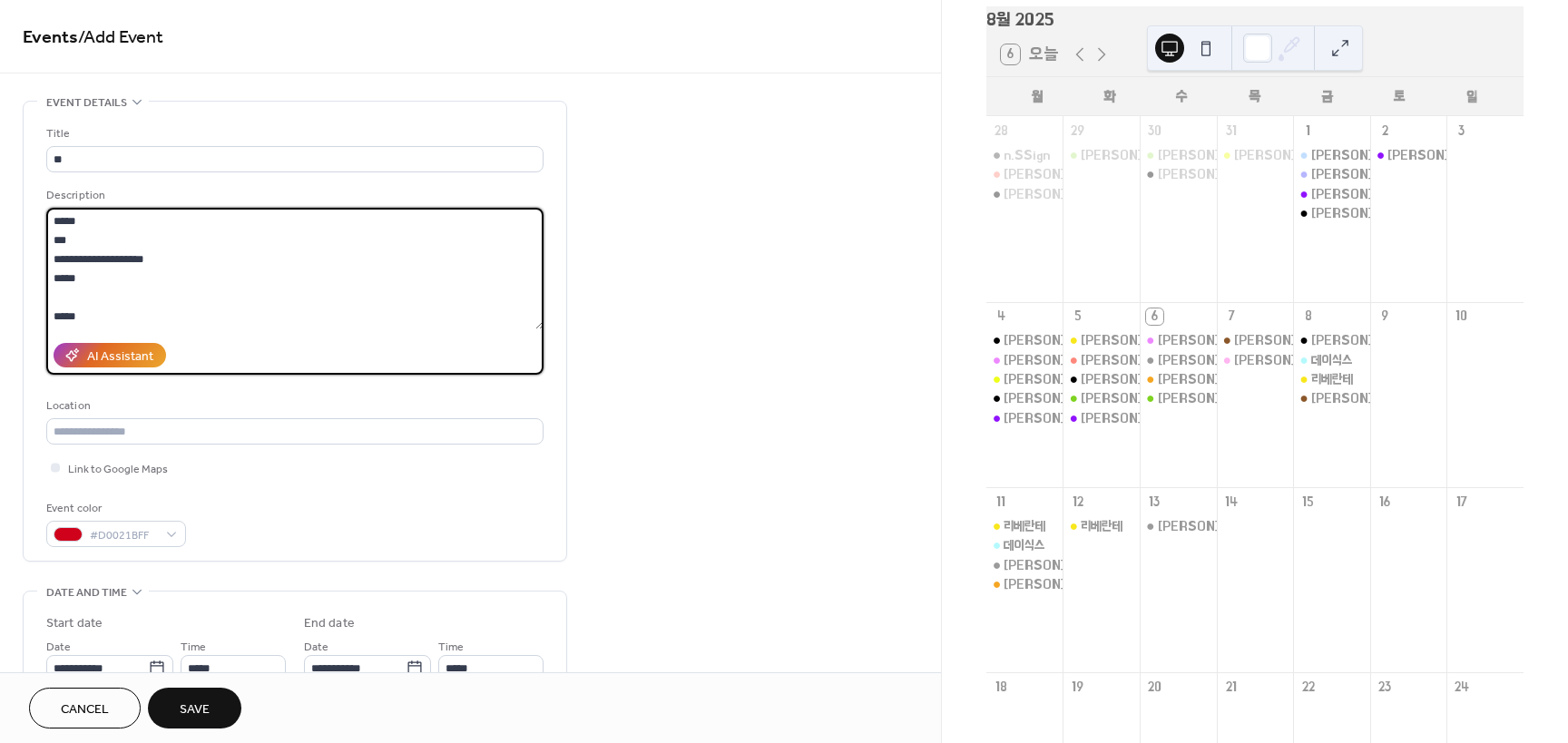 click on "**********" at bounding box center (295, 269) 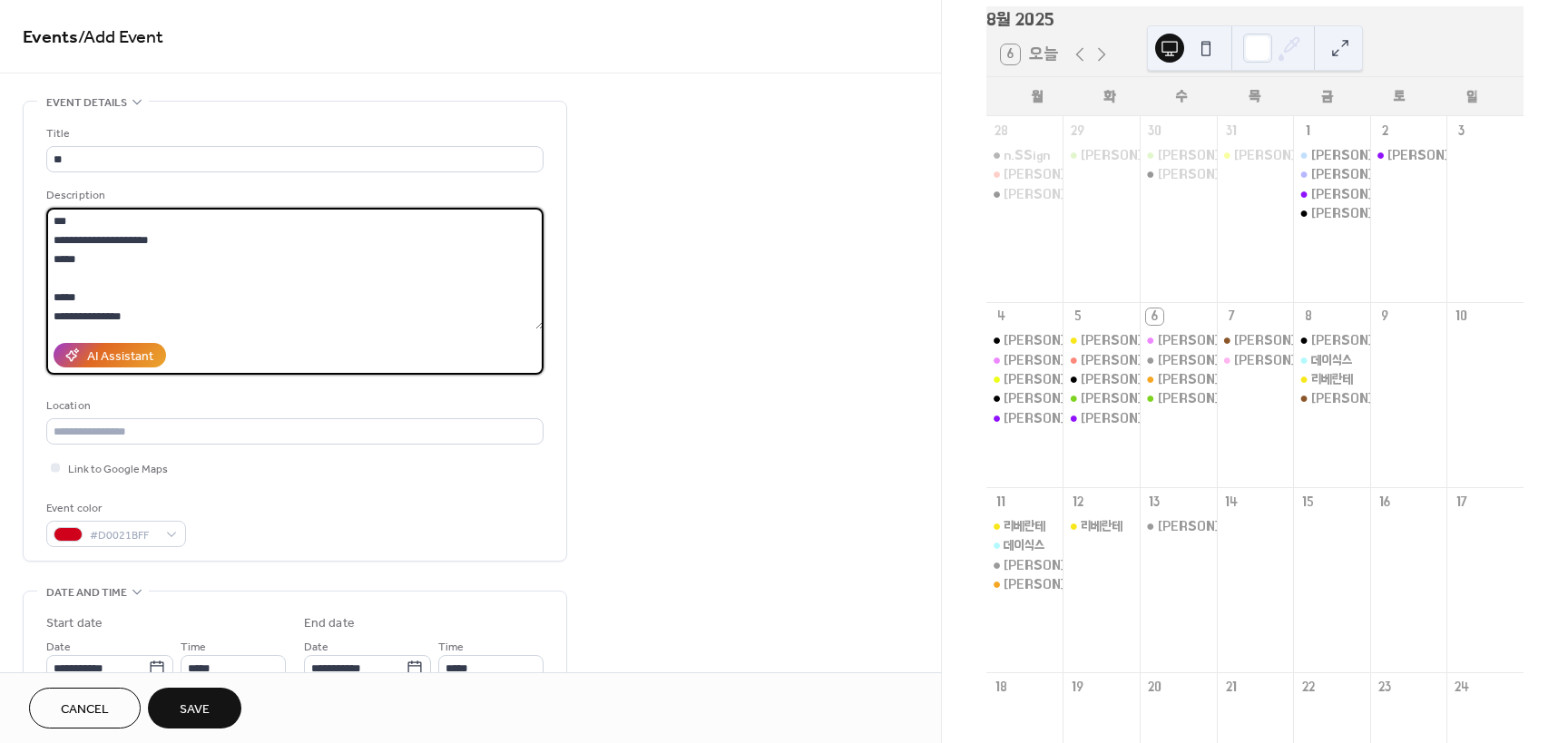 scroll, scrollTop: 0, scrollLeft: 0, axis: both 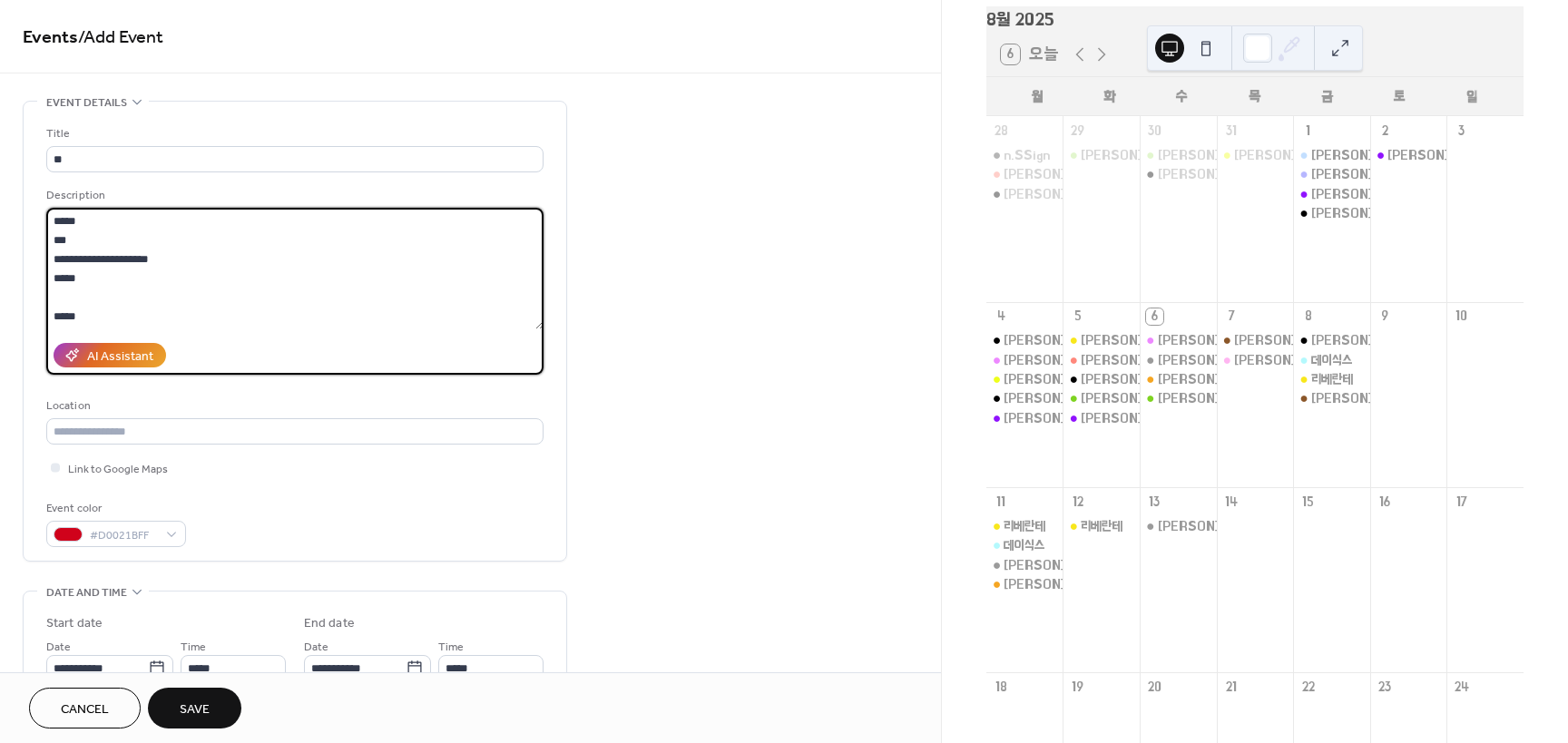 type on "**********" 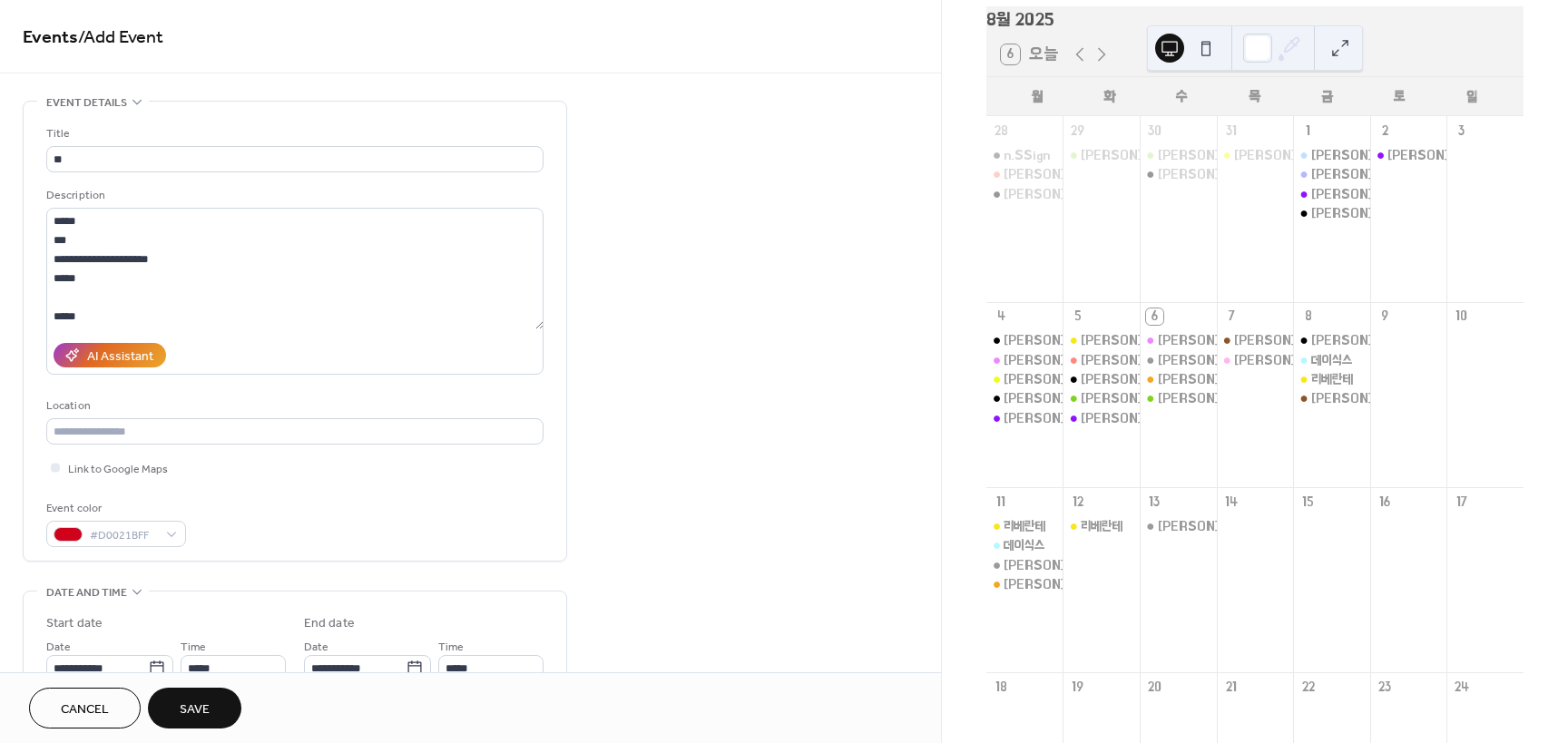drag, startPoint x: 708, startPoint y: 260, endPoint x: 693, endPoint y: 259, distance: 15.0333 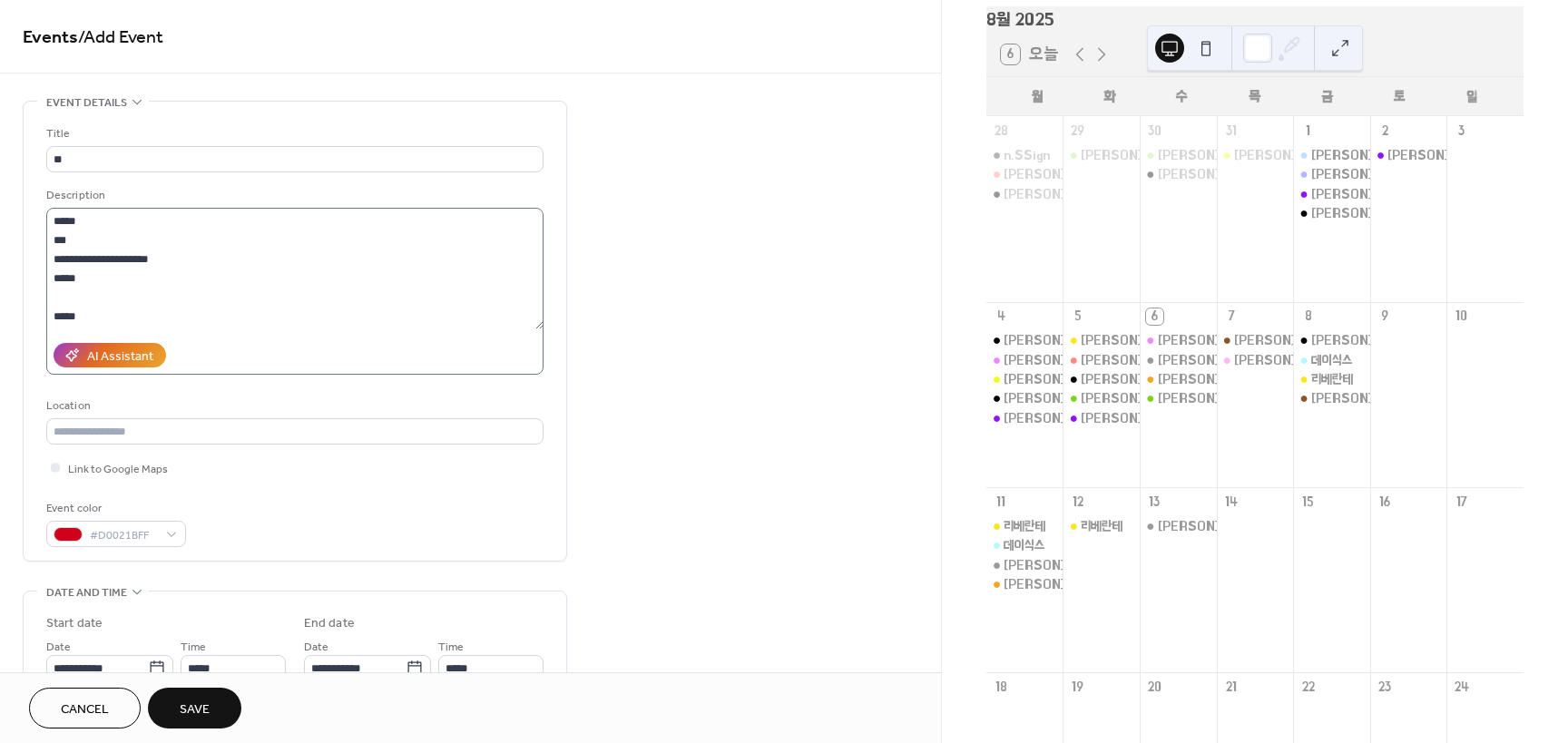 scroll, scrollTop: 19, scrollLeft: 0, axis: vertical 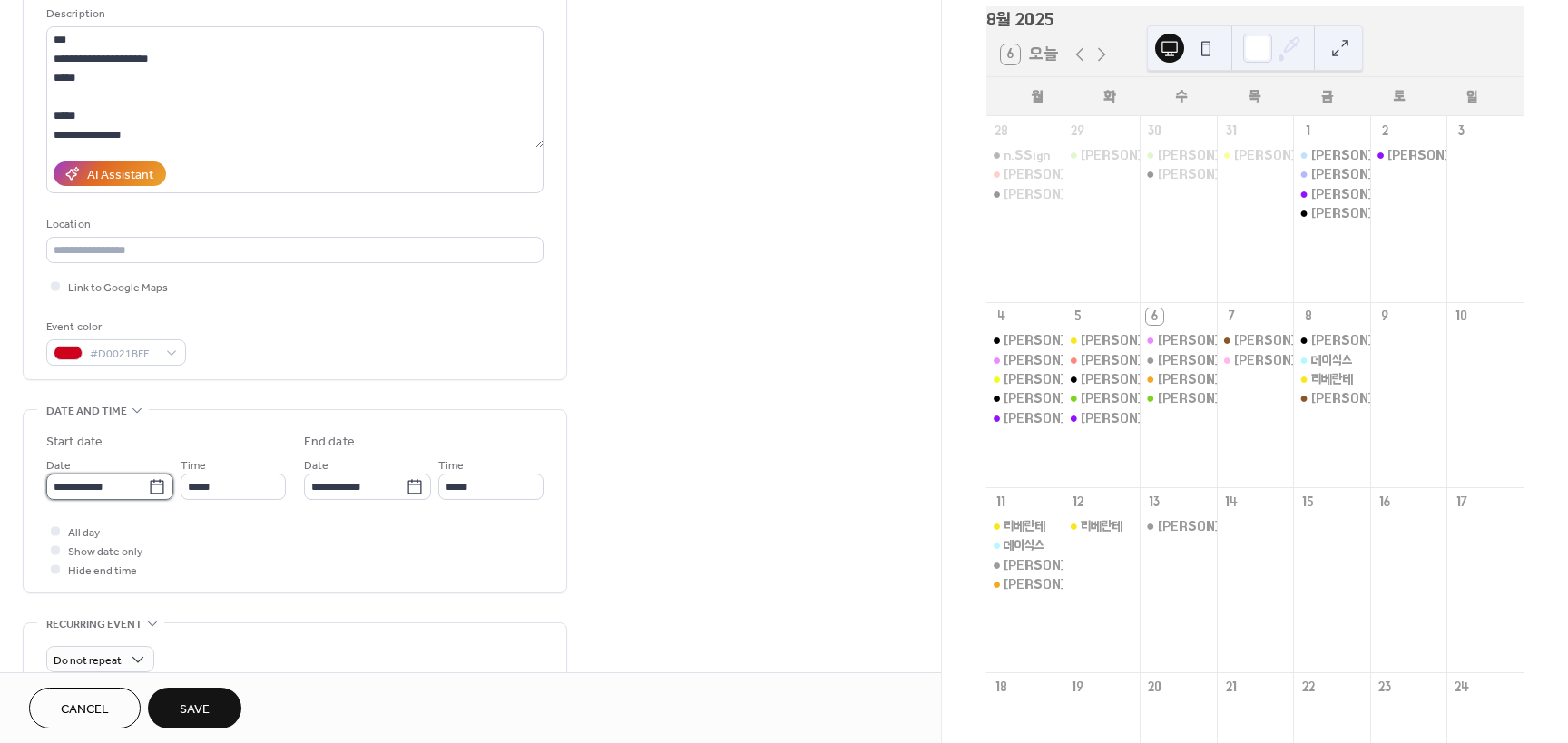 click on "**********" at bounding box center (97, 486) 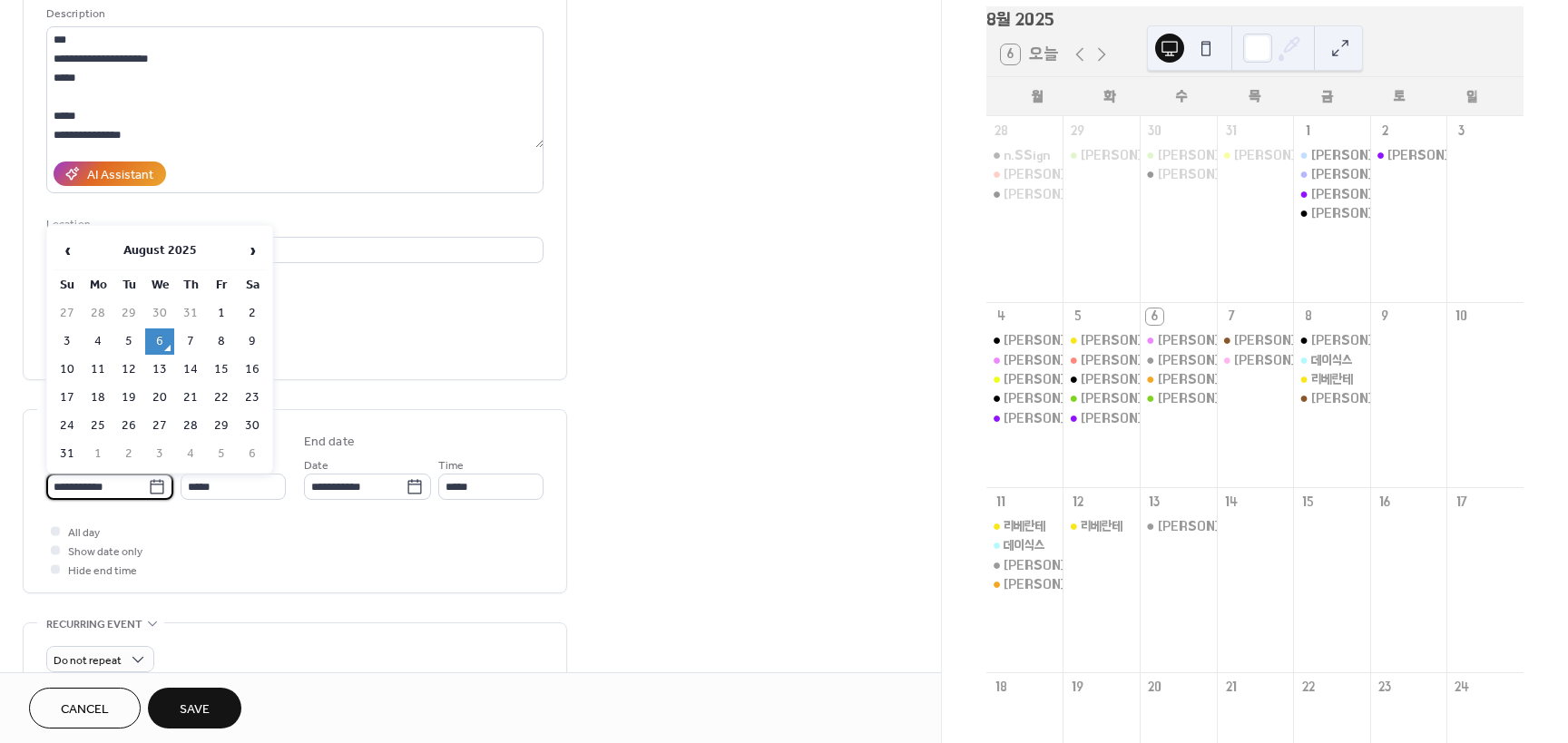 drag, startPoint x: 151, startPoint y: 368, endPoint x: 172, endPoint y: 376, distance: 22.472205 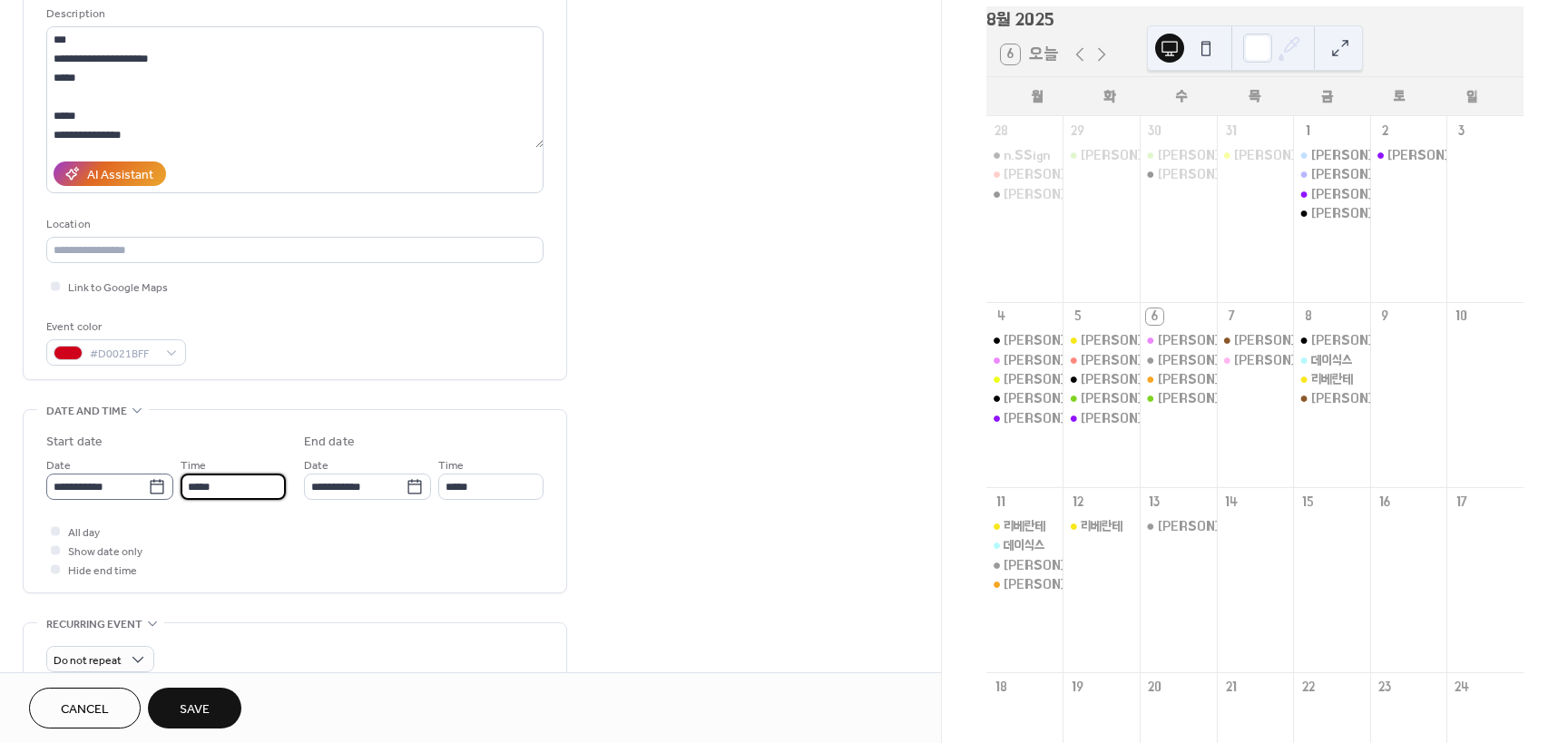 drag, startPoint x: 189, startPoint y: 484, endPoint x: 125, endPoint y: 493, distance: 64.62971 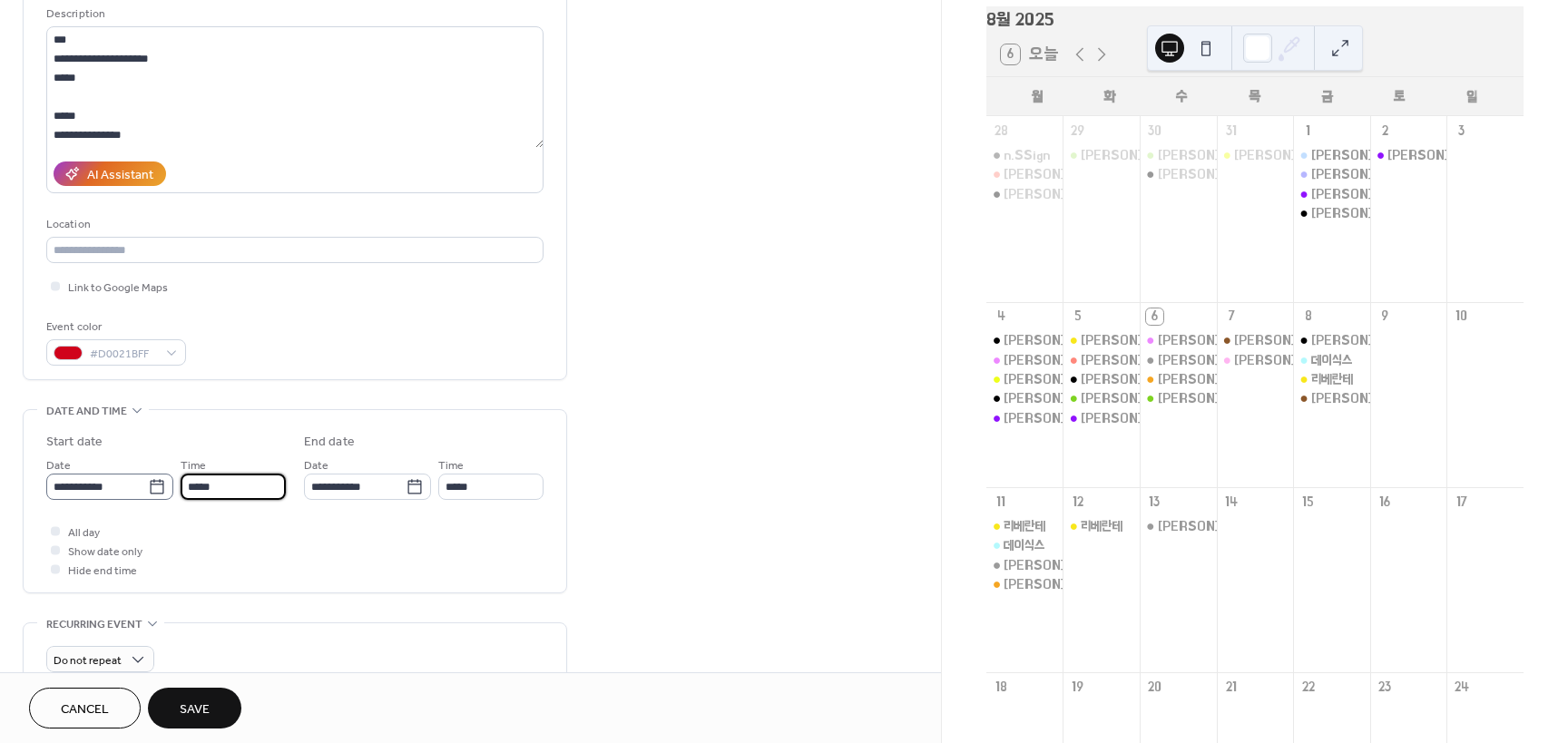 click on "*****" at bounding box center [233, 486] 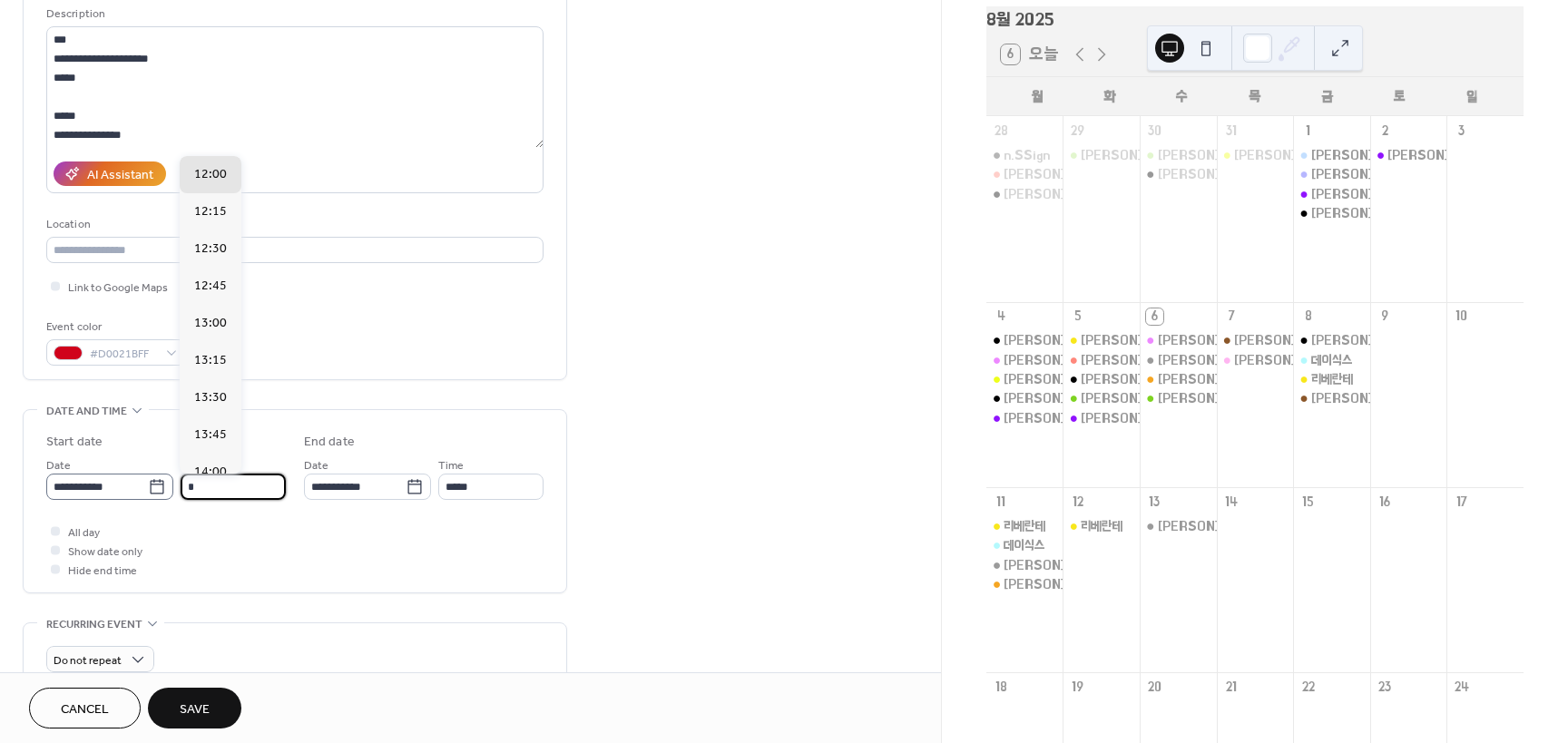 scroll, scrollTop: 0, scrollLeft: 0, axis: both 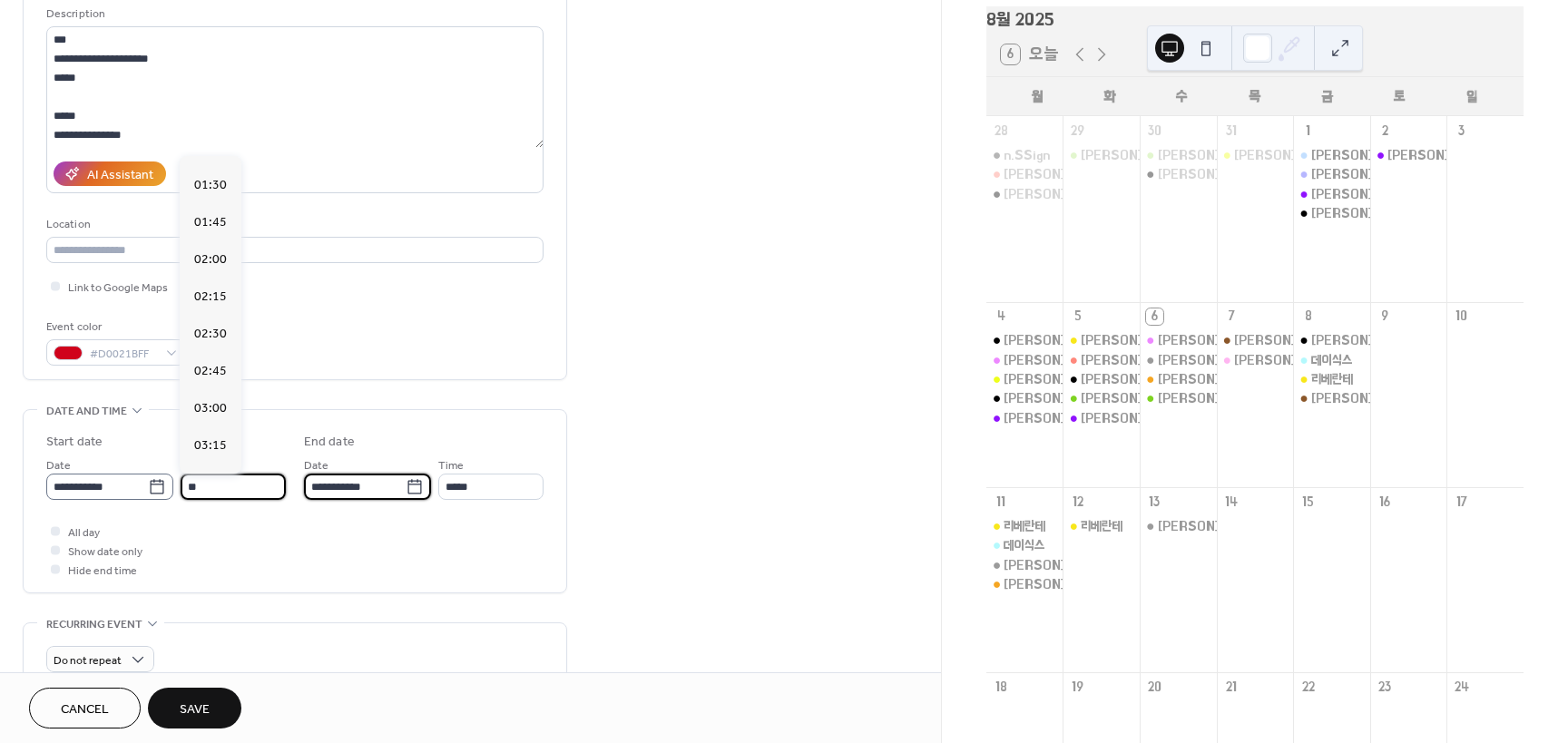 type on "*****" 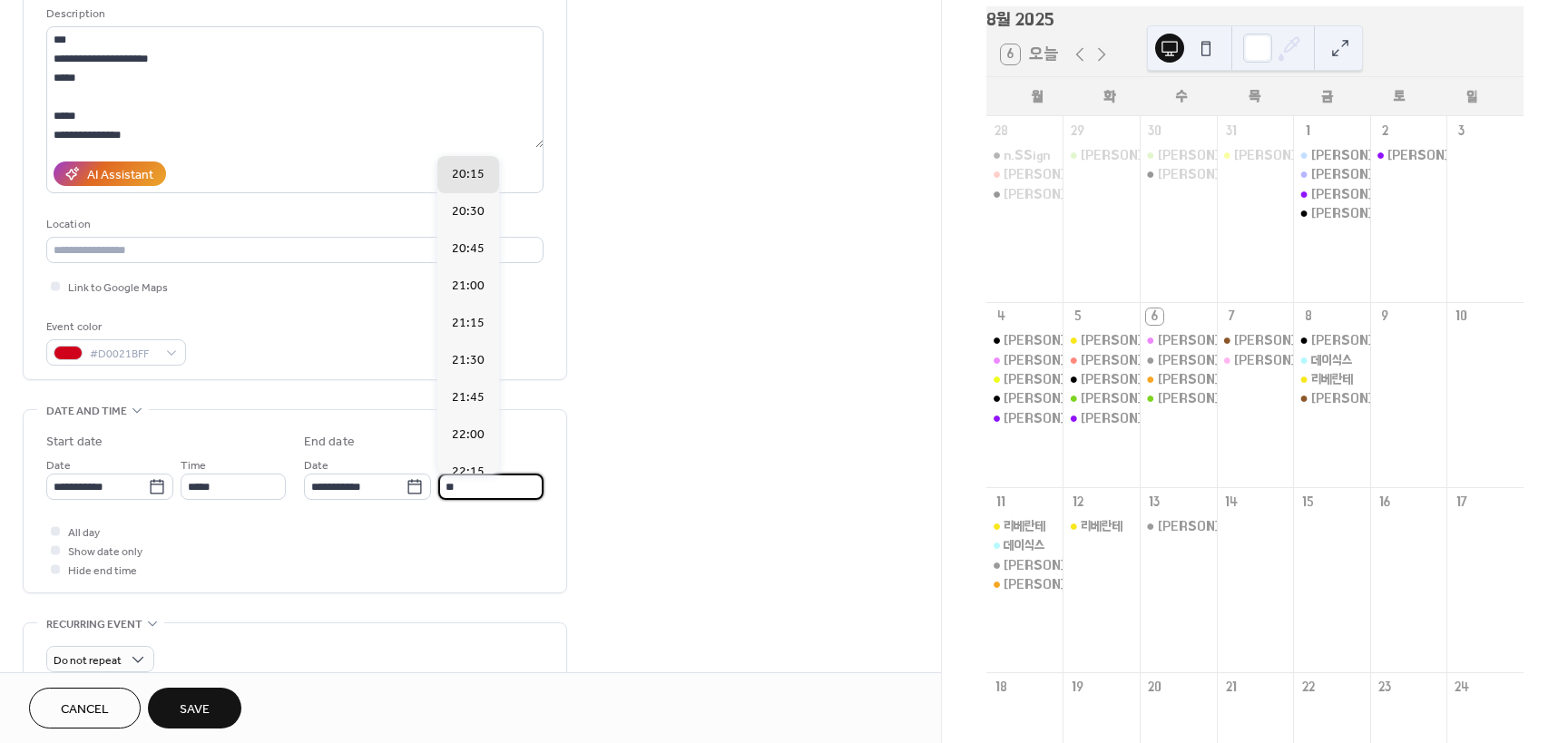 type on "*****" 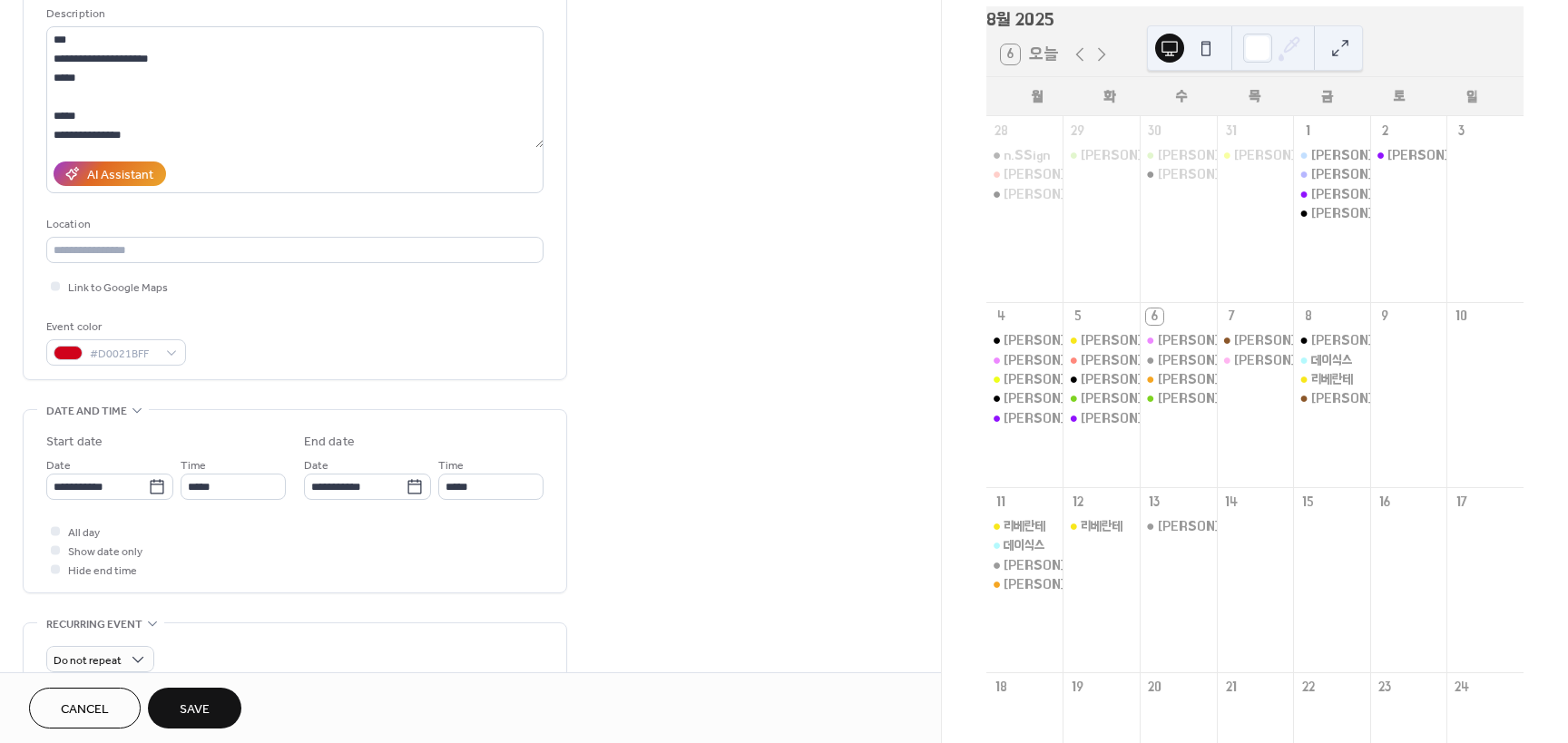 click on "**********" at bounding box center [470, 543] 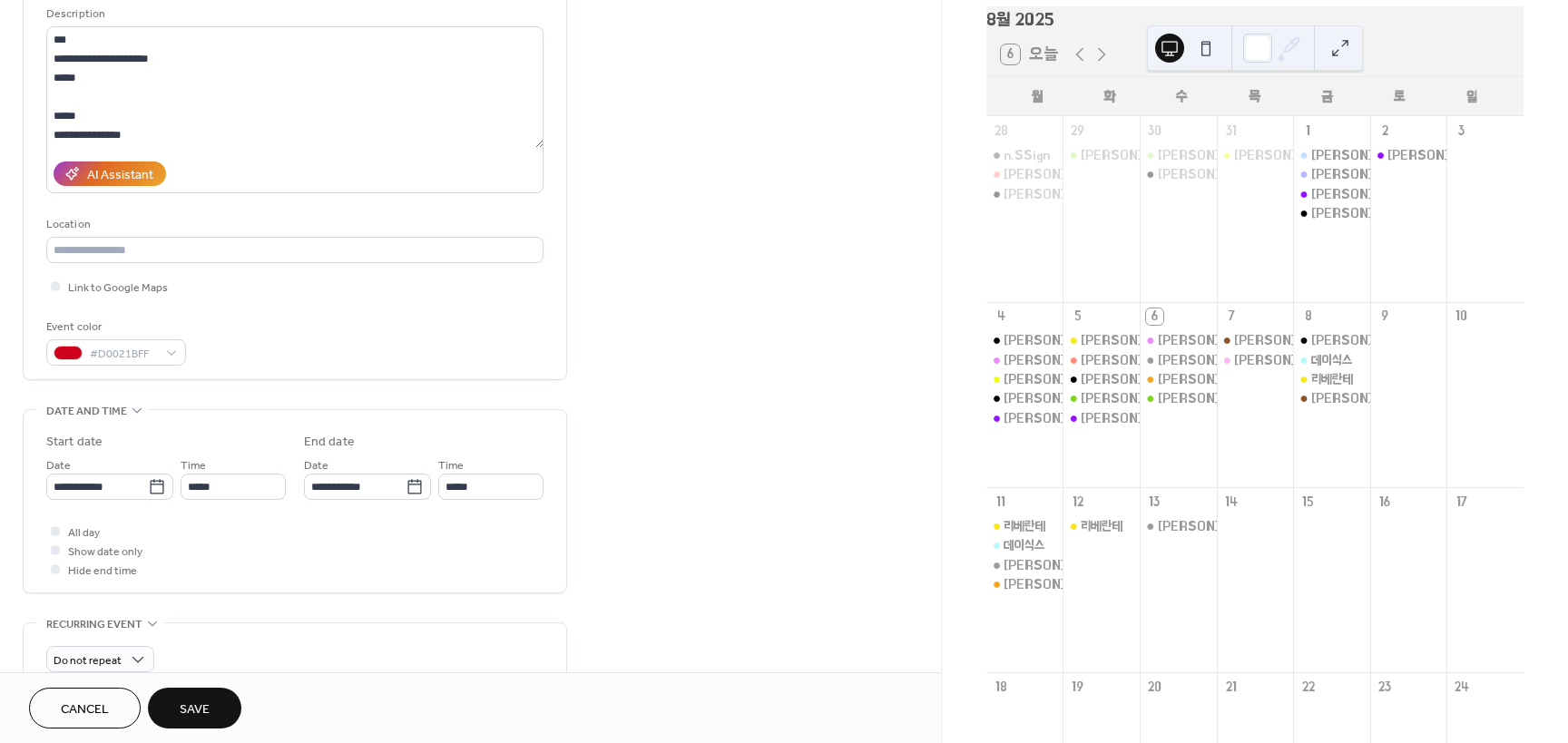 scroll, scrollTop: 676, scrollLeft: 0, axis: vertical 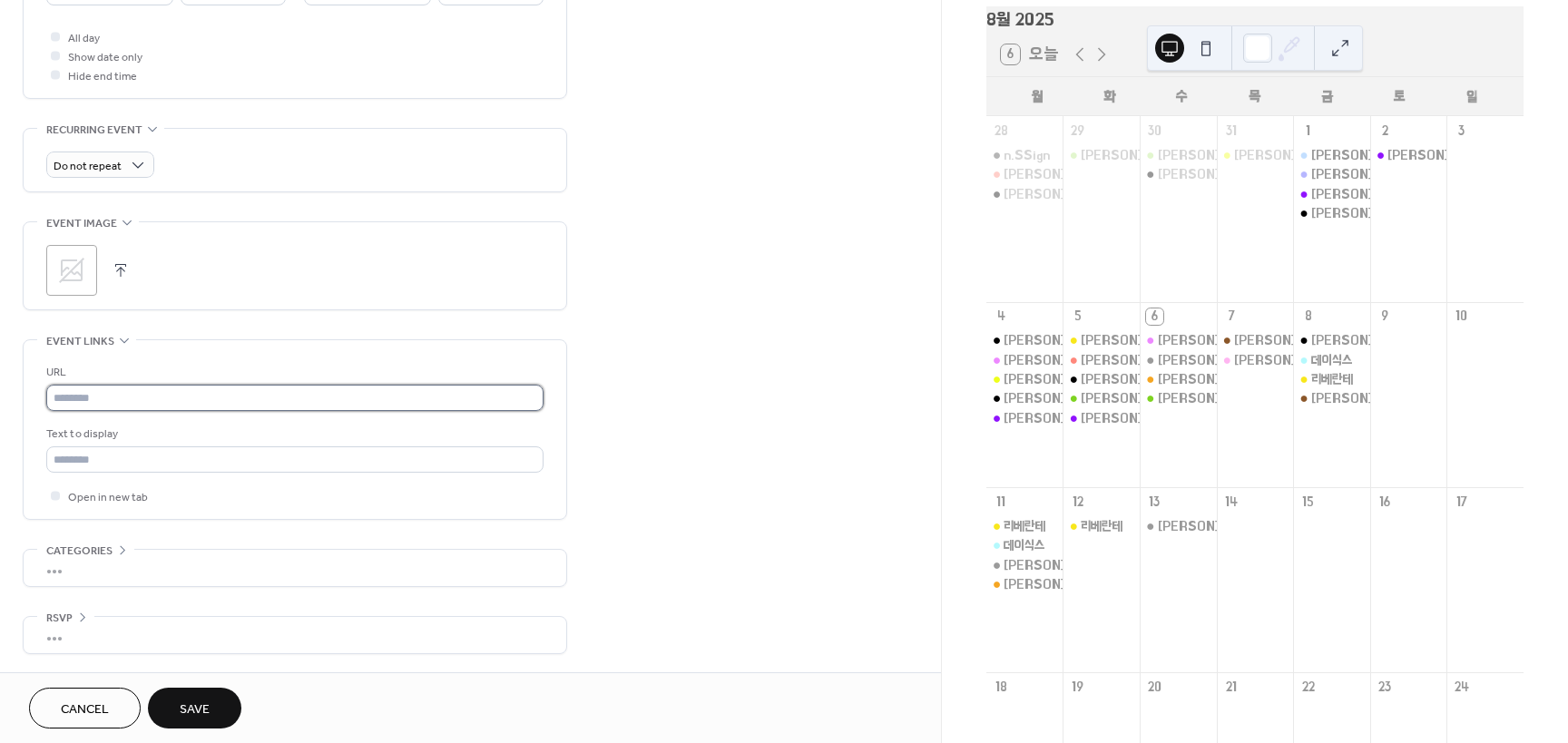 drag, startPoint x: 162, startPoint y: 409, endPoint x: 185, endPoint y: 407, distance: 23.086793 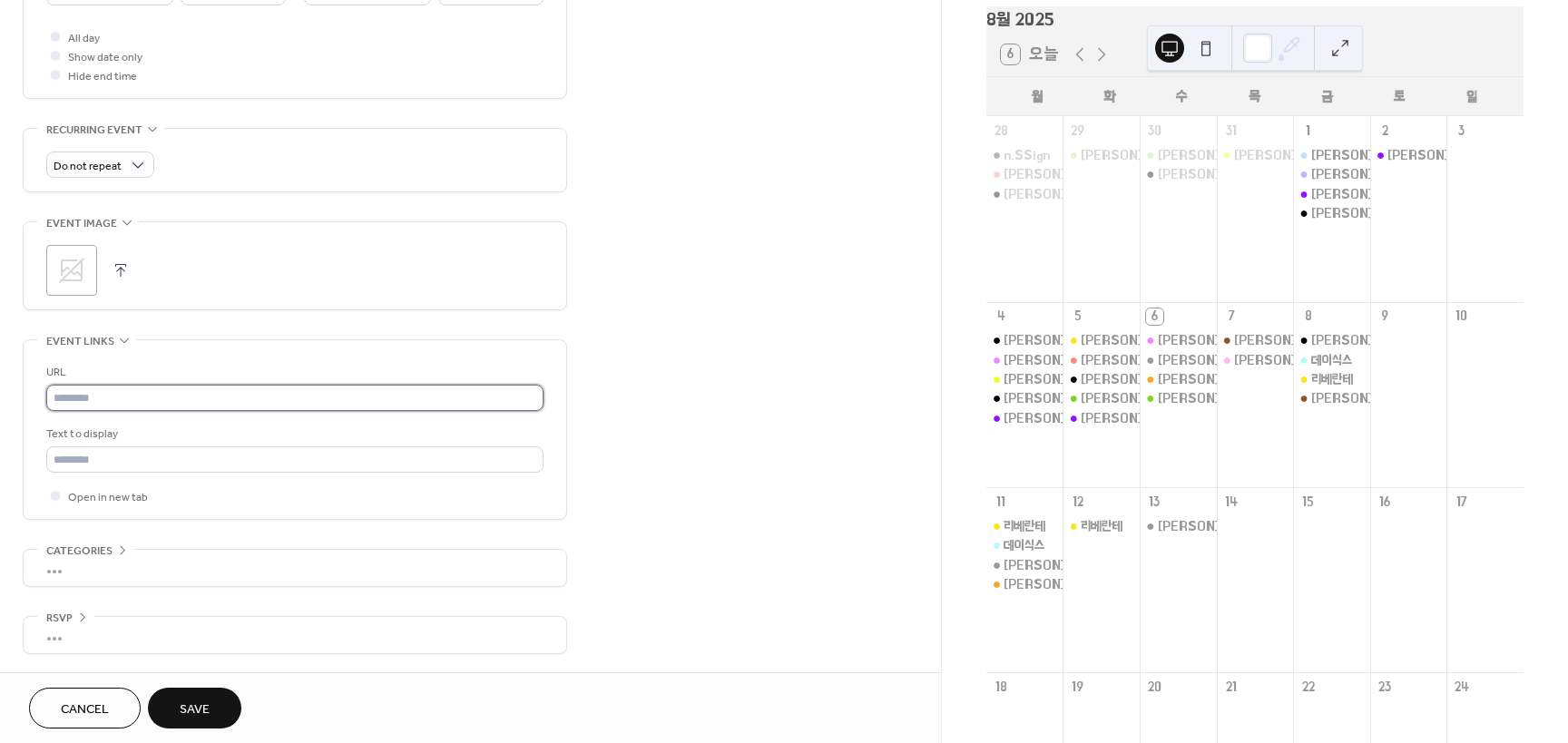 click at bounding box center (295, 397) 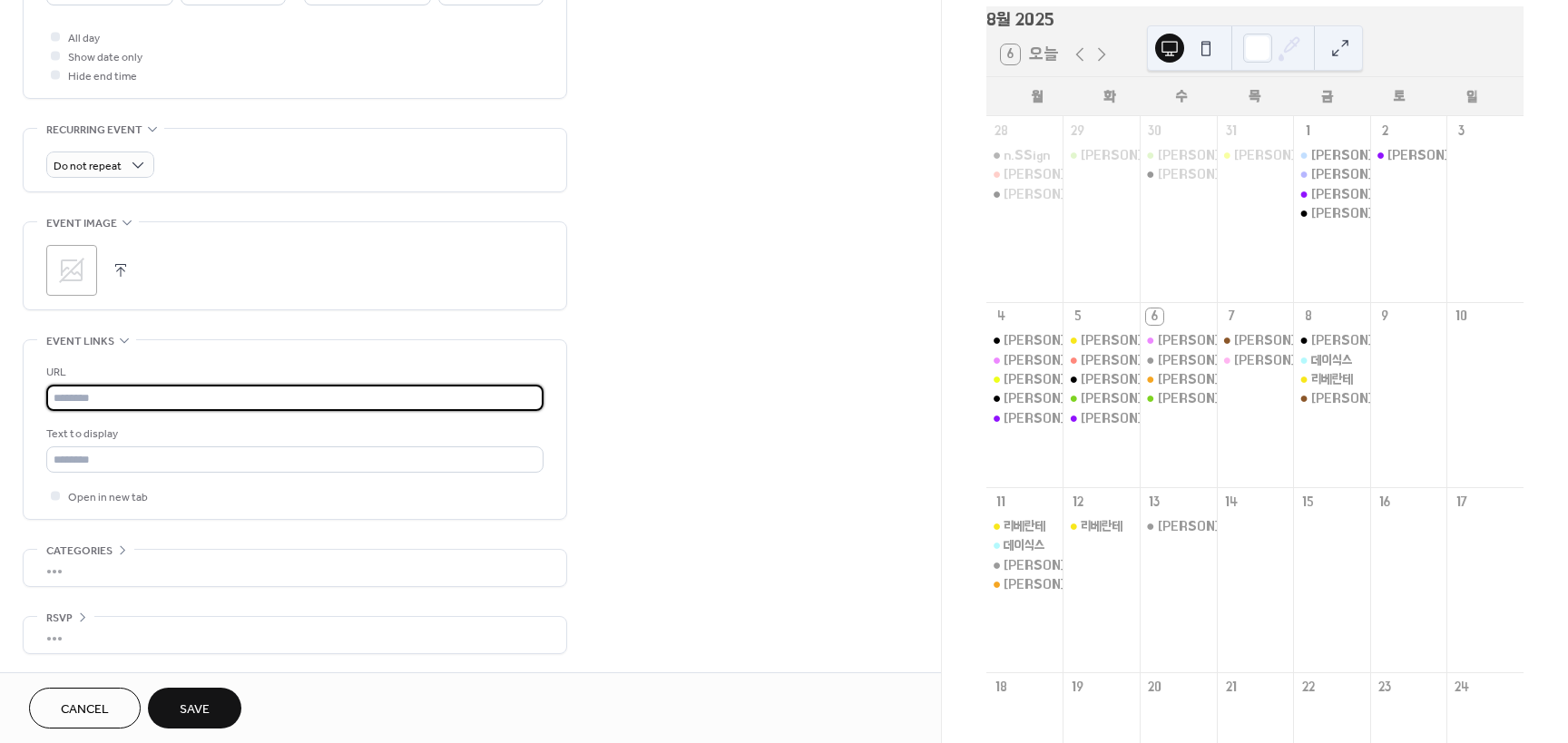 paste on "**********" 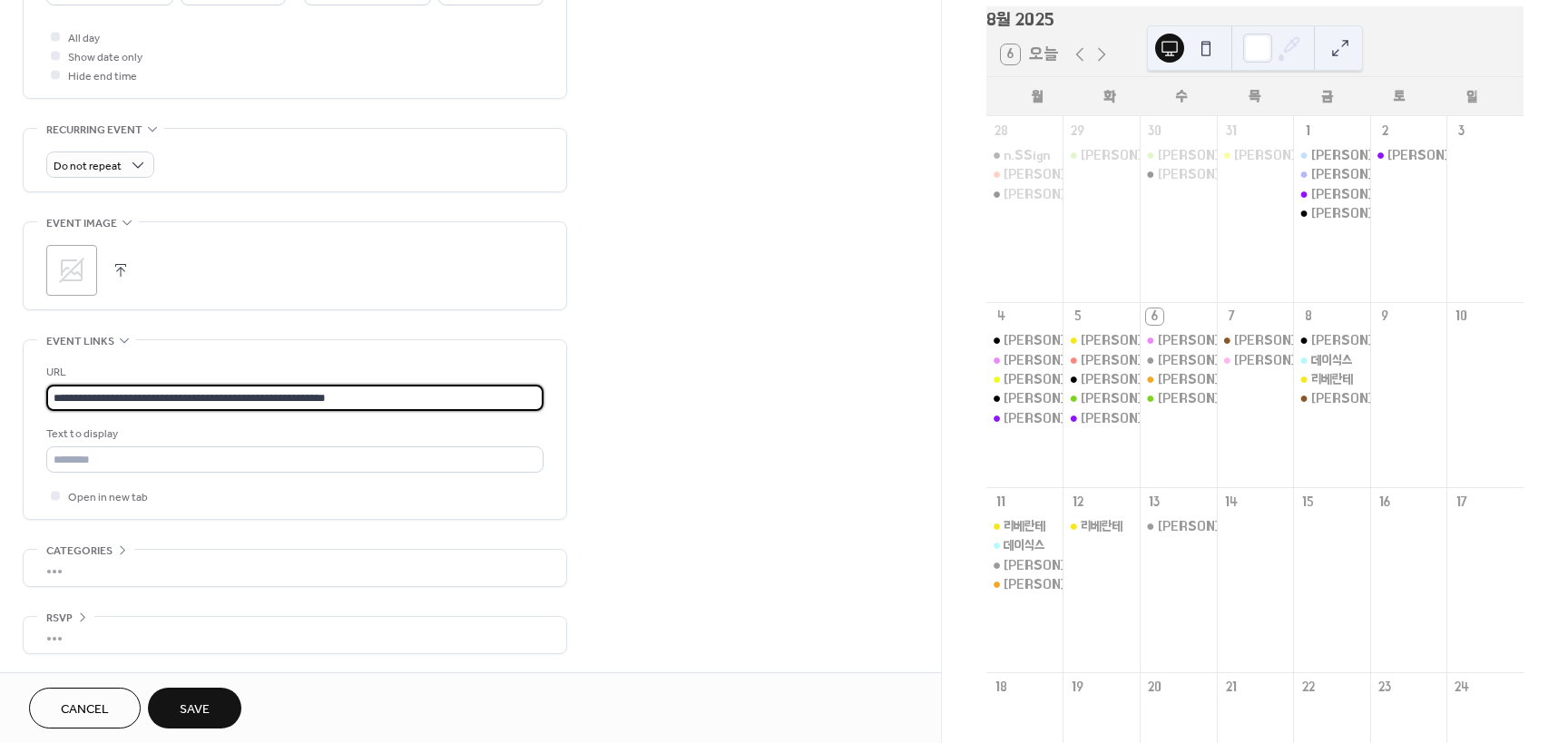 type on "**********" 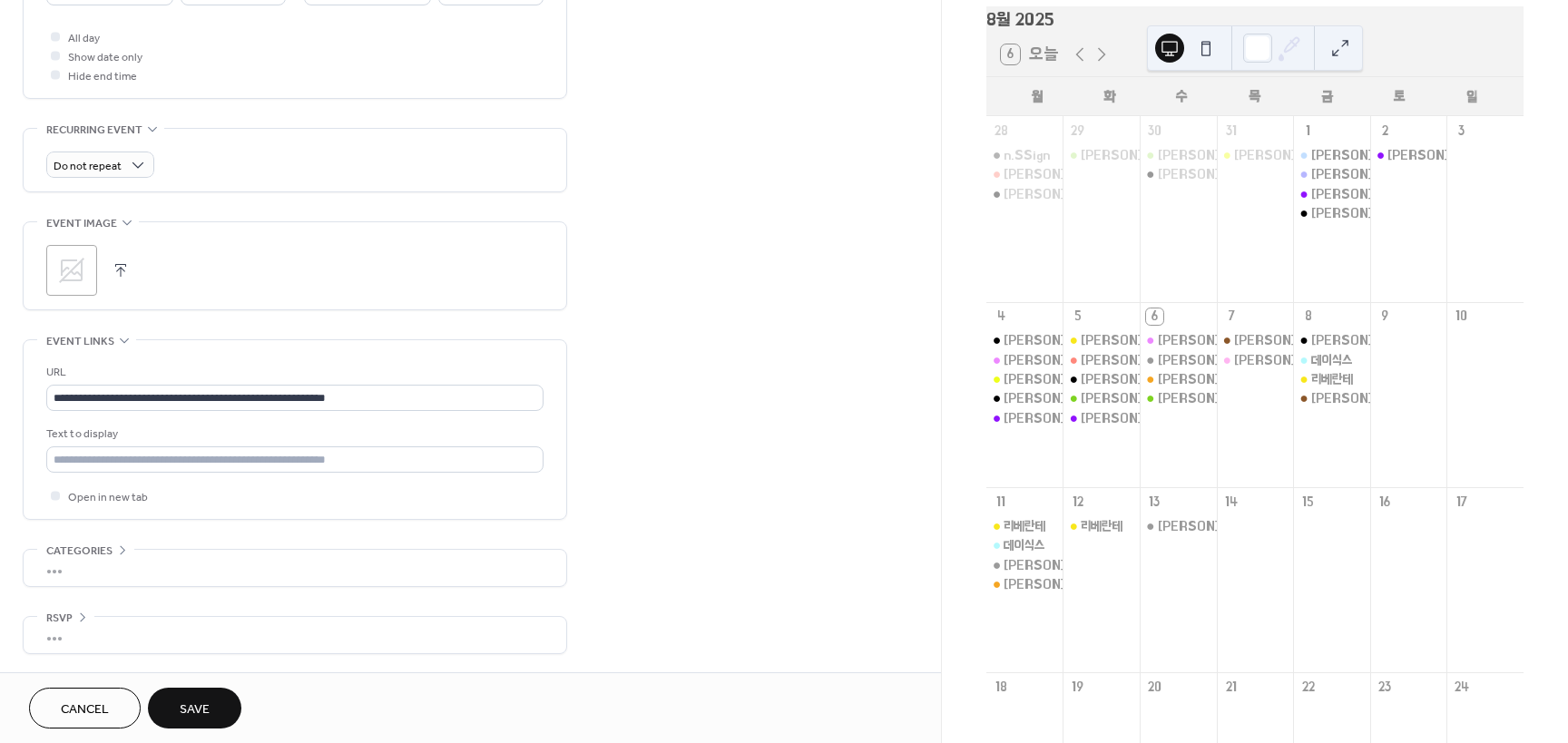 click on "**********" at bounding box center [470, 48] 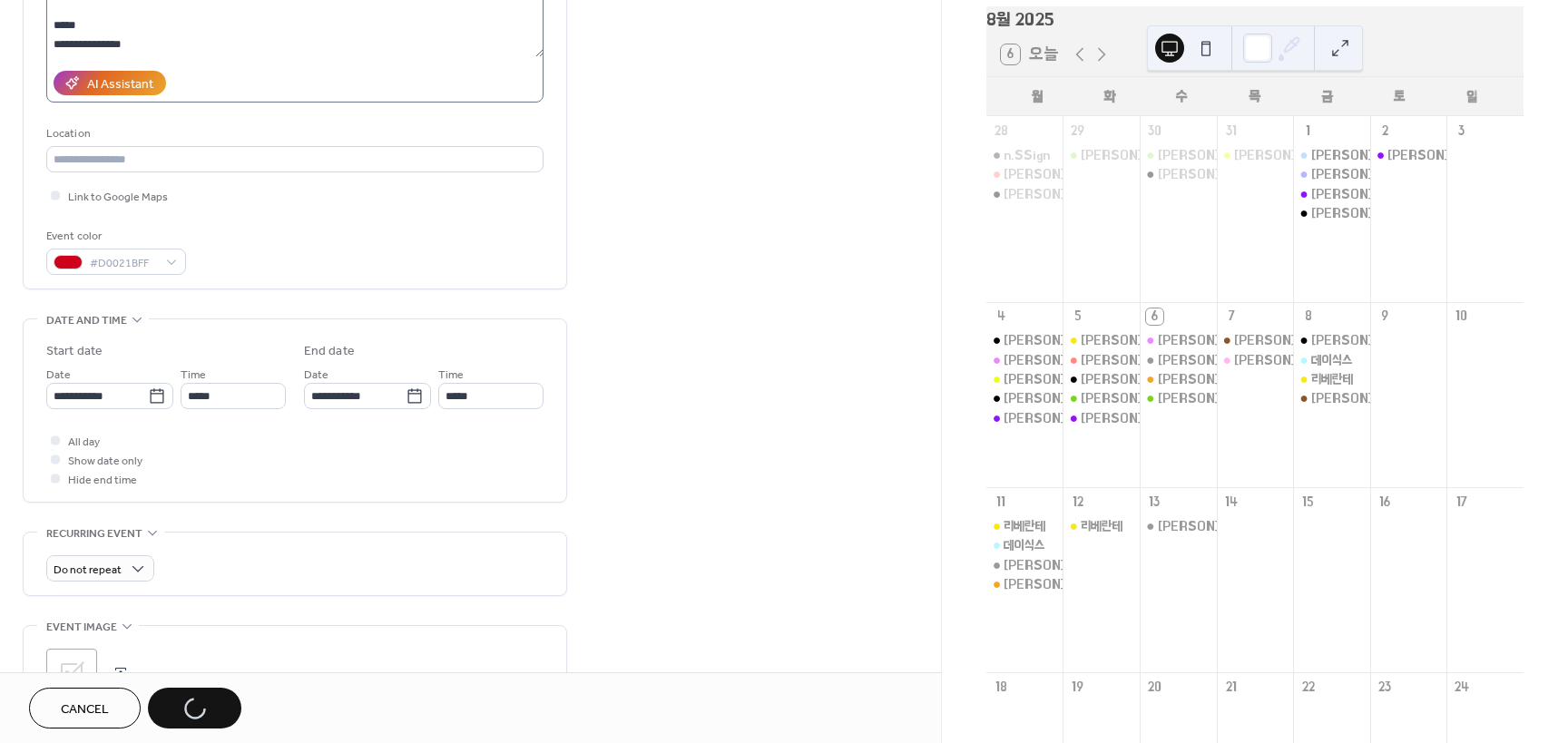 scroll, scrollTop: 0, scrollLeft: 0, axis: both 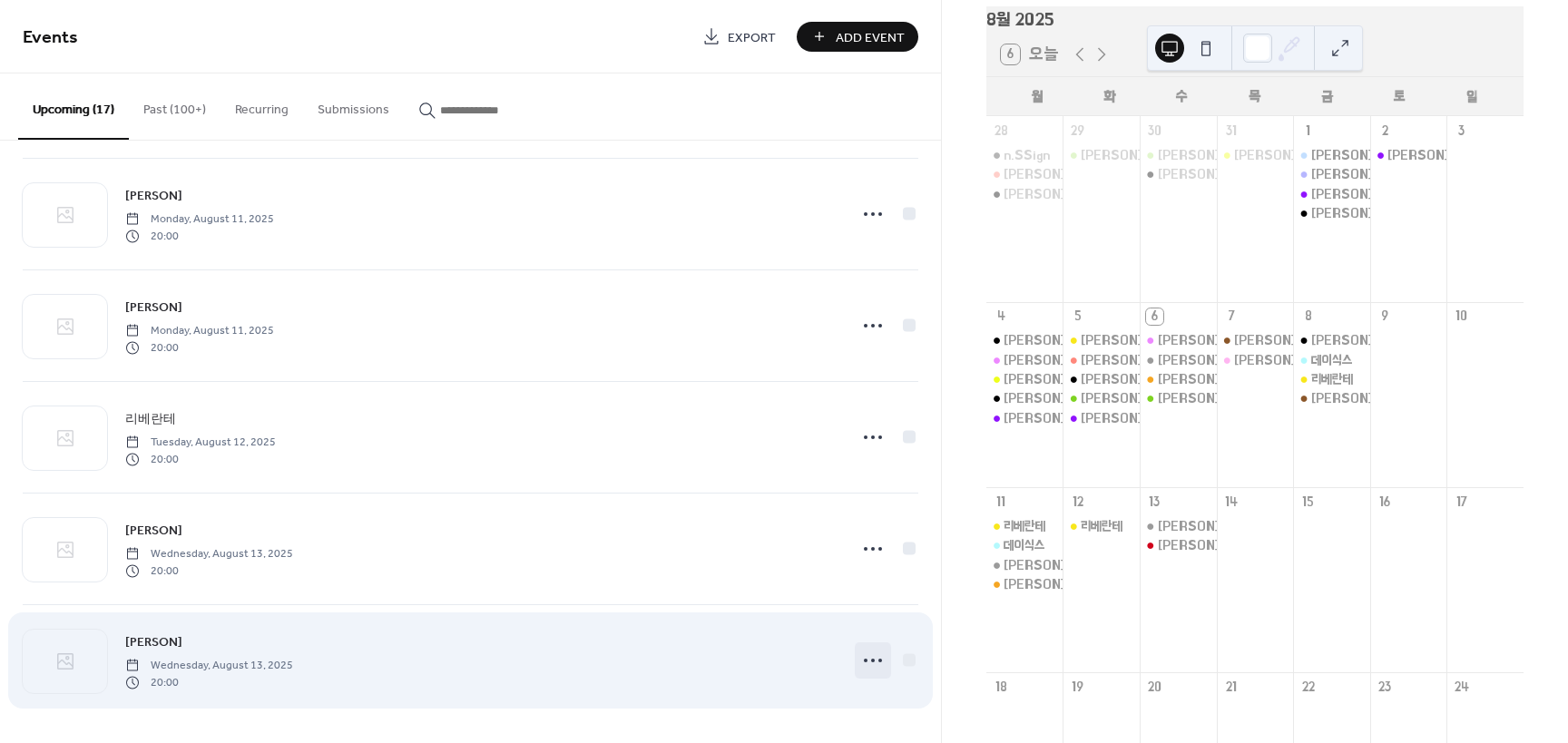 click 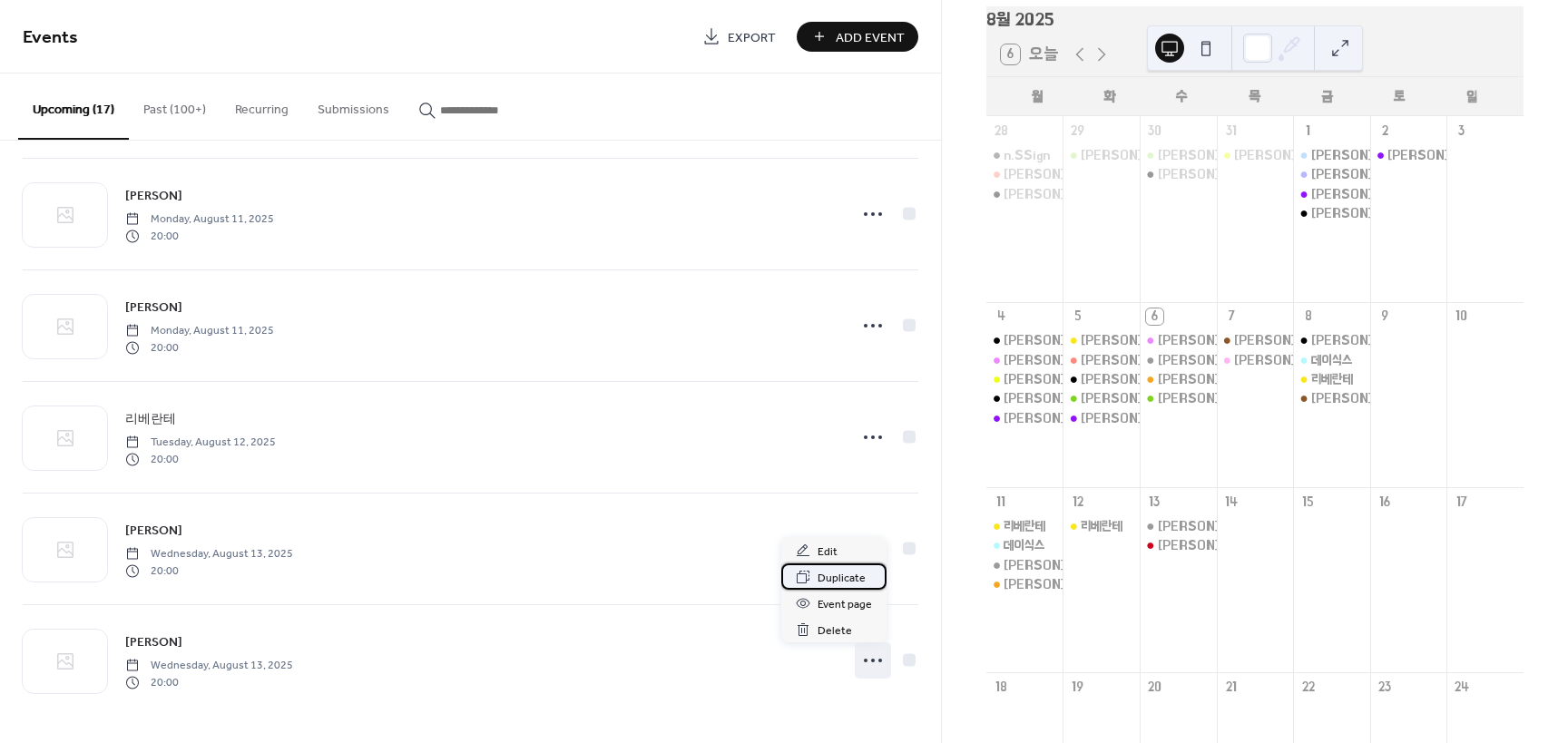 click on "Duplicate" at bounding box center (834, 576) 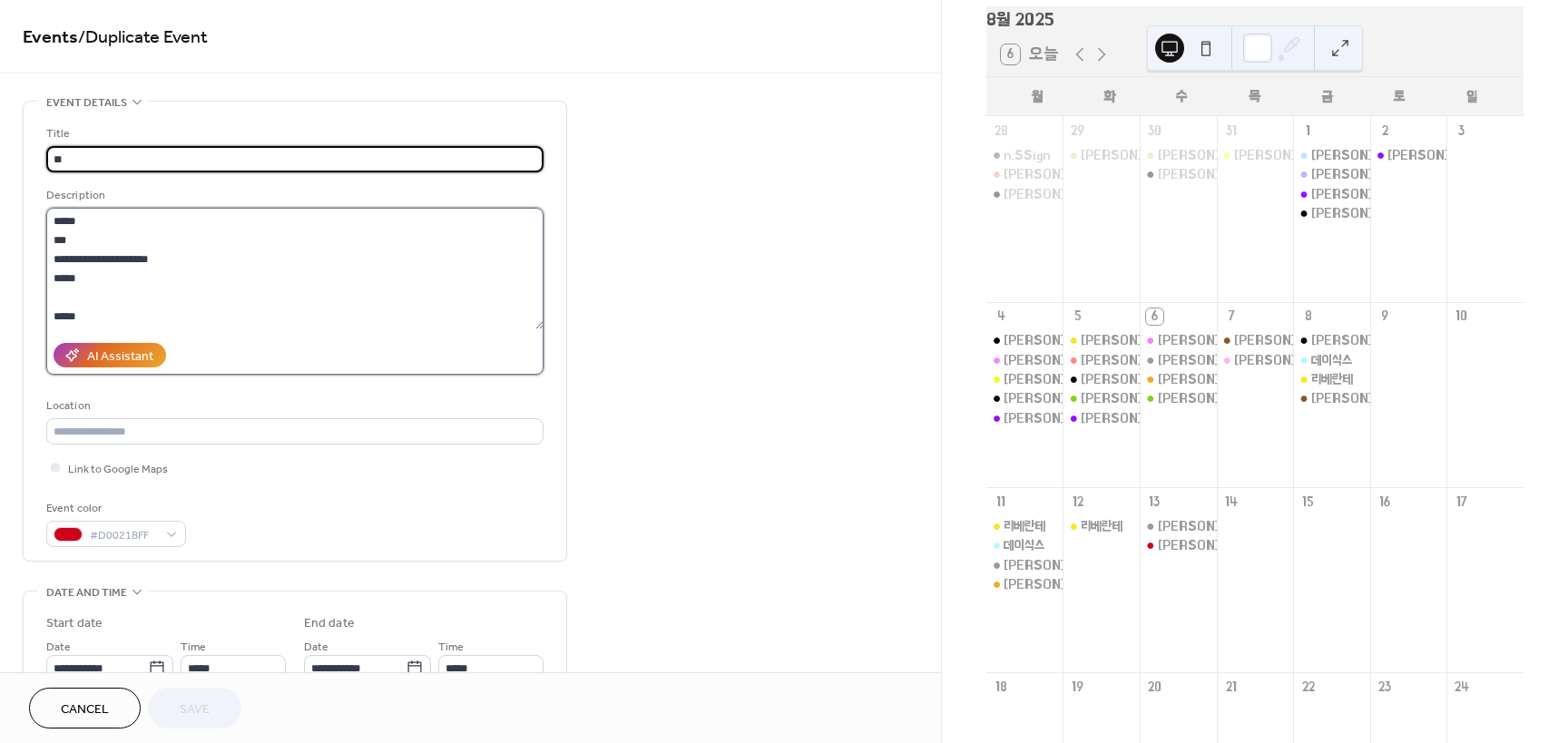 click on "**********" at bounding box center (295, 269) 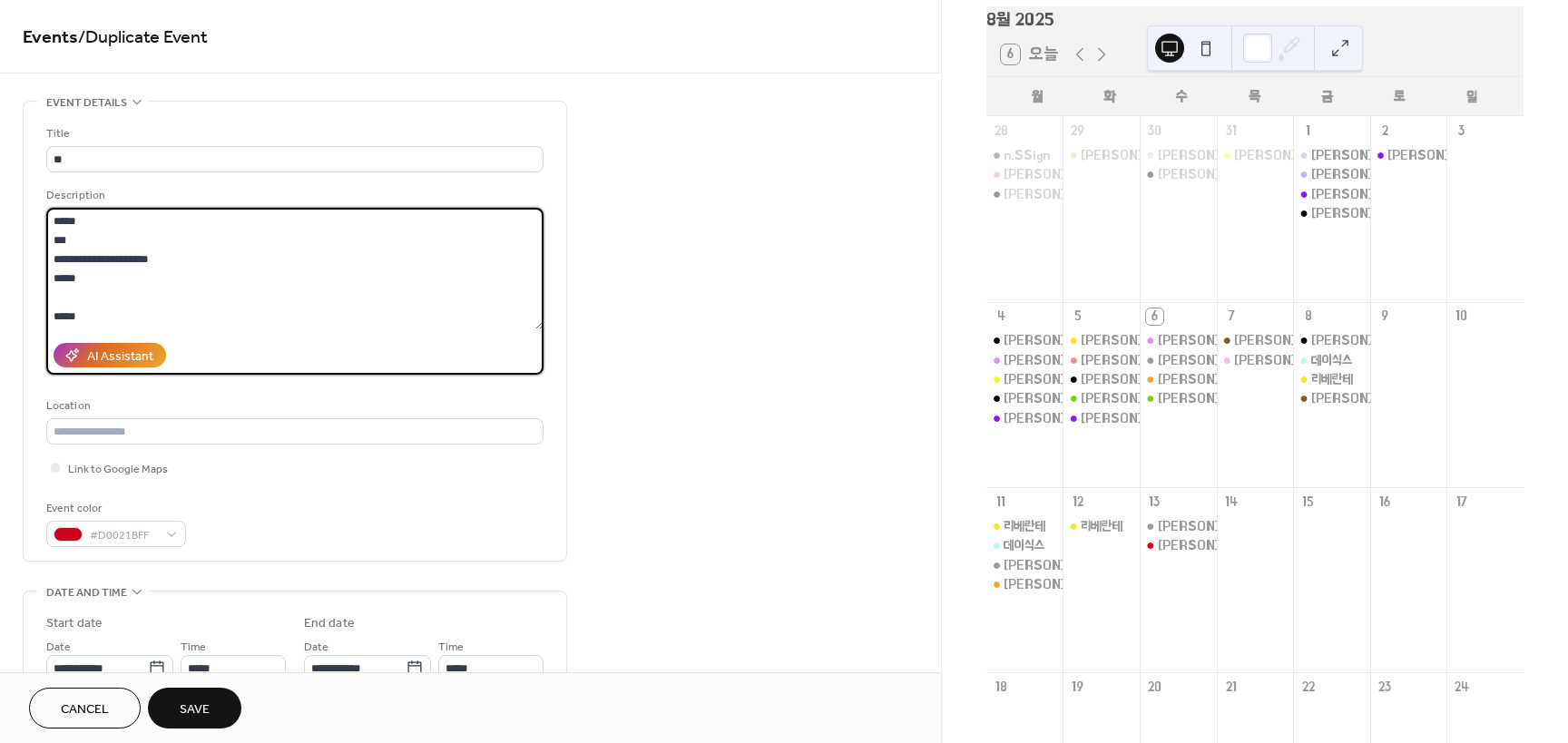 click on "**********" at bounding box center [295, 269] 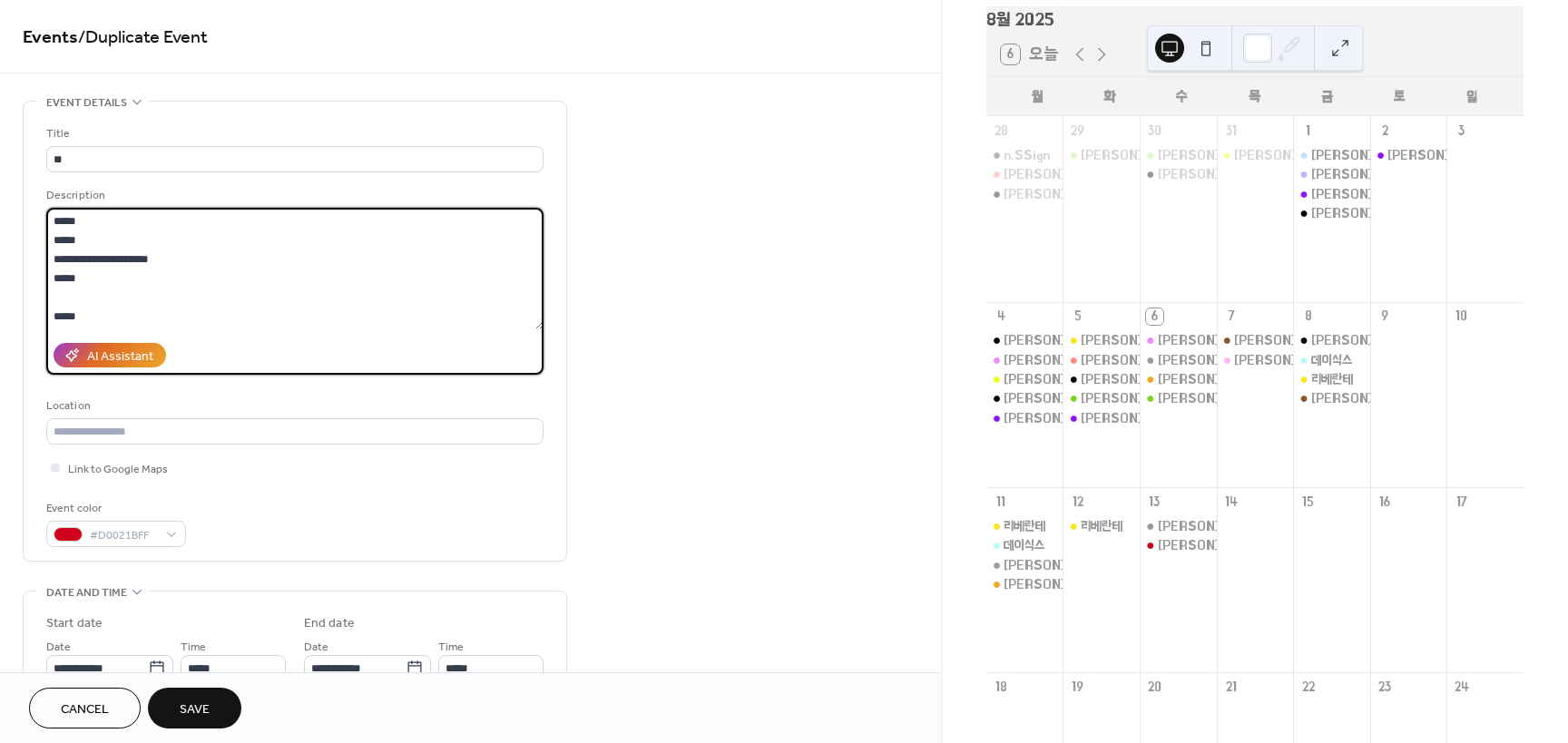click on "**********" at bounding box center (295, 269) 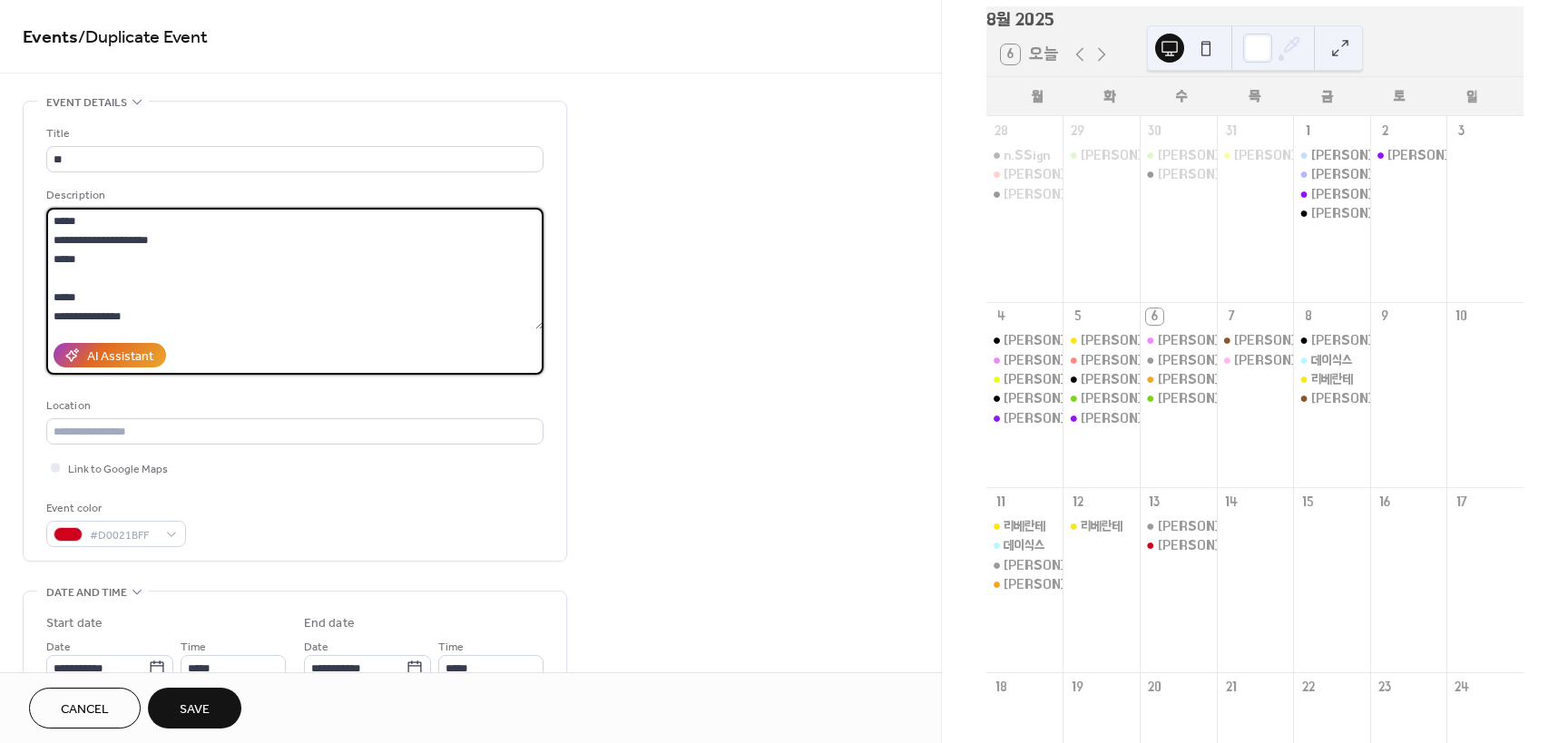 scroll, scrollTop: 91, scrollLeft: 0, axis: vertical 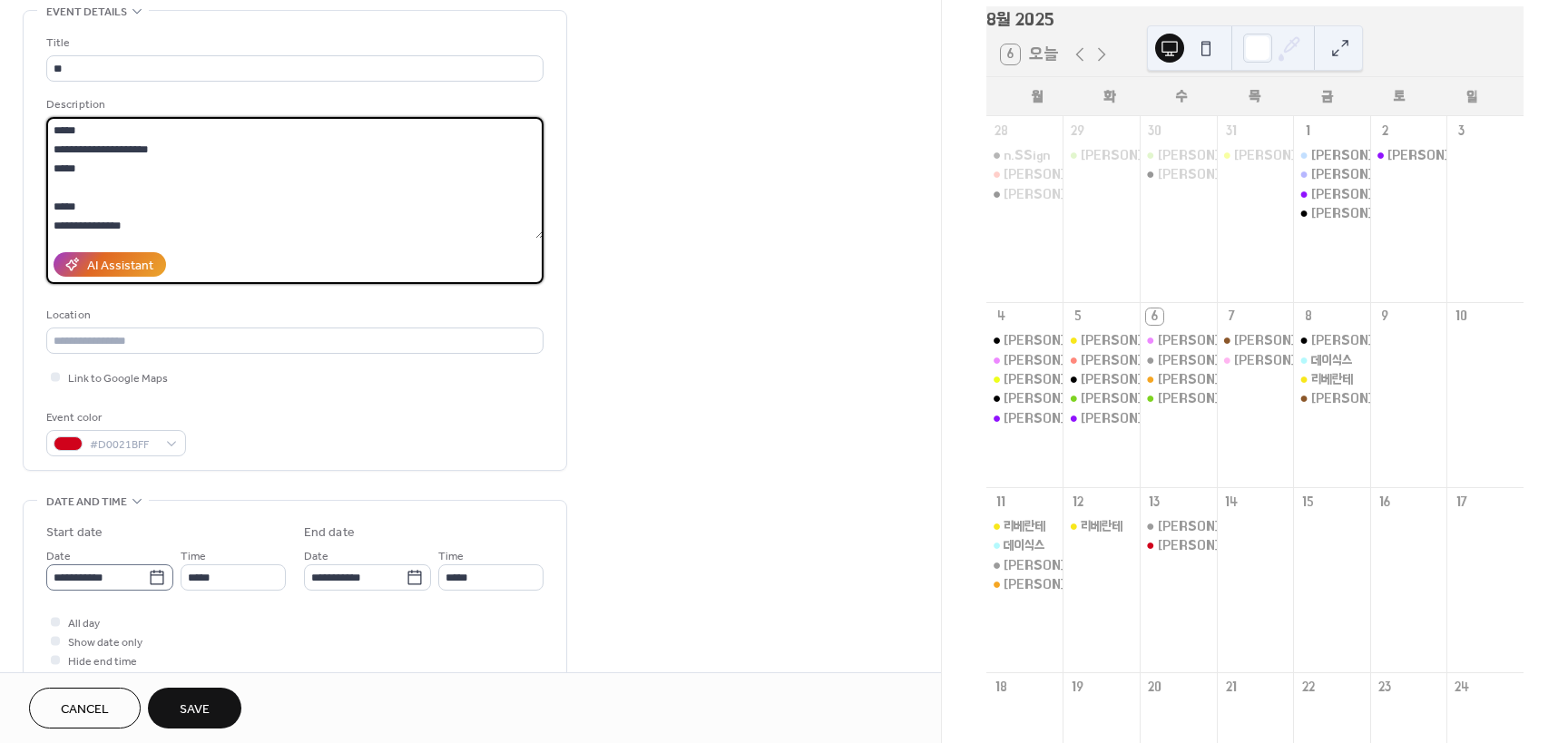type on "**********" 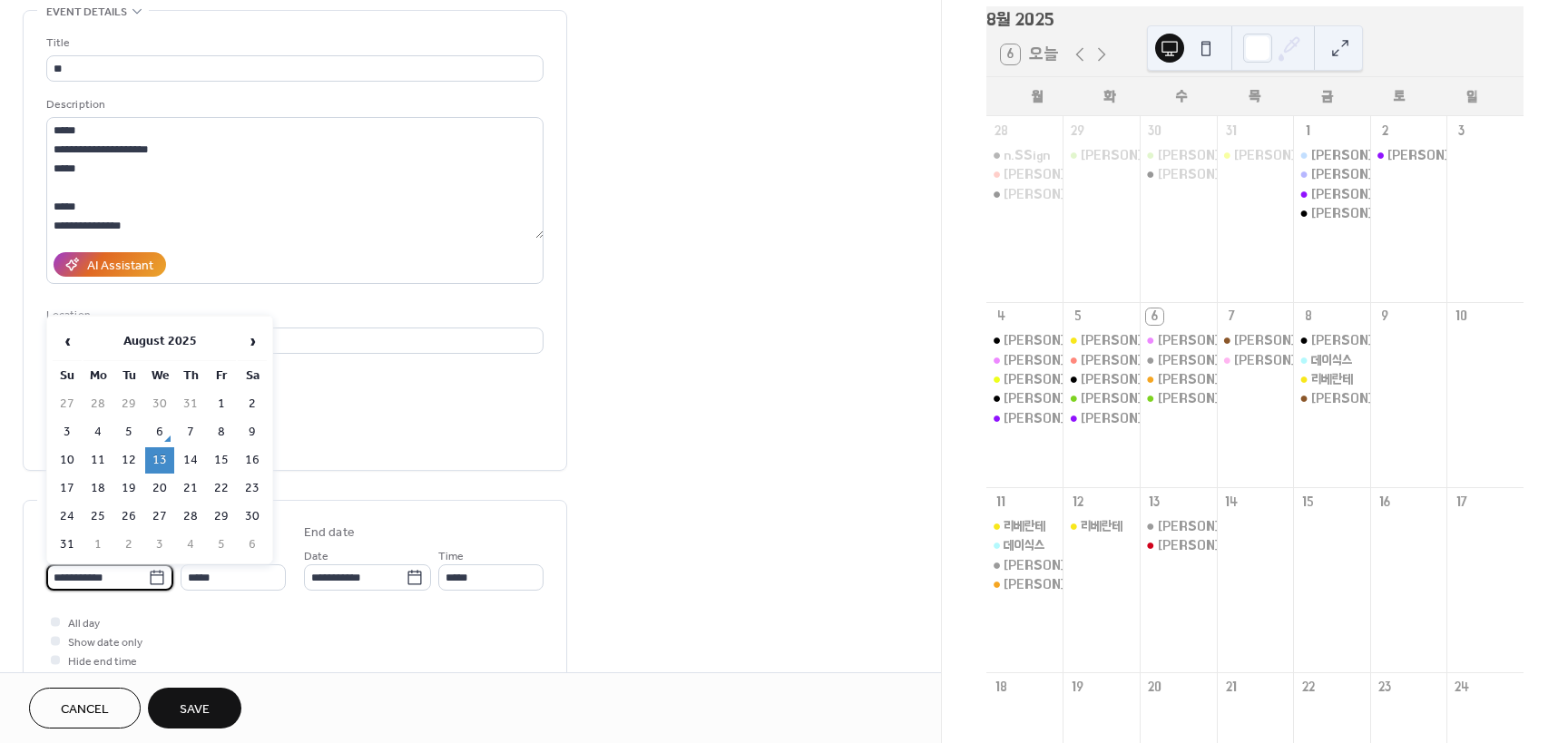 click on "**********" at bounding box center [97, 577] 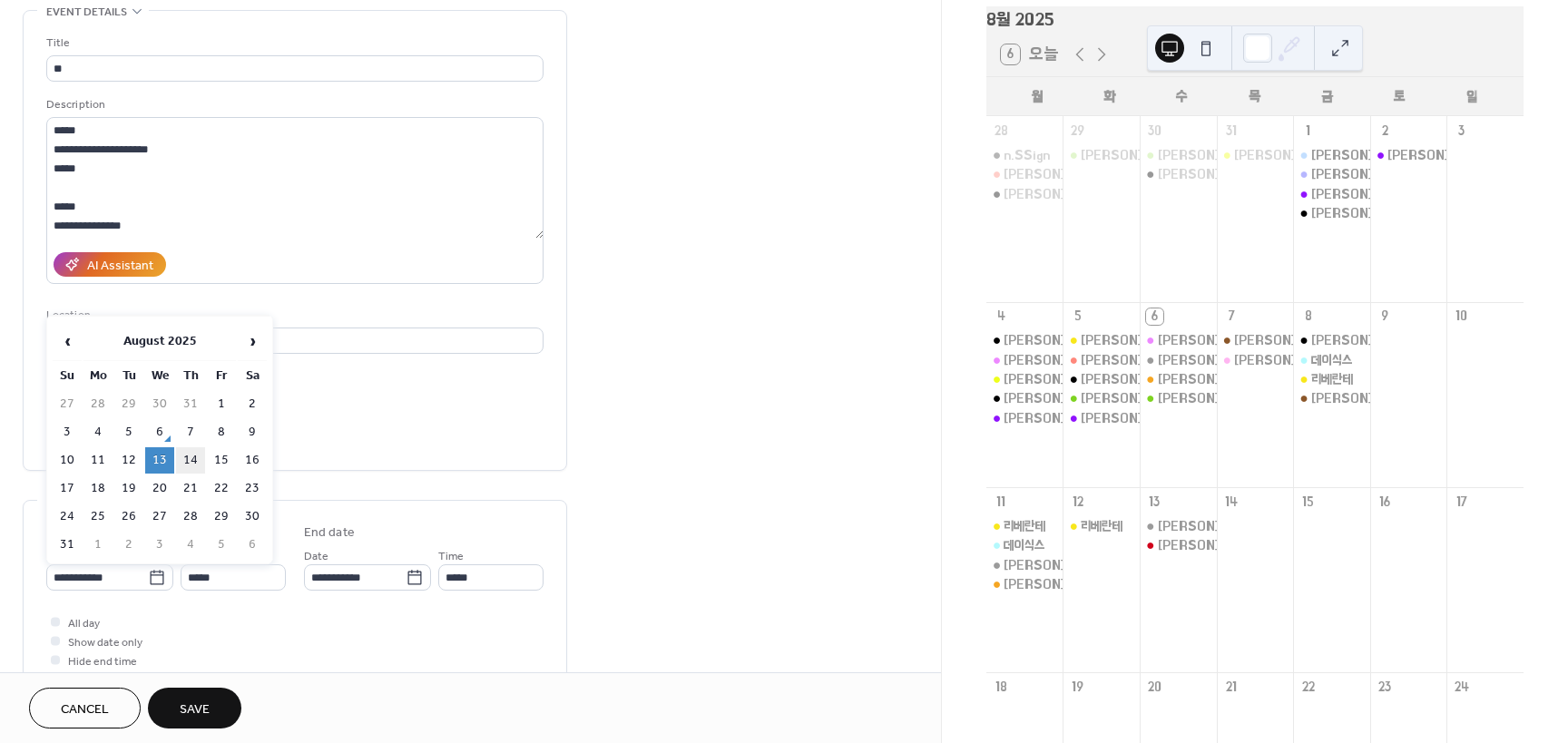 click on "14" at bounding box center (191, 460) 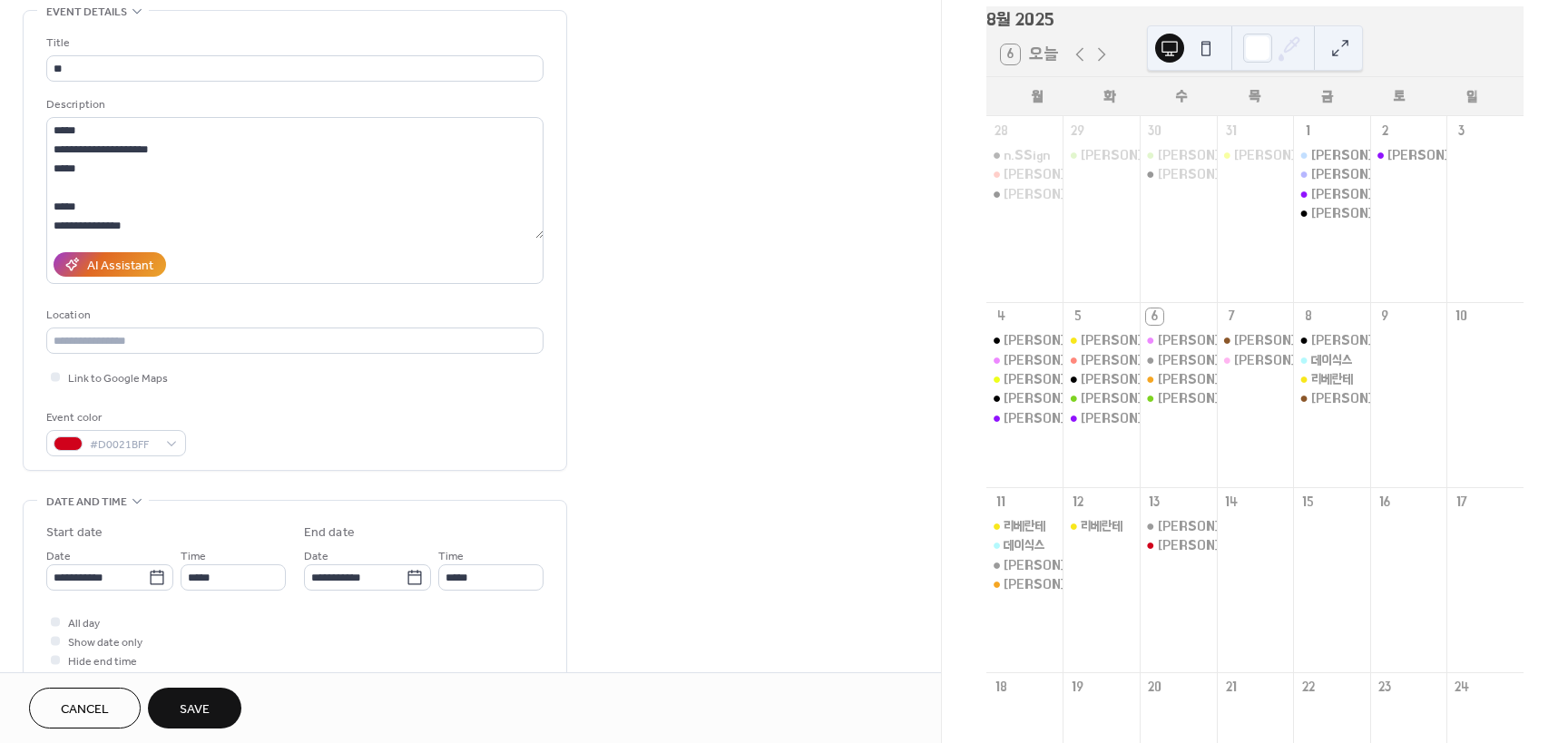 click on "**********" at bounding box center (470, 633) 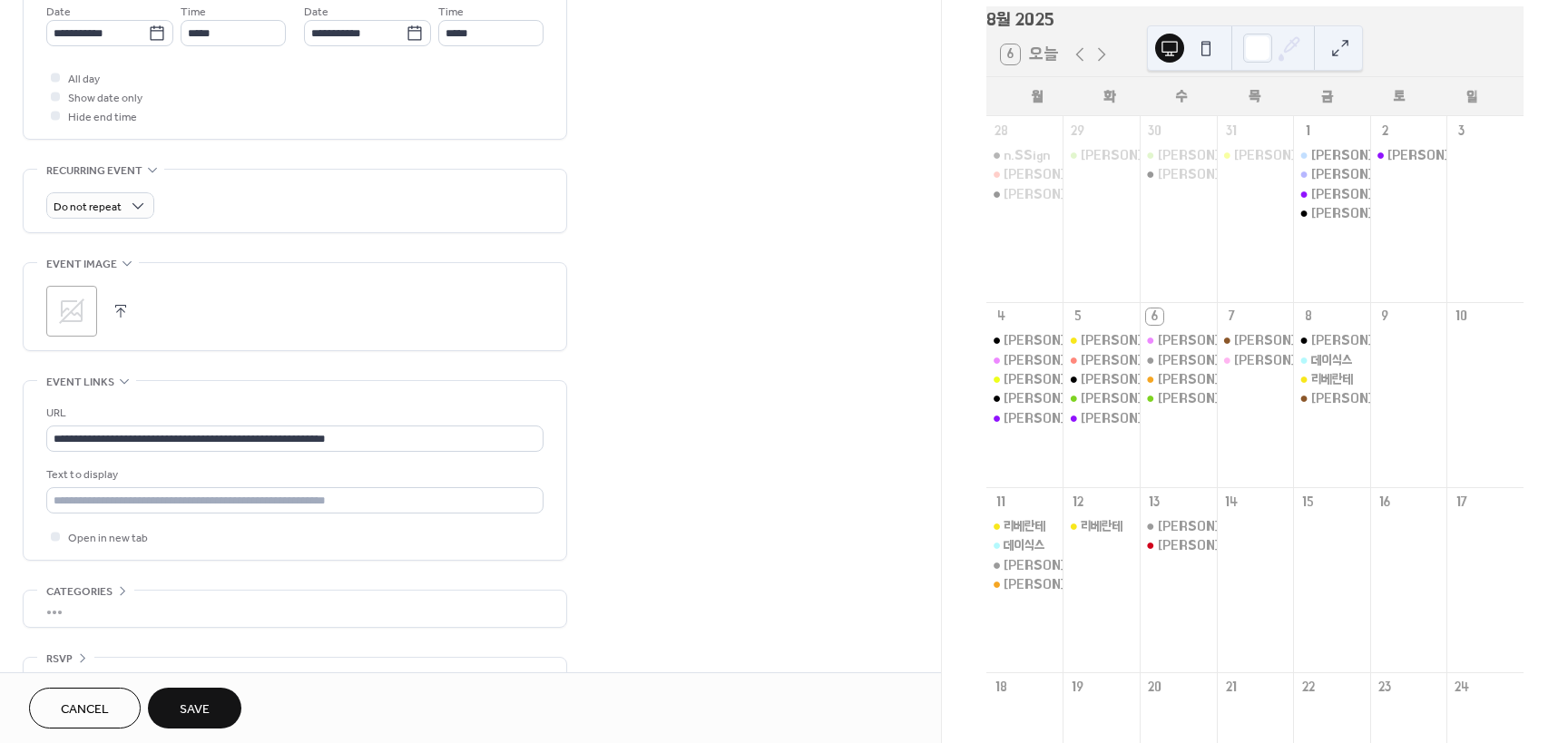 scroll, scrollTop: 676, scrollLeft: 0, axis: vertical 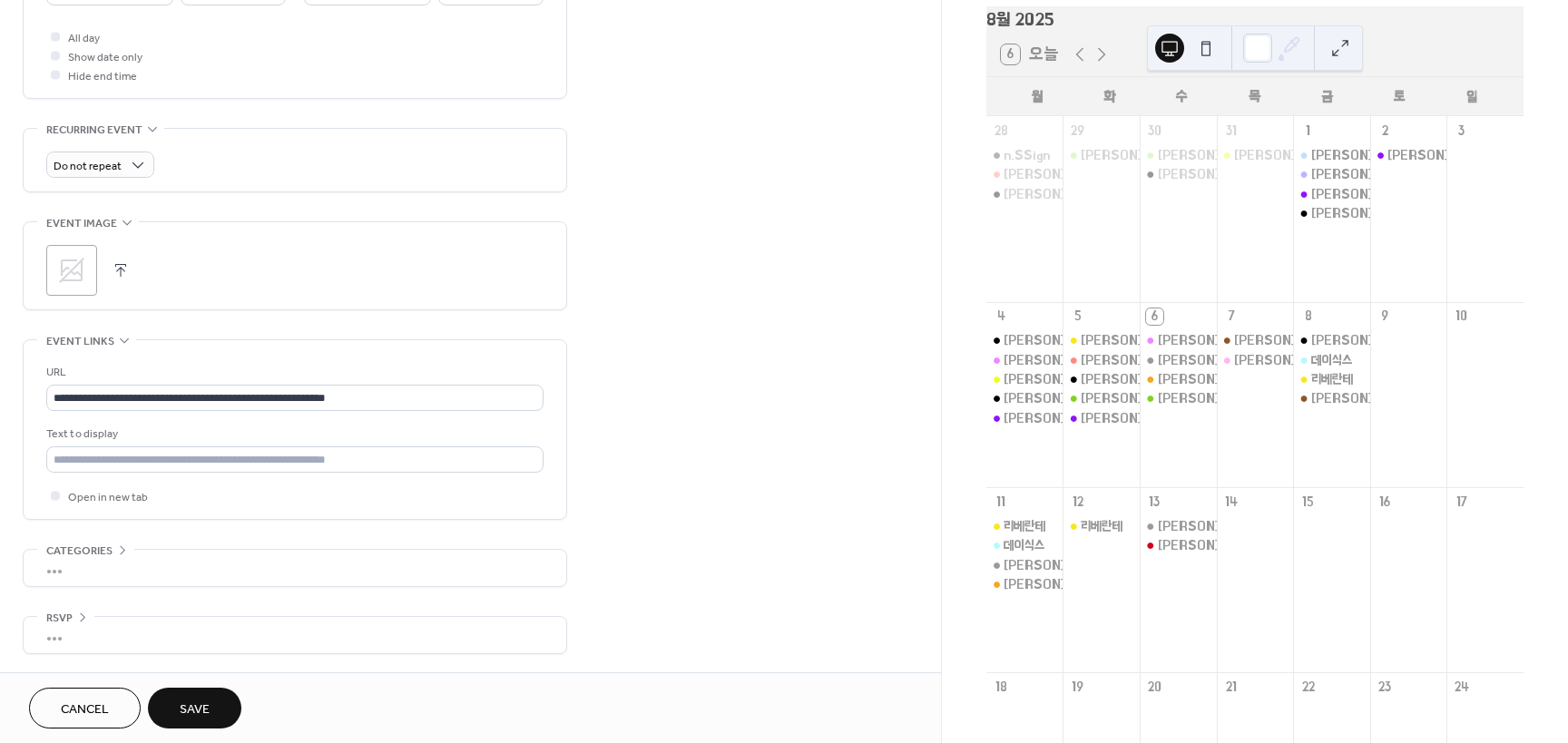 click on "Save" at bounding box center (194, 708) 